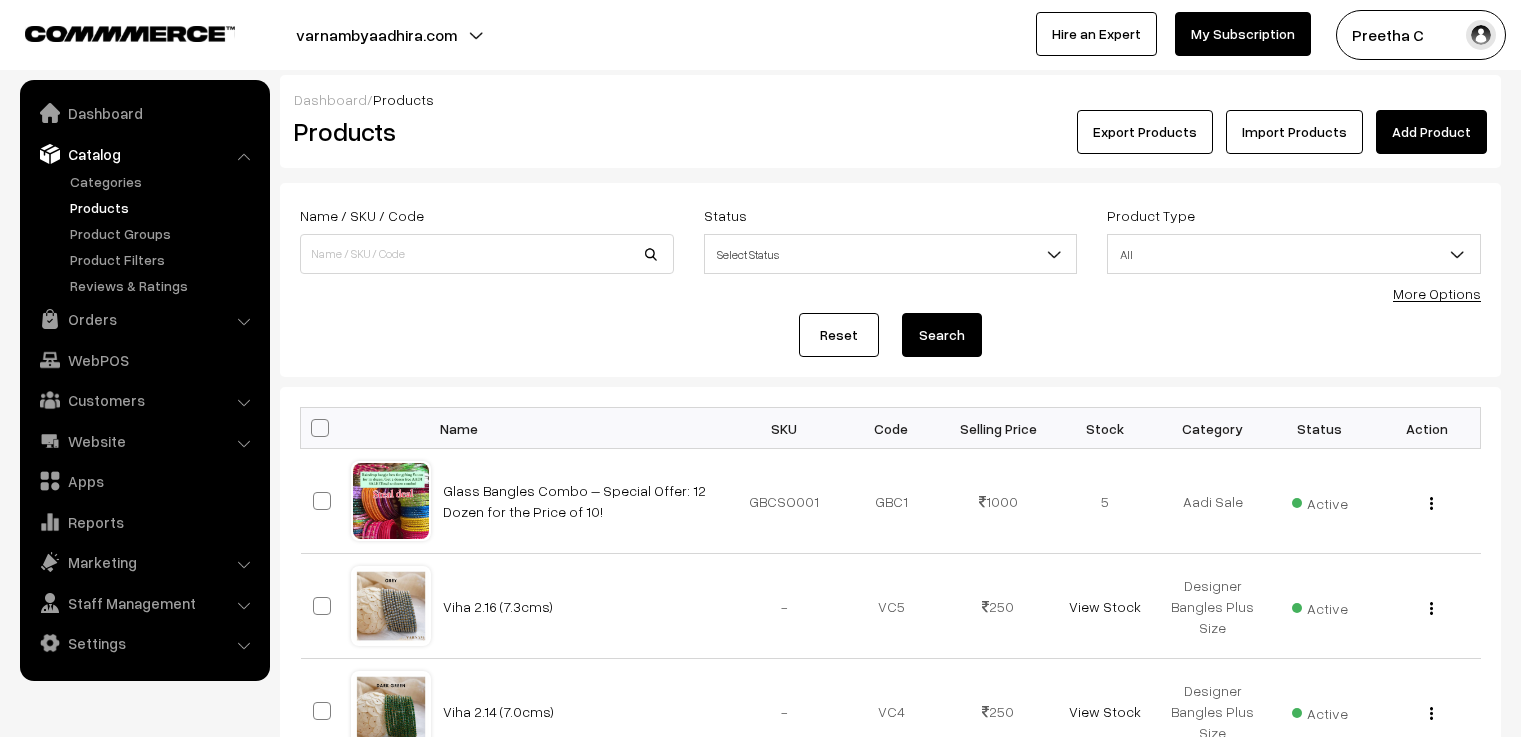 scroll, scrollTop: 0, scrollLeft: 0, axis: both 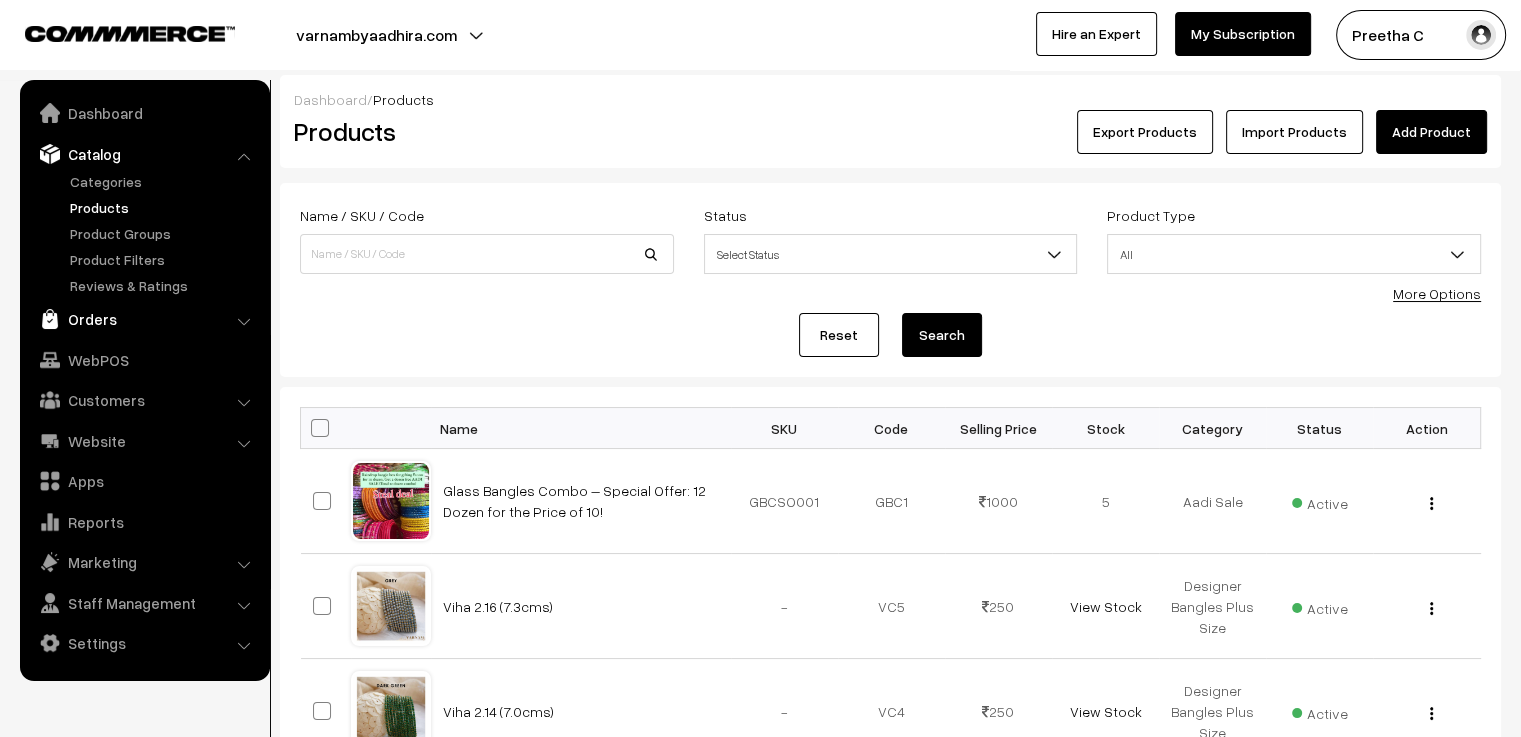click on "Orders" at bounding box center [144, 319] 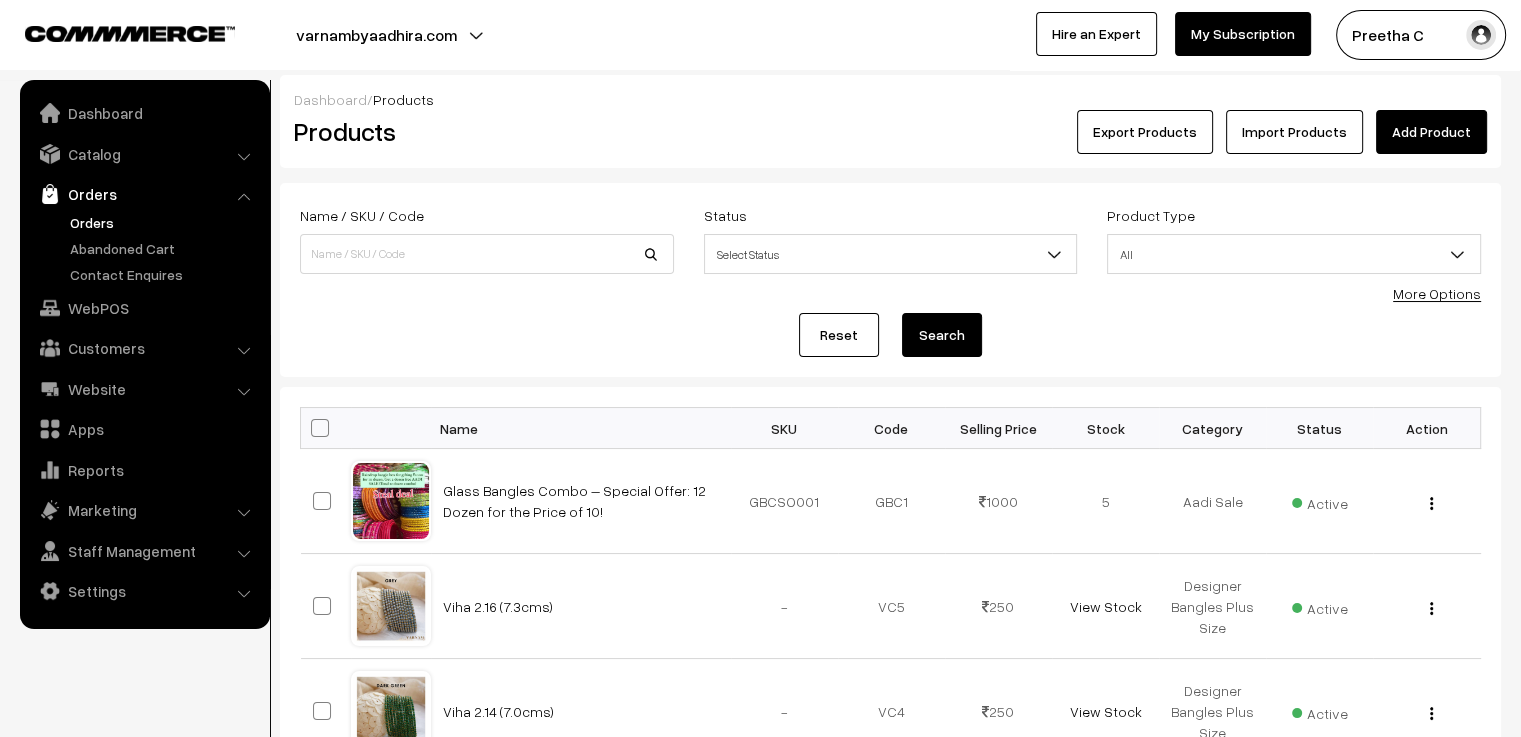 click on "Orders" at bounding box center (164, 222) 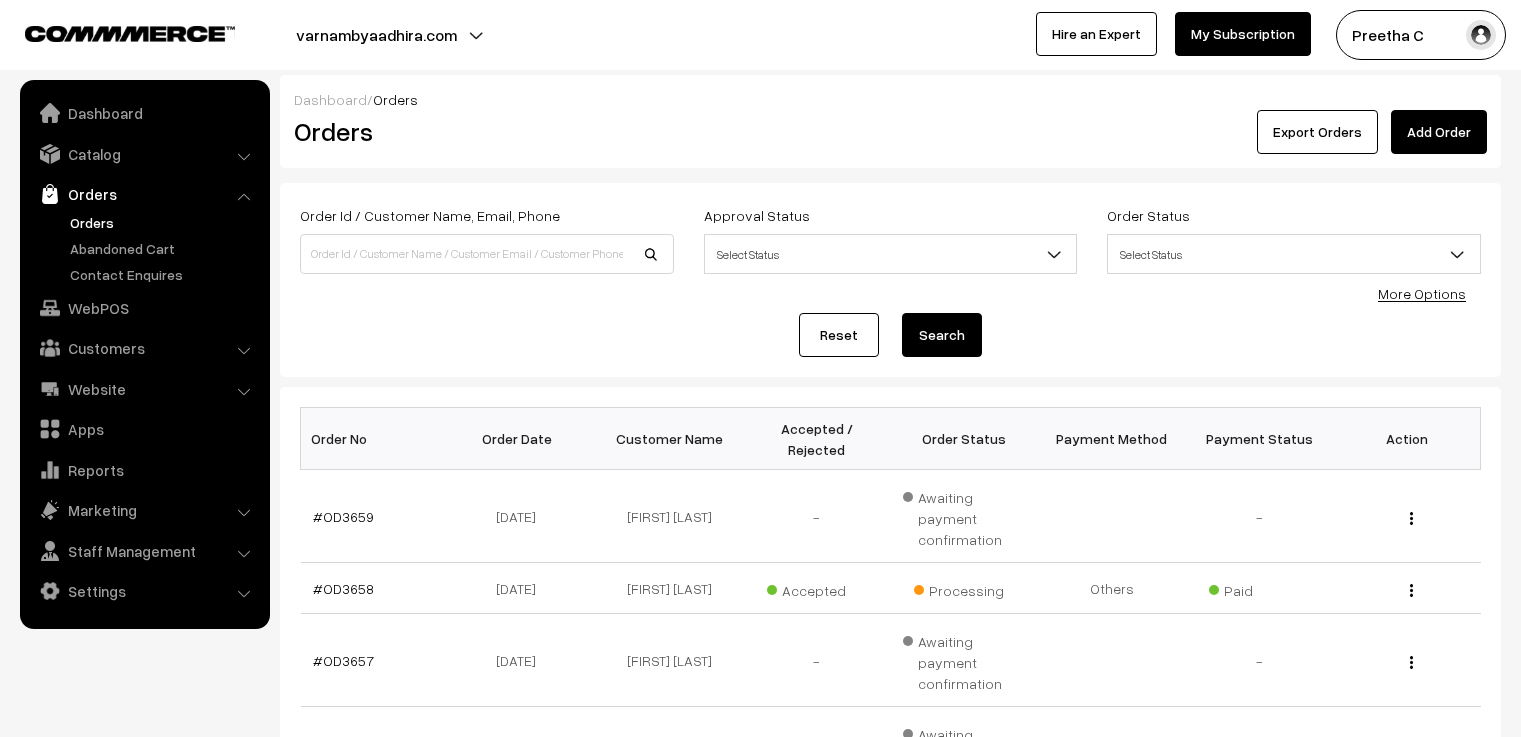 scroll, scrollTop: 0, scrollLeft: 0, axis: both 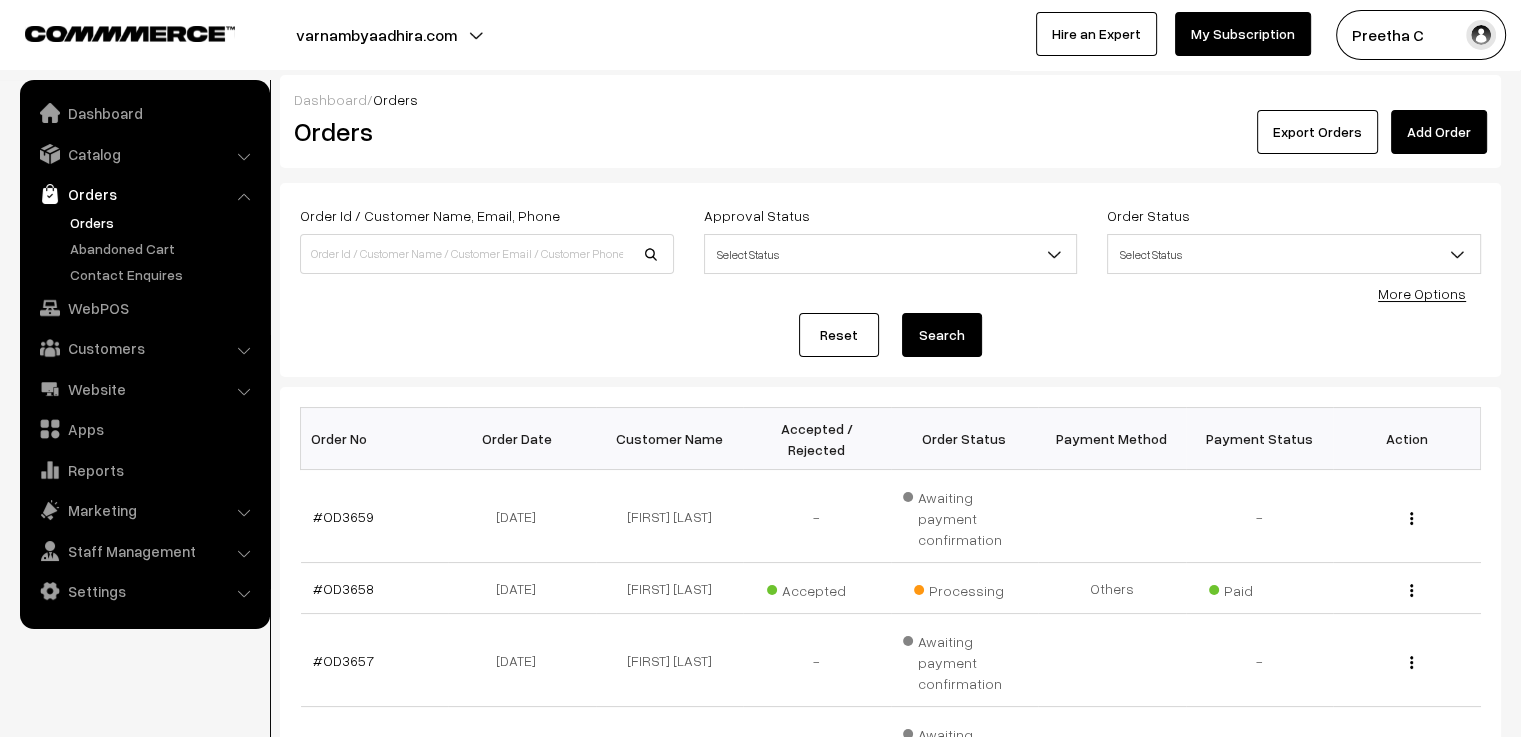 click on "Add Order" at bounding box center [1439, 132] 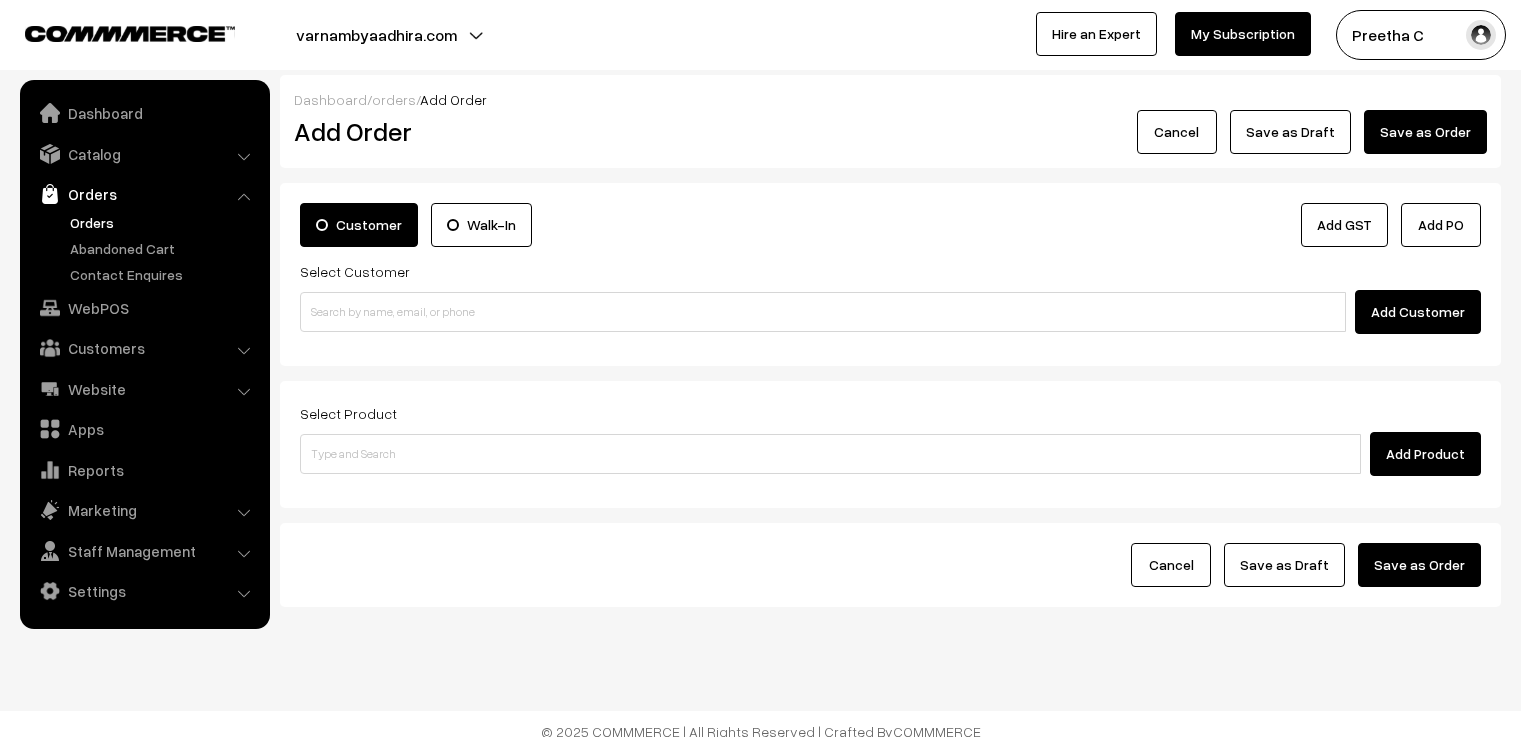 scroll, scrollTop: 0, scrollLeft: 0, axis: both 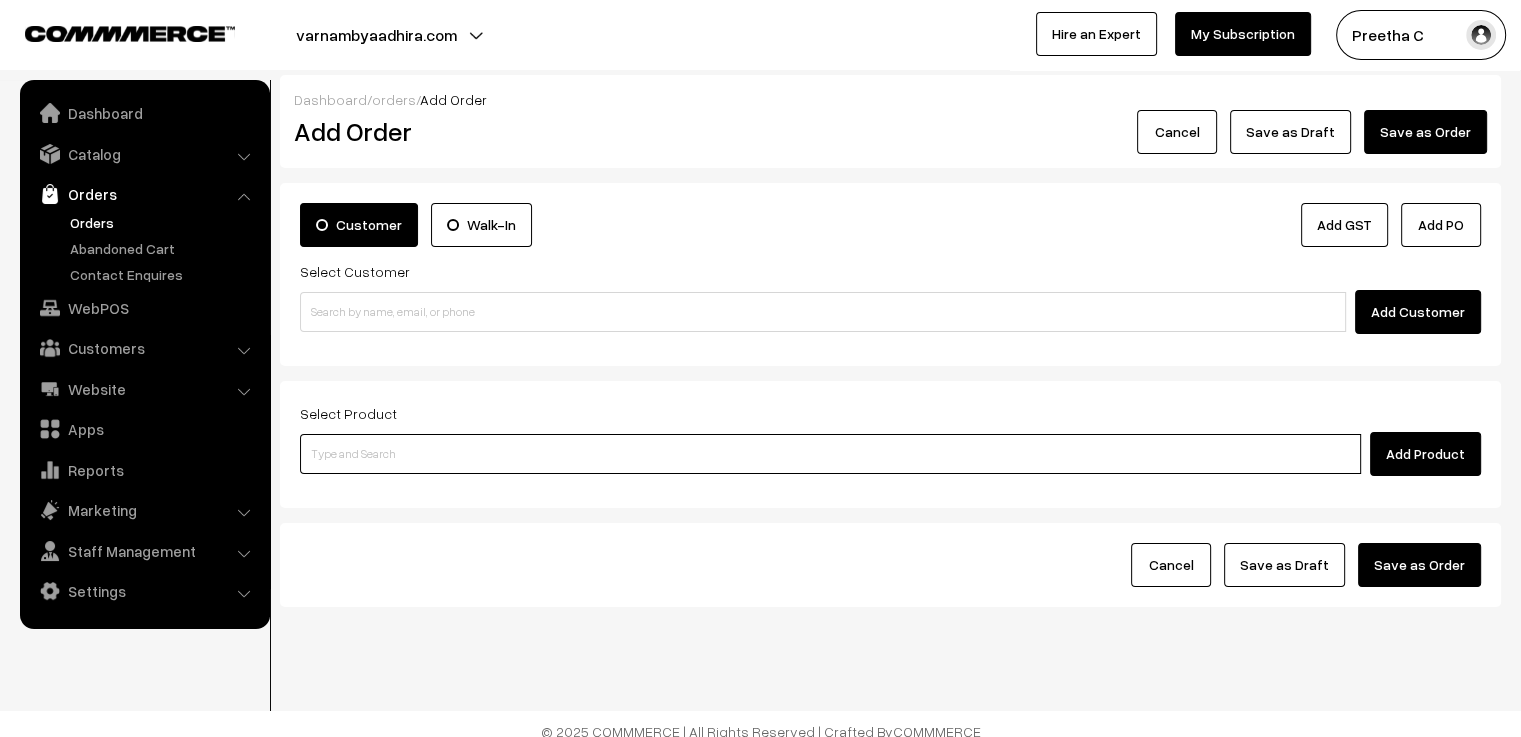 click at bounding box center (830, 454) 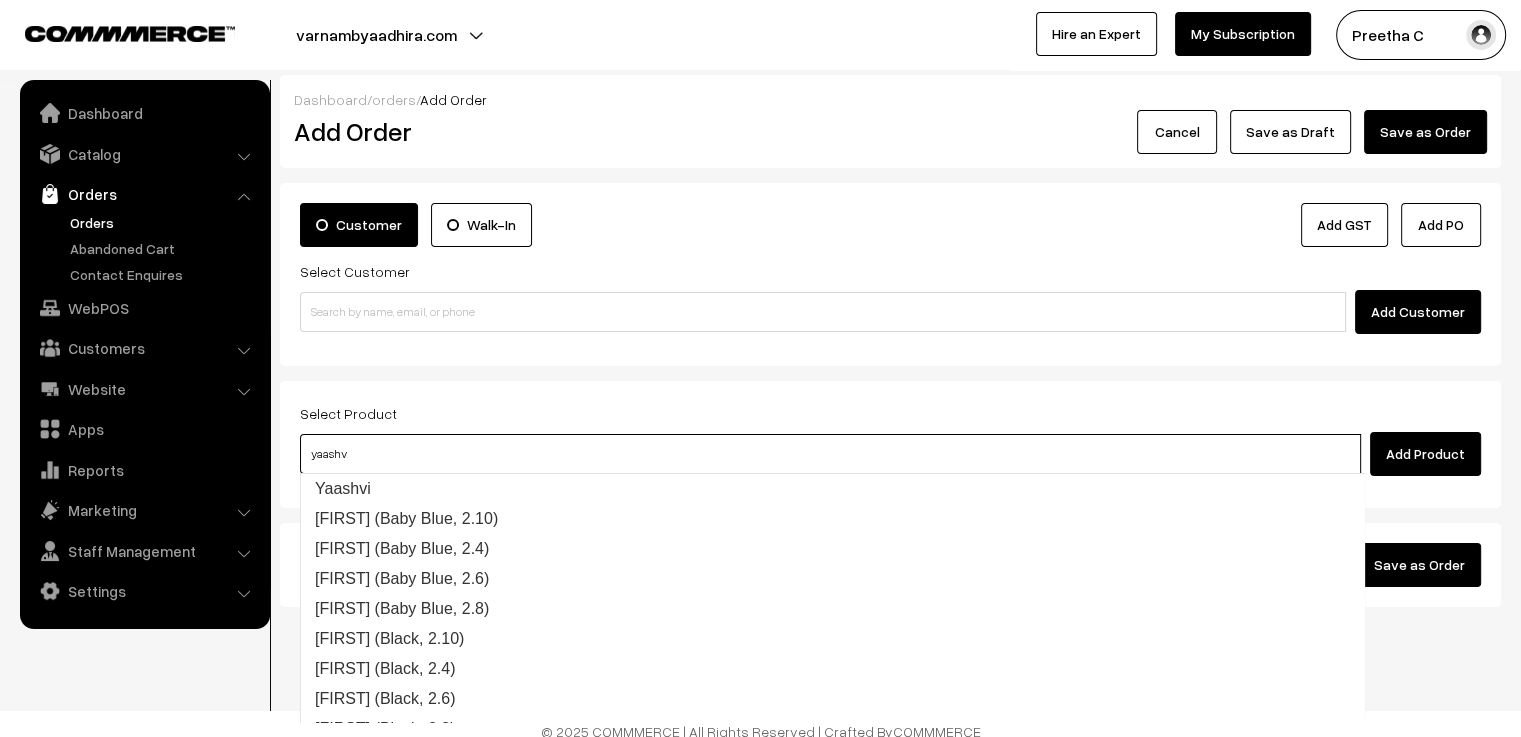 type on "yaashvi" 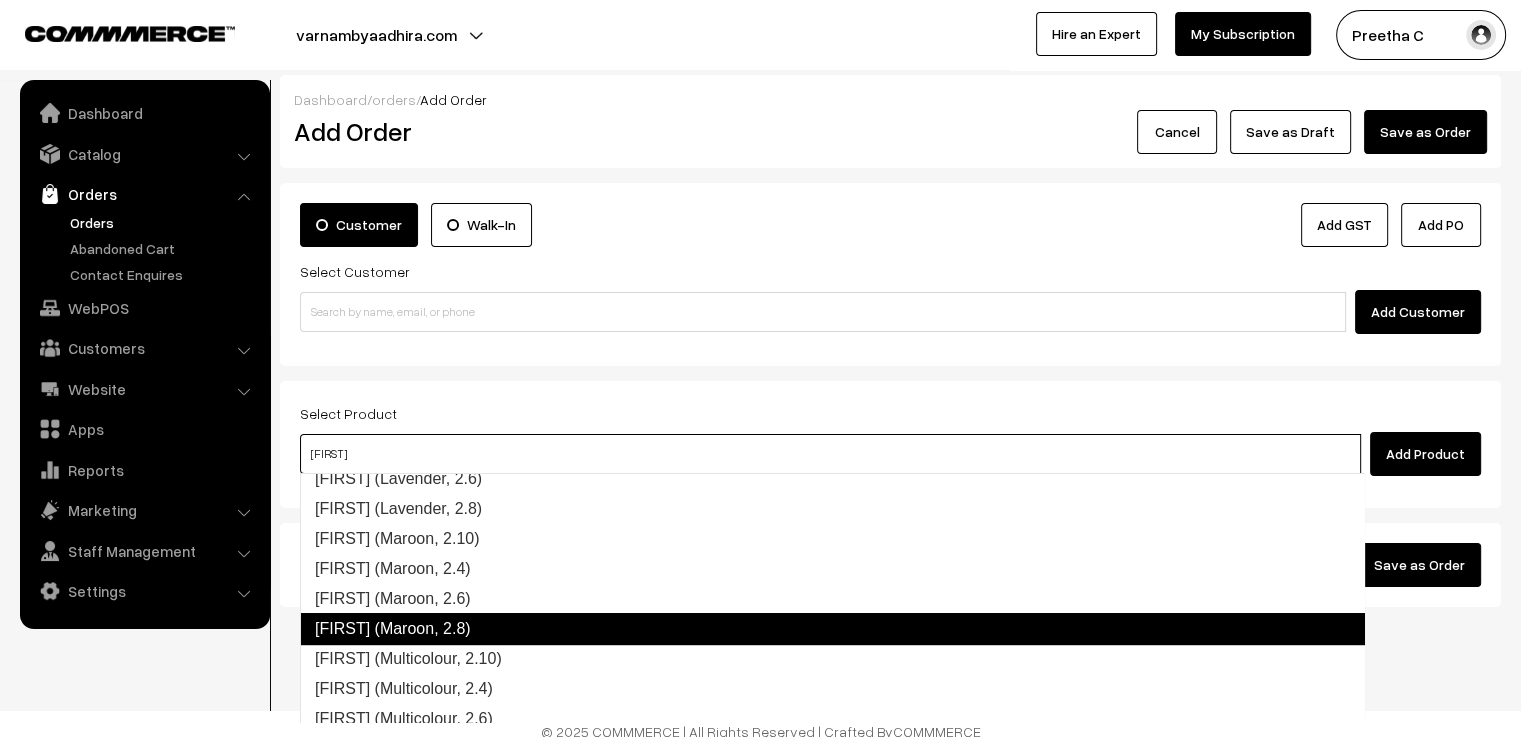 scroll, scrollTop: 700, scrollLeft: 0, axis: vertical 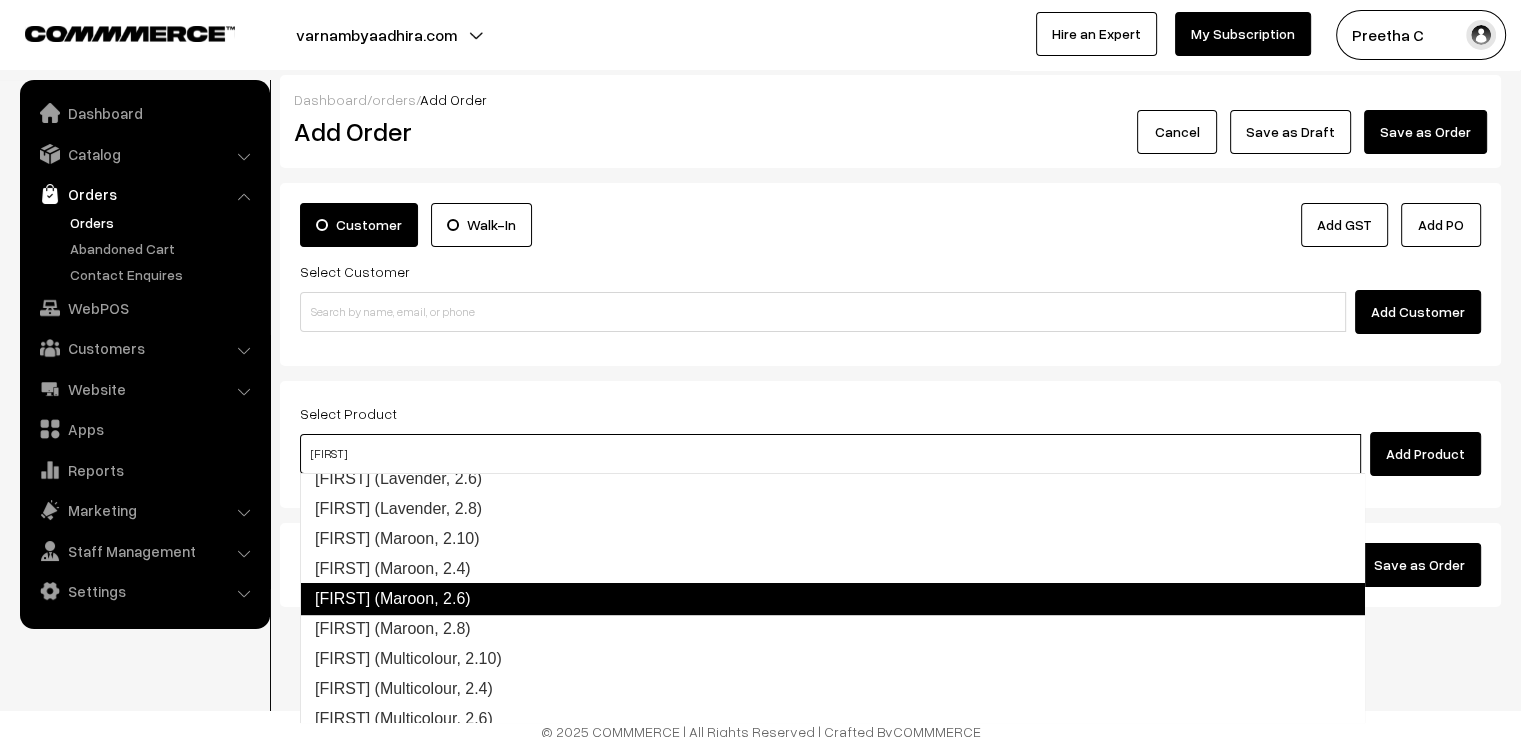click on "Yaashvi (Maroon, 2.6)" at bounding box center [832, 599] 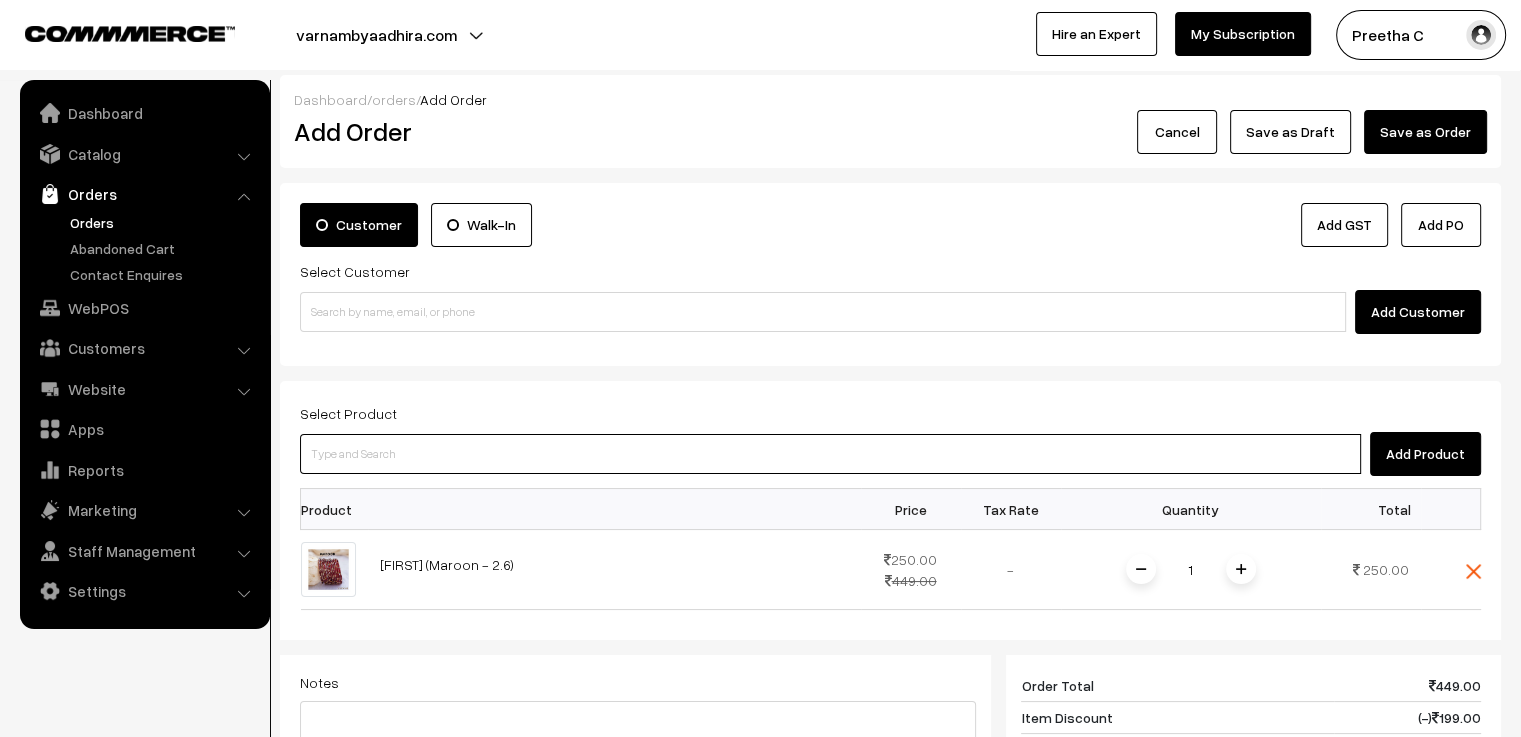 click at bounding box center [830, 454] 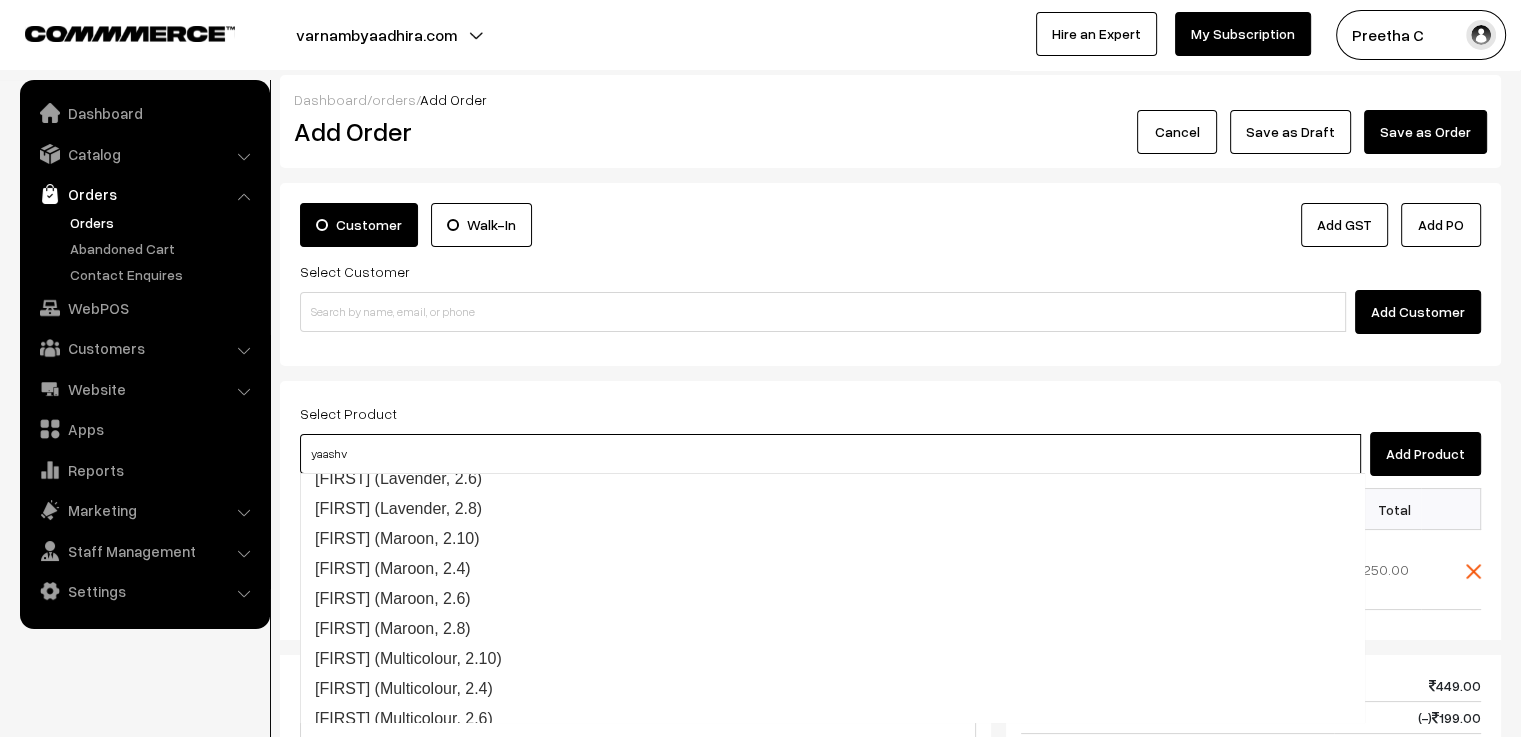 type on "yaashvi" 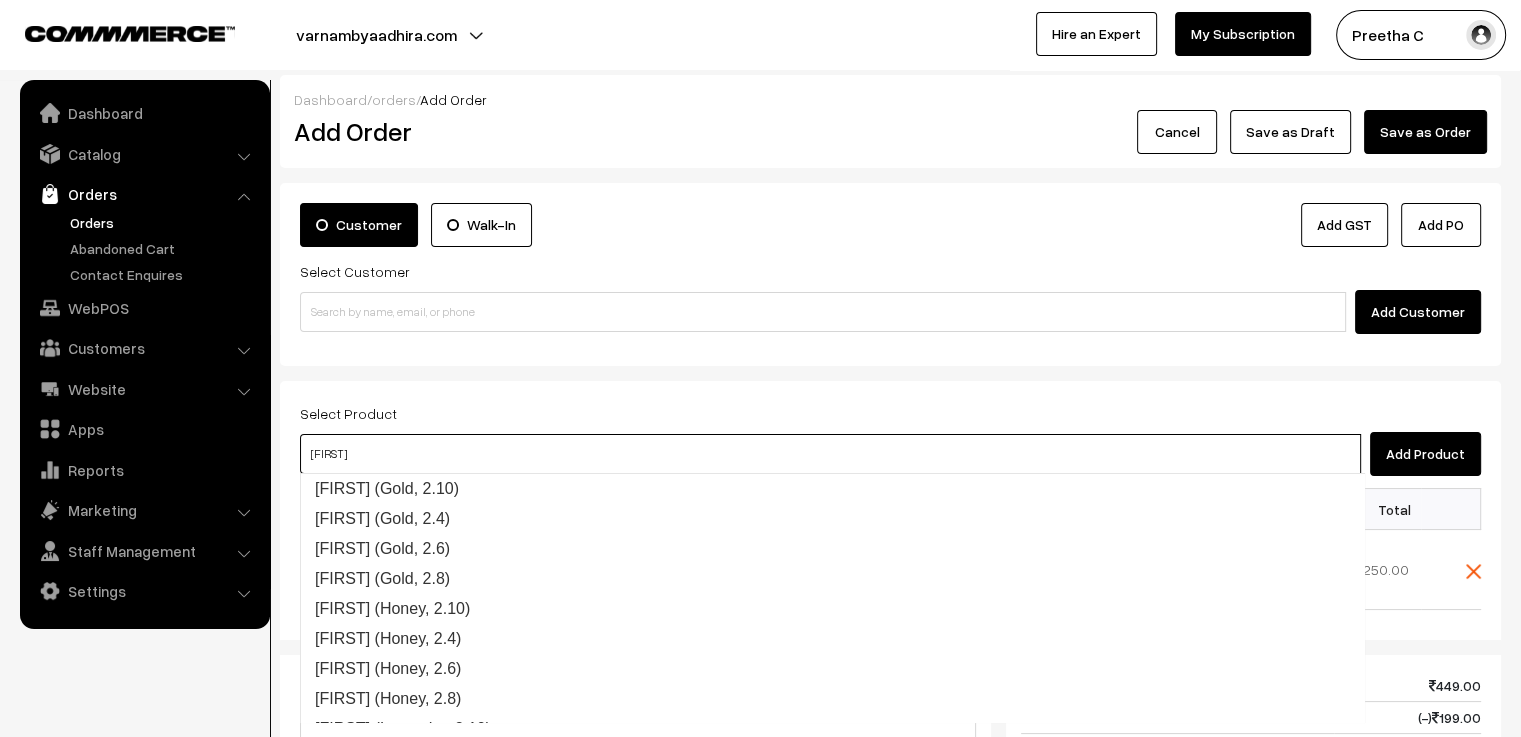 scroll, scrollTop: 190, scrollLeft: 0, axis: vertical 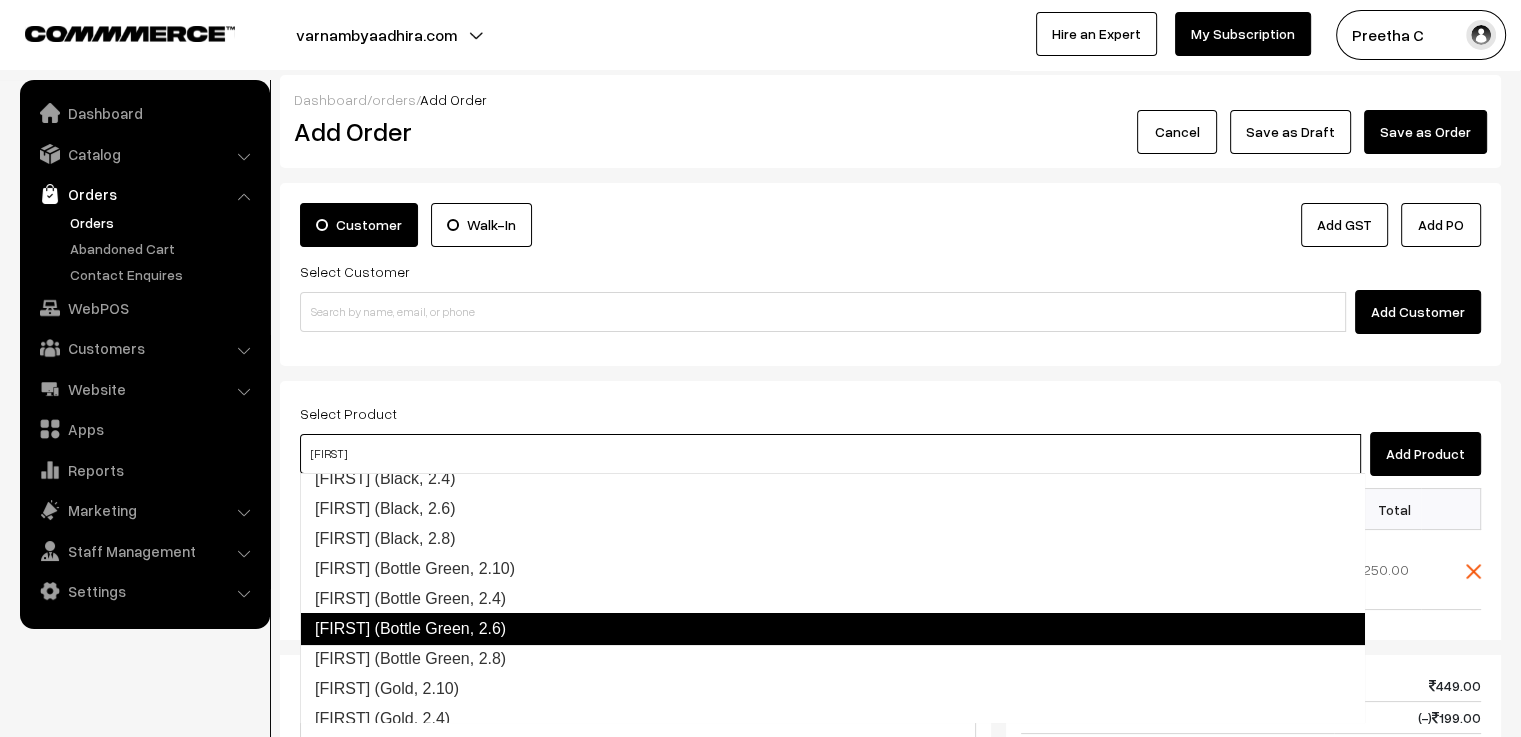 click on "Yaashvi (Bottle Green, 2.6)" at bounding box center (832, 629) 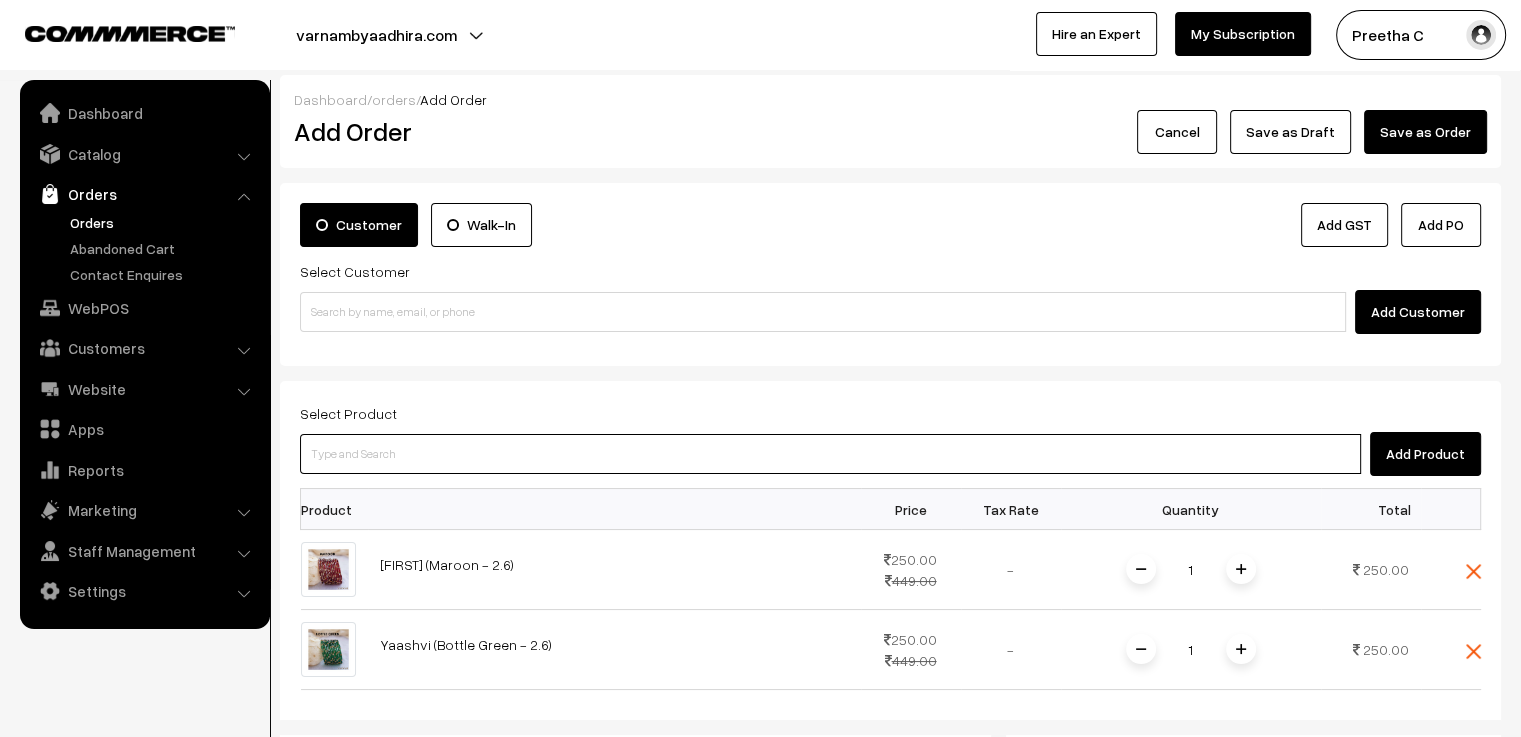 click at bounding box center [830, 454] 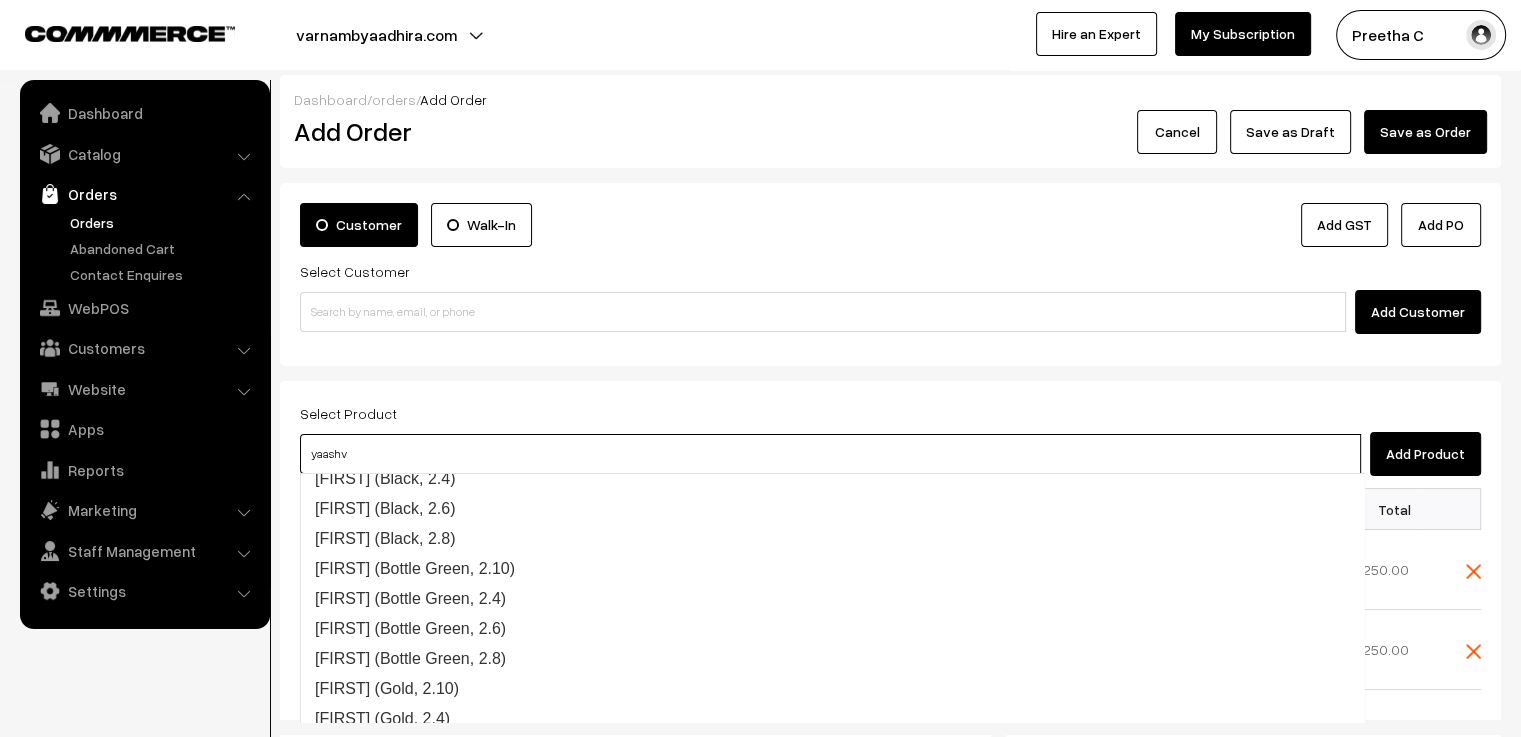 type on "yaashvi" 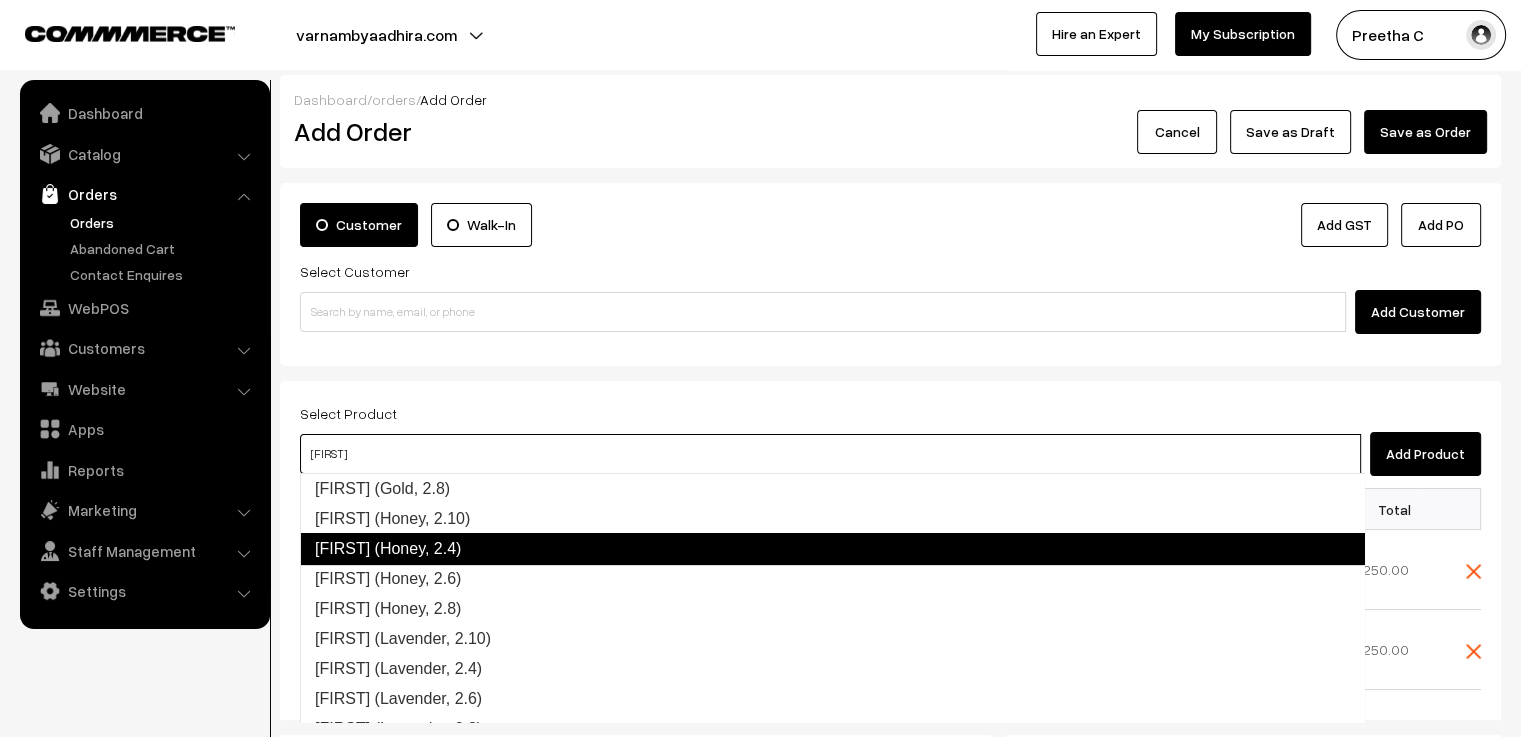 scroll, scrollTop: 480, scrollLeft: 0, axis: vertical 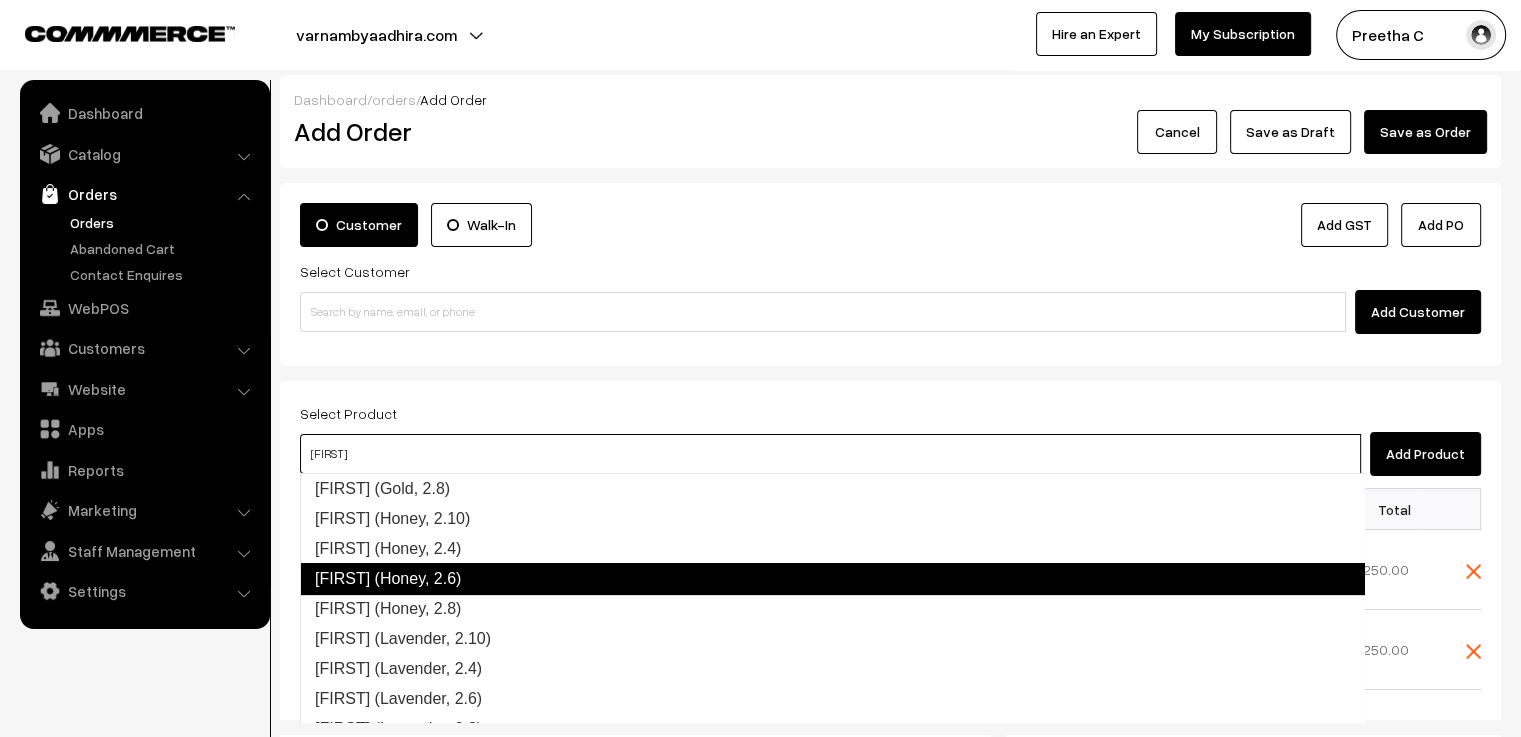 click on "Yaashvi (Honey, 2.6)" at bounding box center (832, 579) 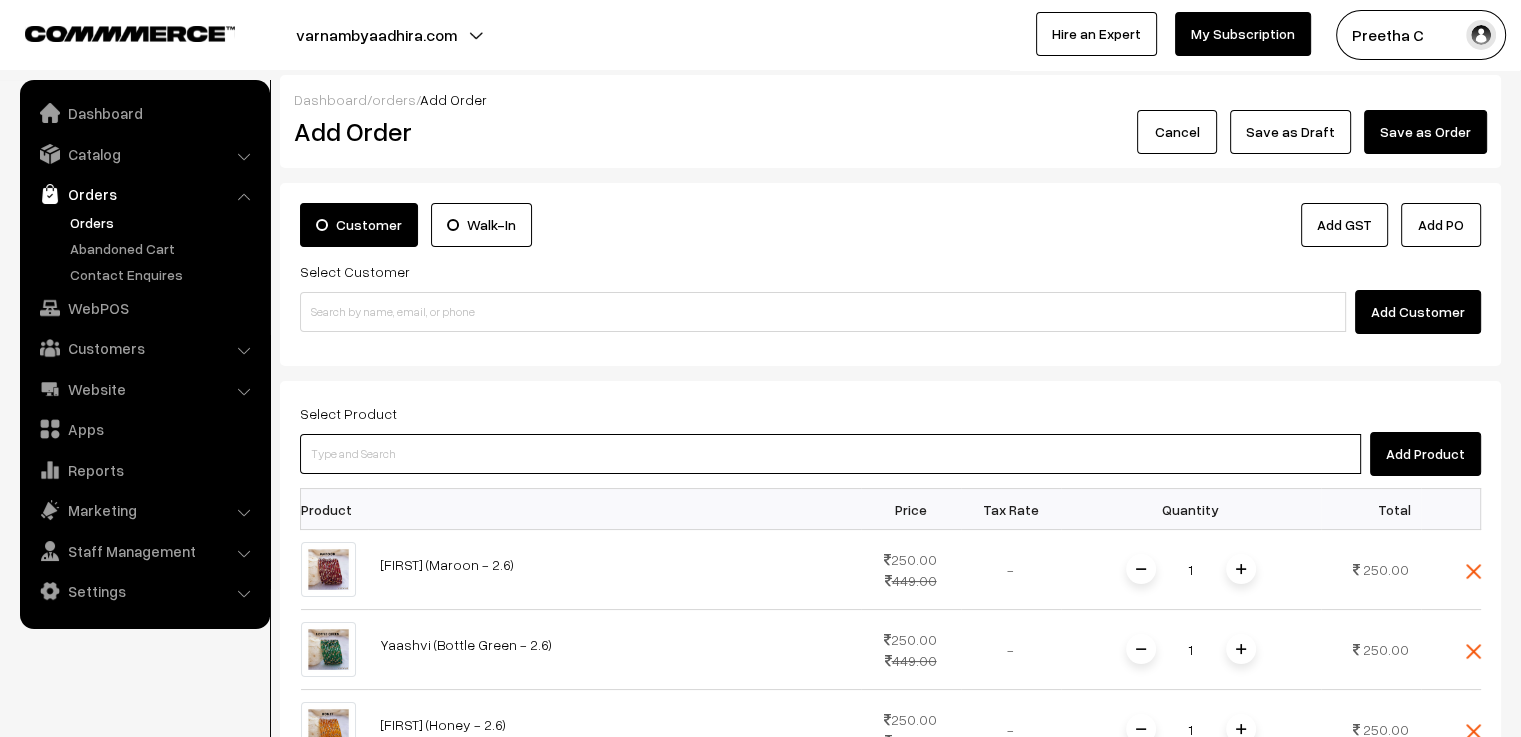 click at bounding box center (830, 454) 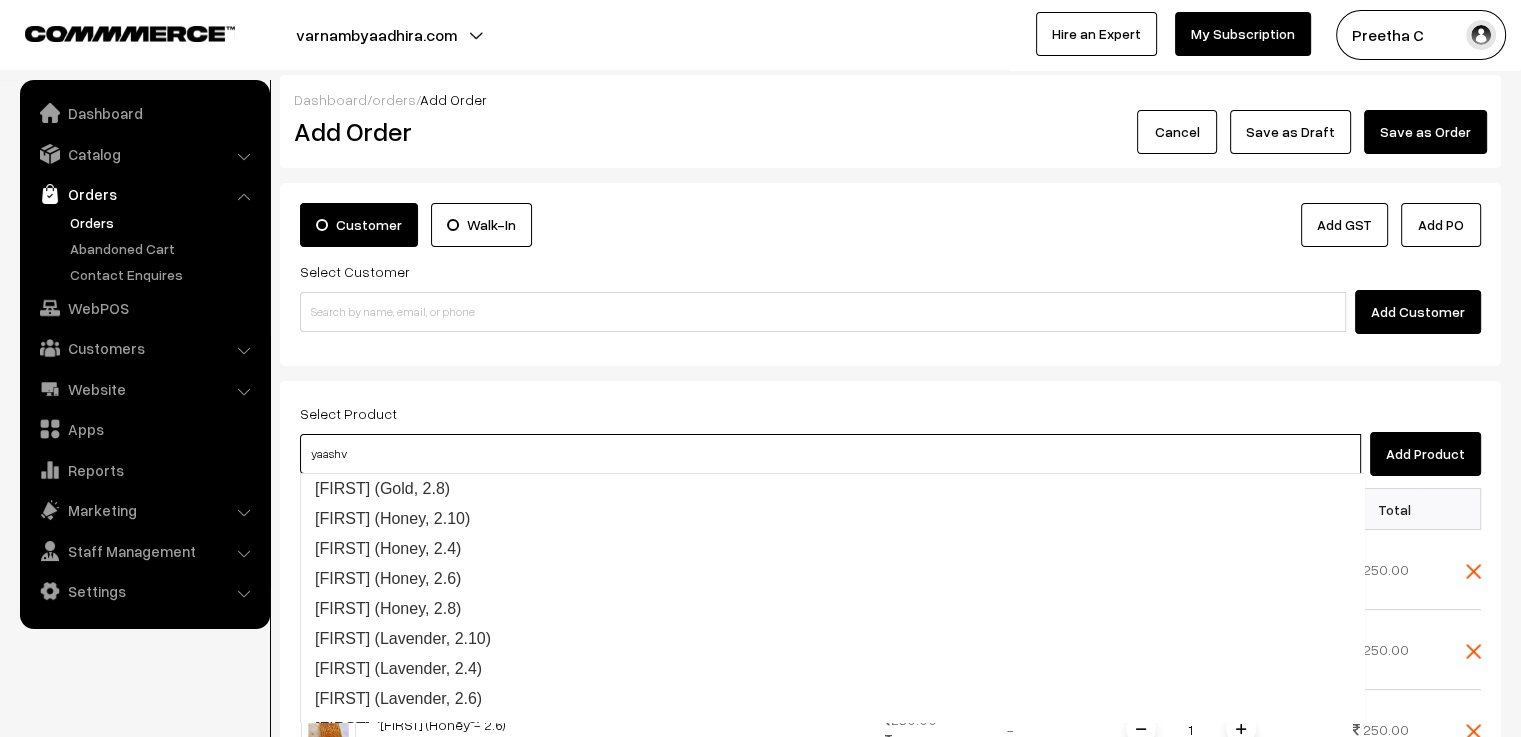 type on "yaashvi" 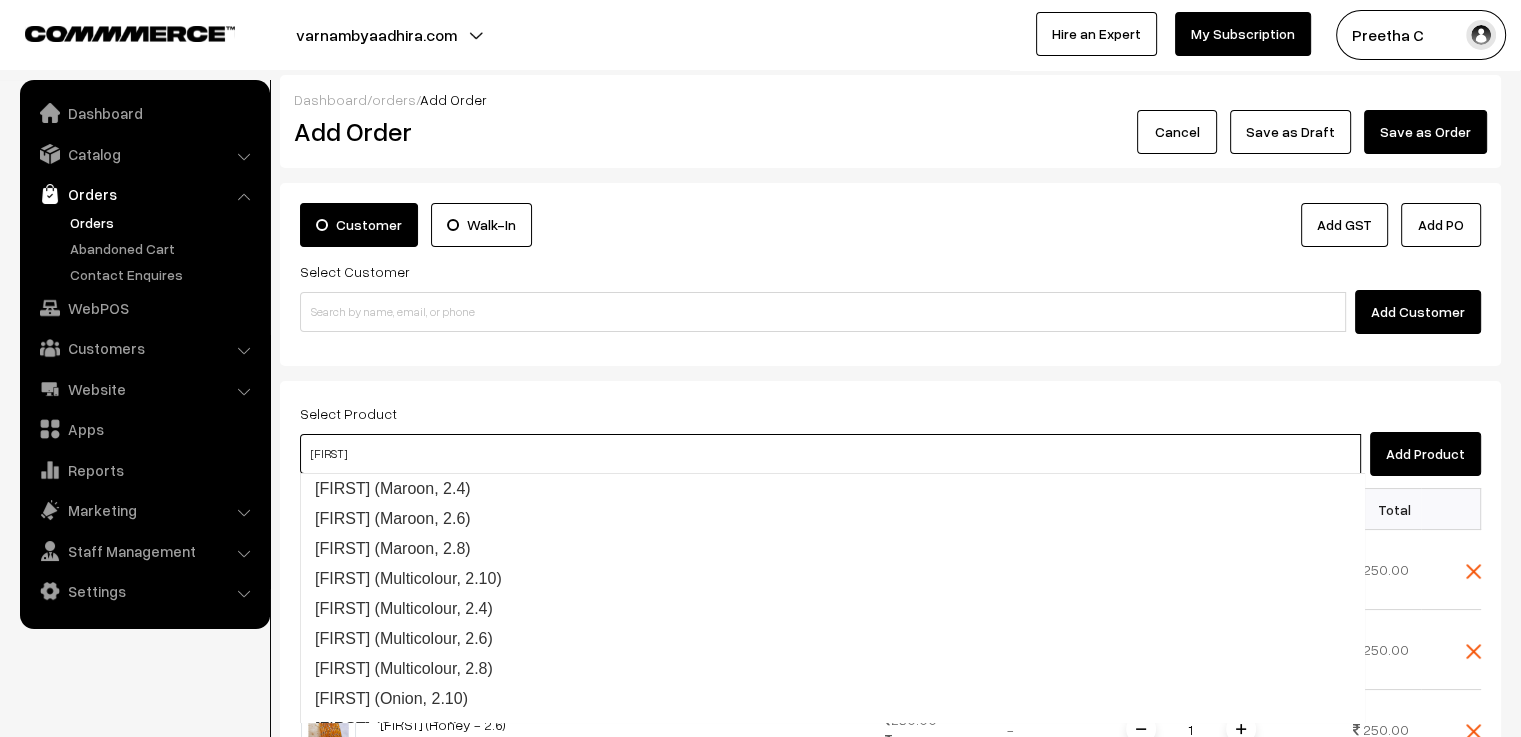 scroll, scrollTop: 780, scrollLeft: 0, axis: vertical 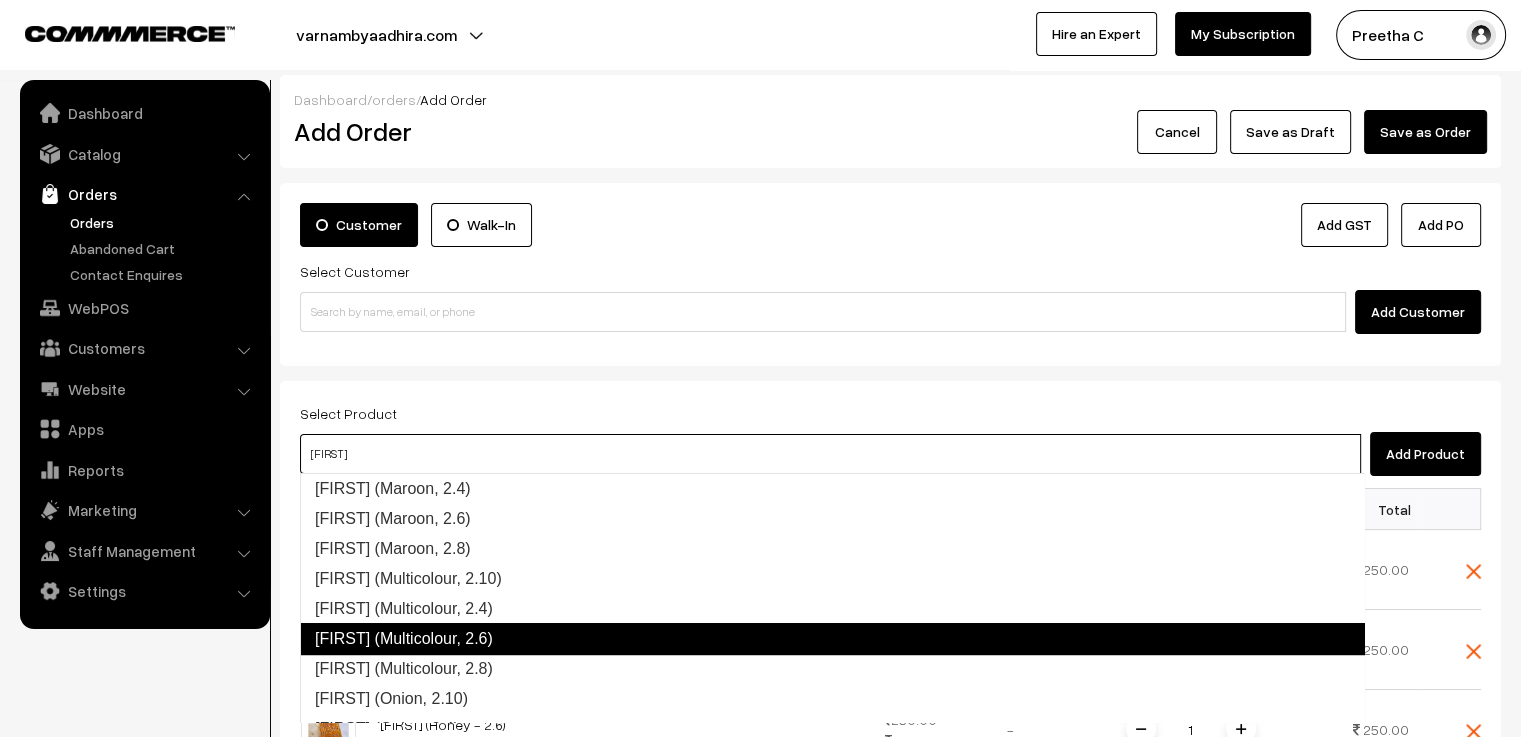 click on "Yaashvi (Multicolour, 2.6)" at bounding box center [832, 639] 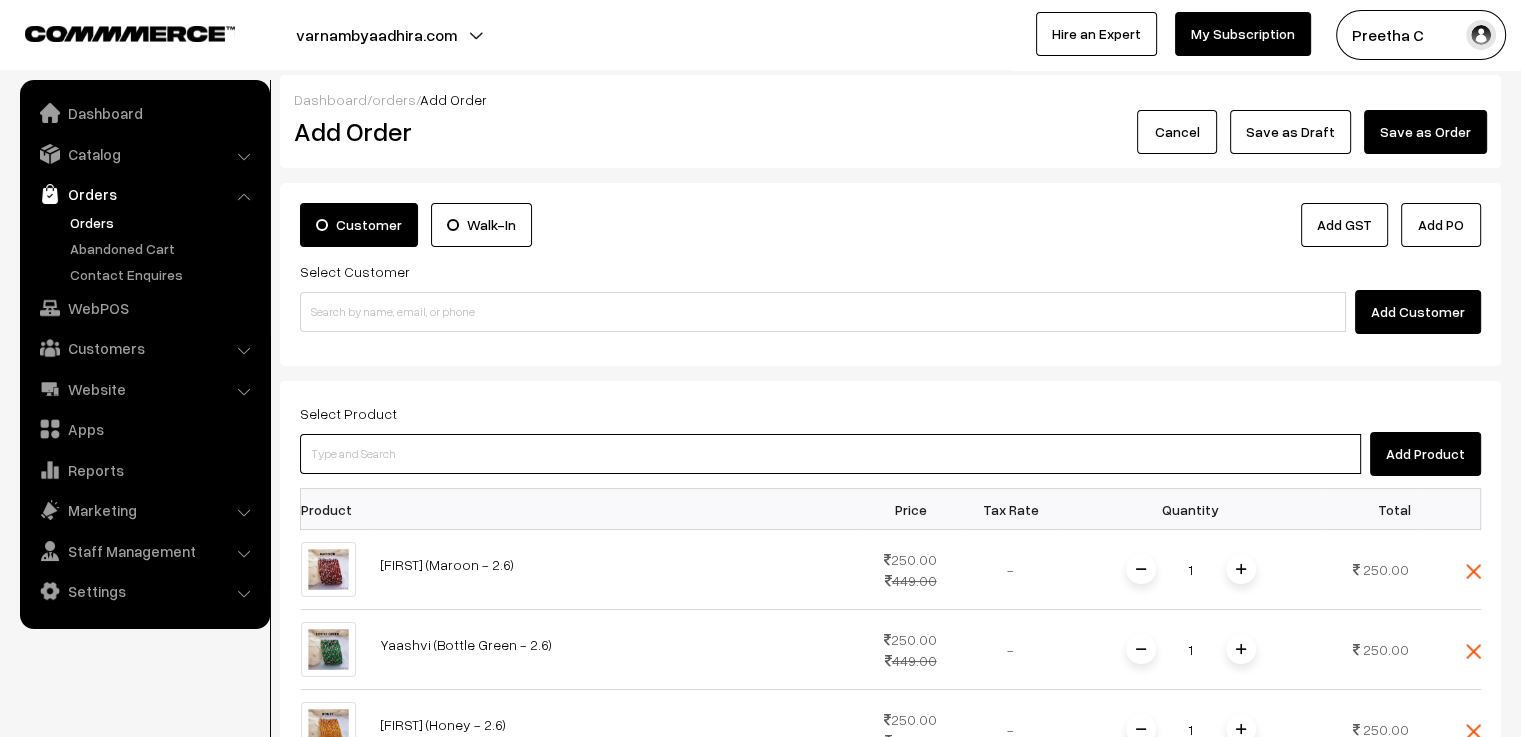 click at bounding box center [830, 454] 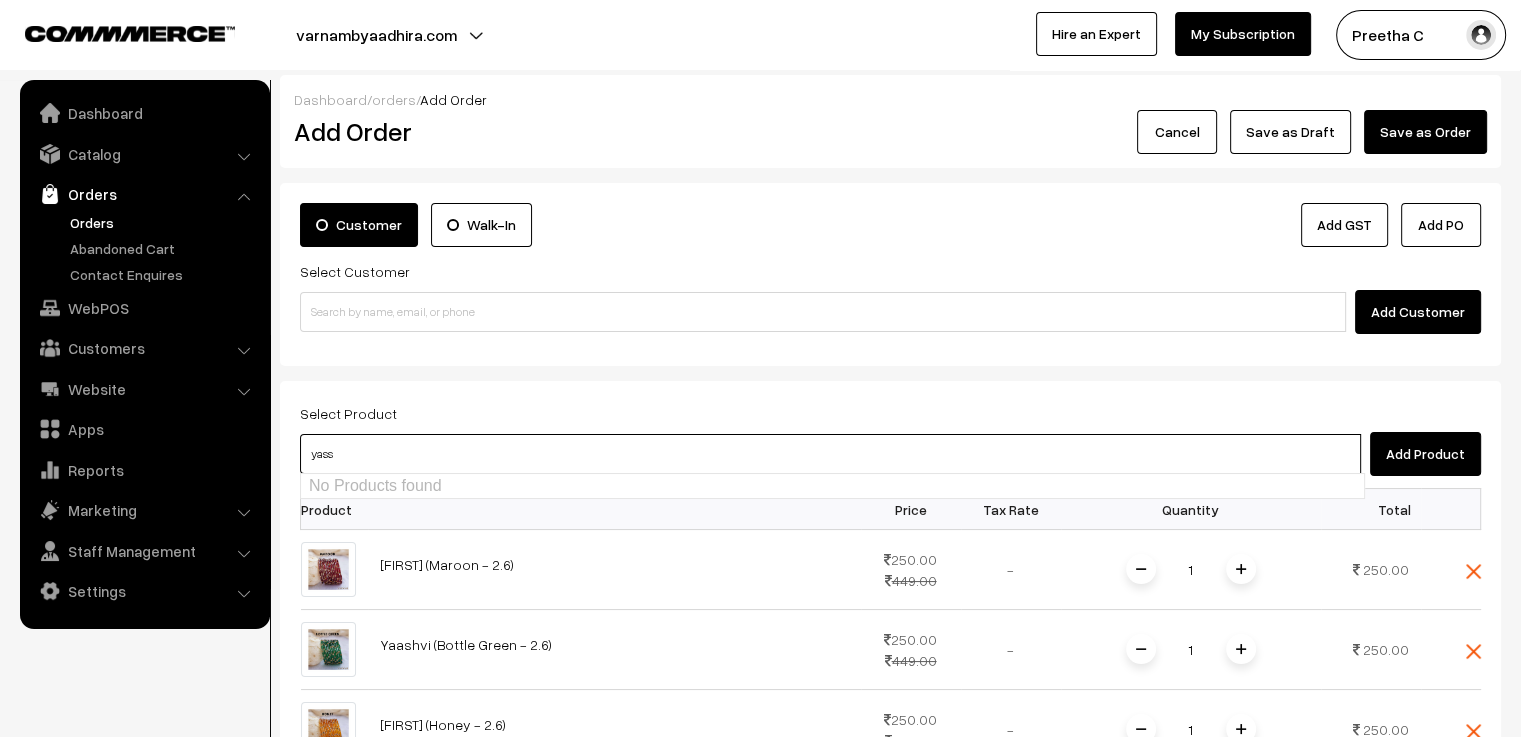 scroll, scrollTop: 0, scrollLeft: 0, axis: both 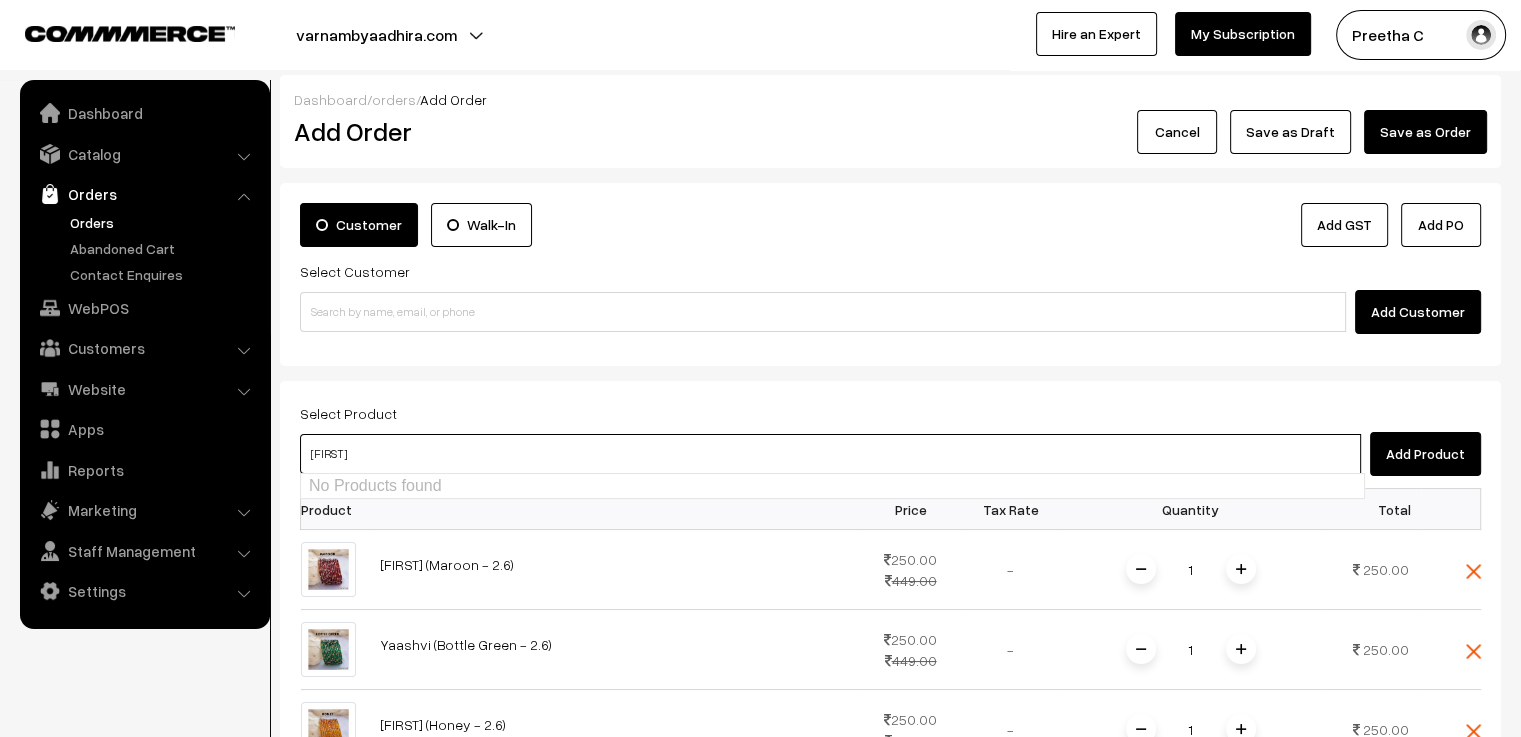 click on "yasshvi" at bounding box center (830, 454) 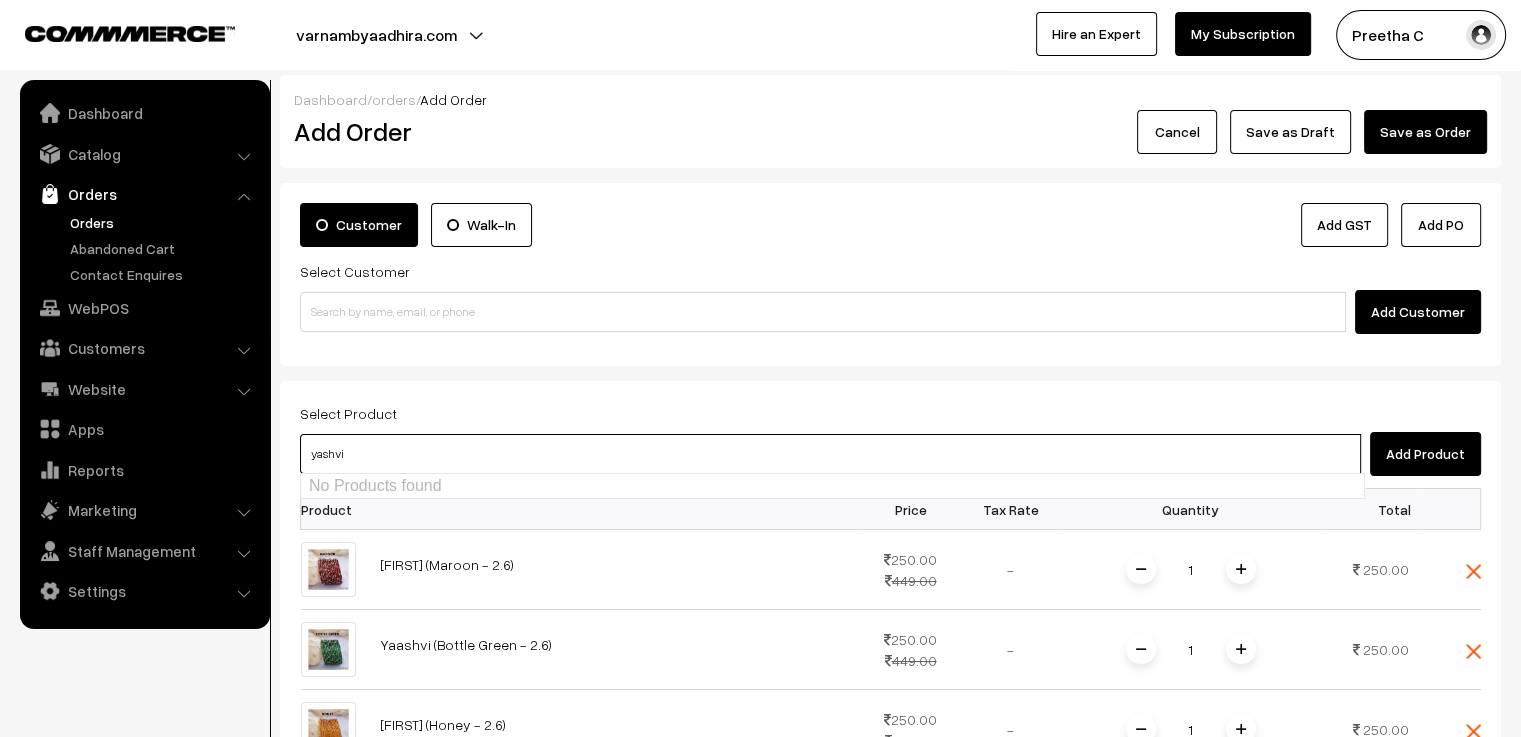 type on "yaashvi" 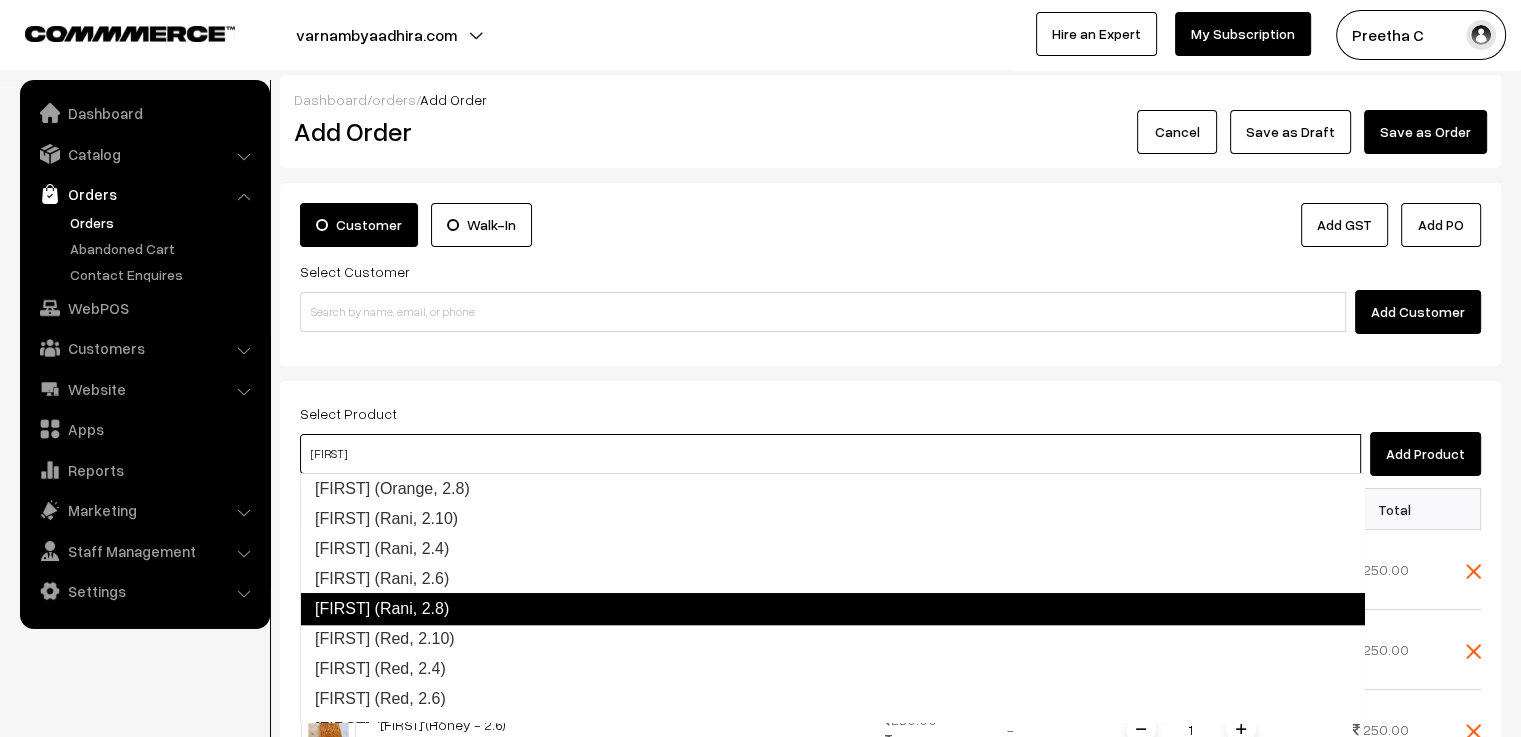 scroll, scrollTop: 1201, scrollLeft: 0, axis: vertical 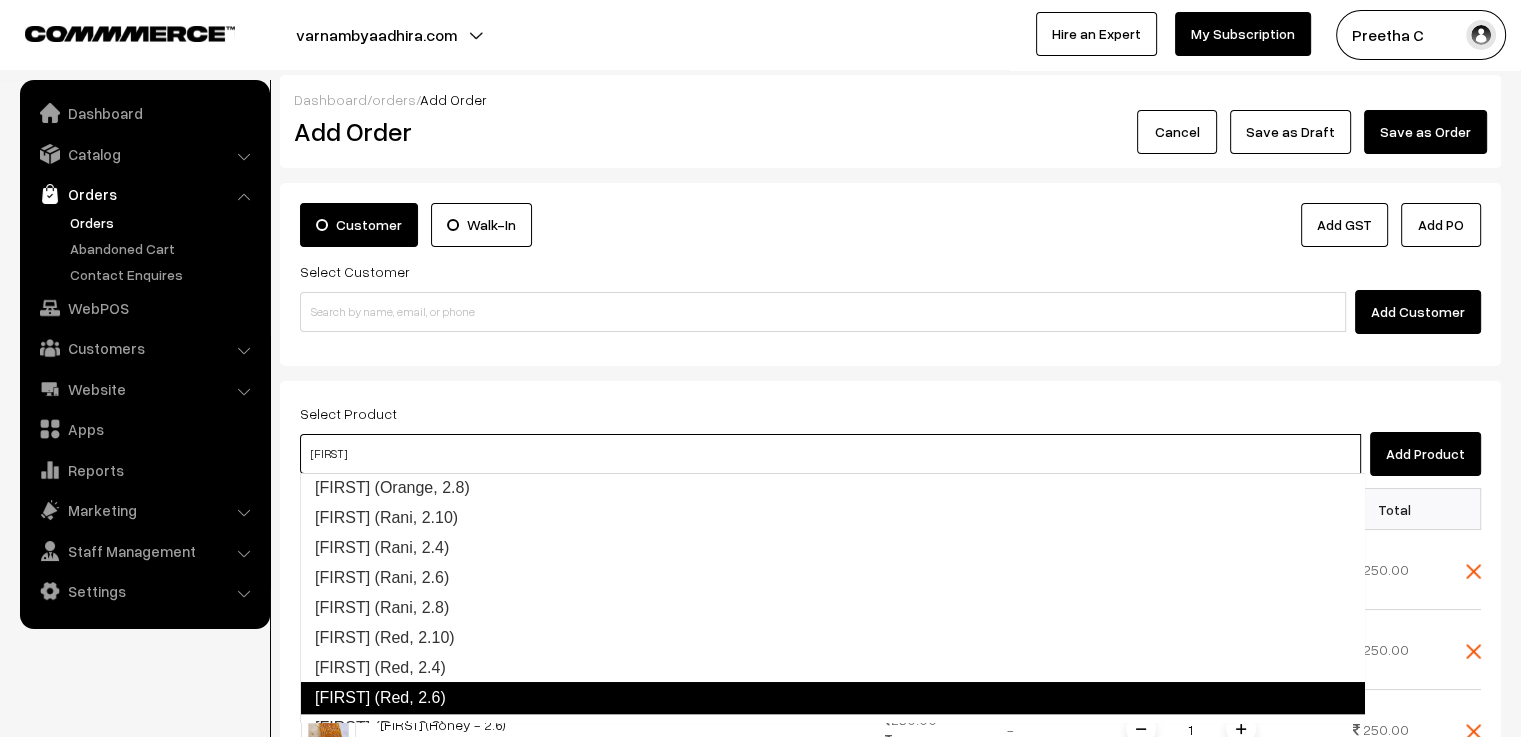 click on "Yaashvi (Red, 2.6)" at bounding box center [832, 698] 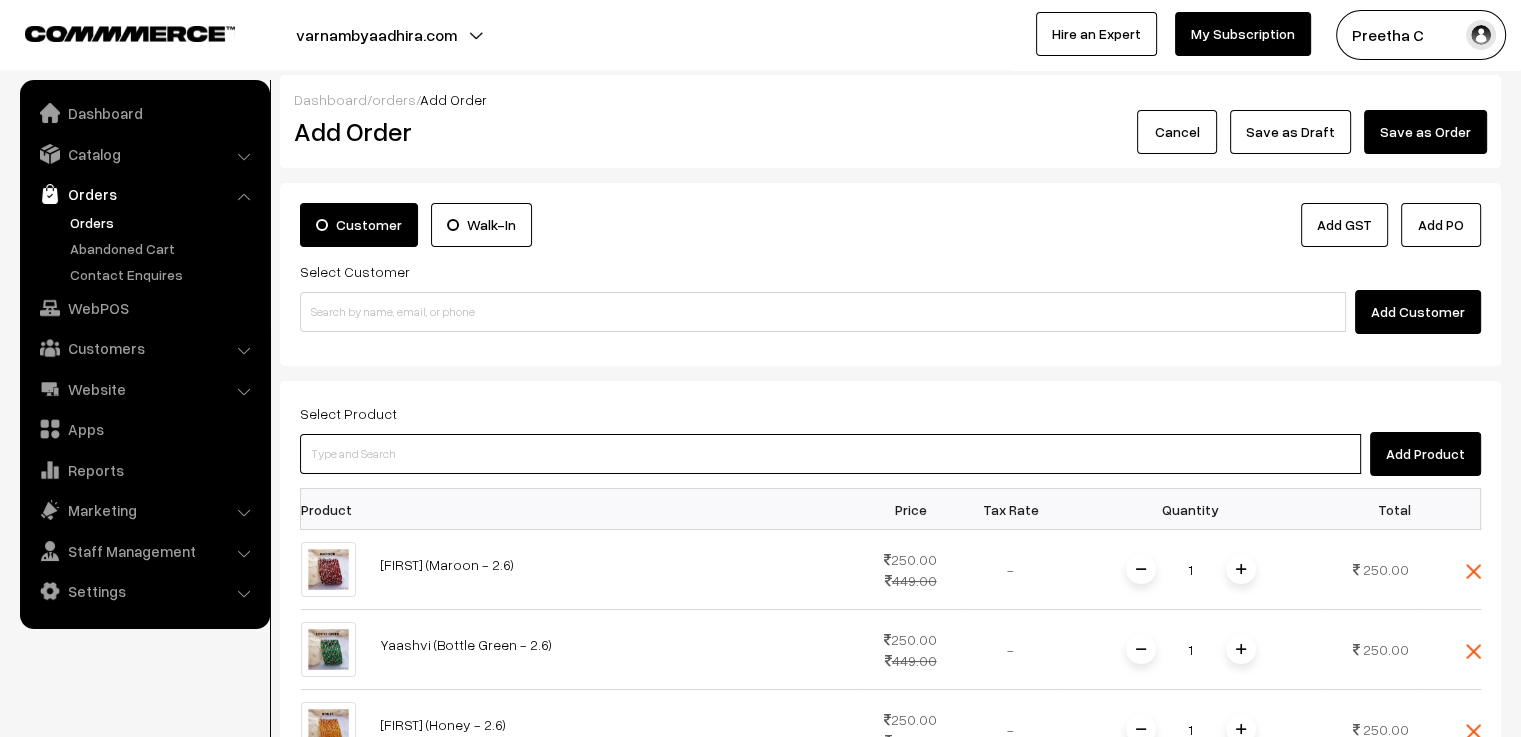 click at bounding box center (830, 454) 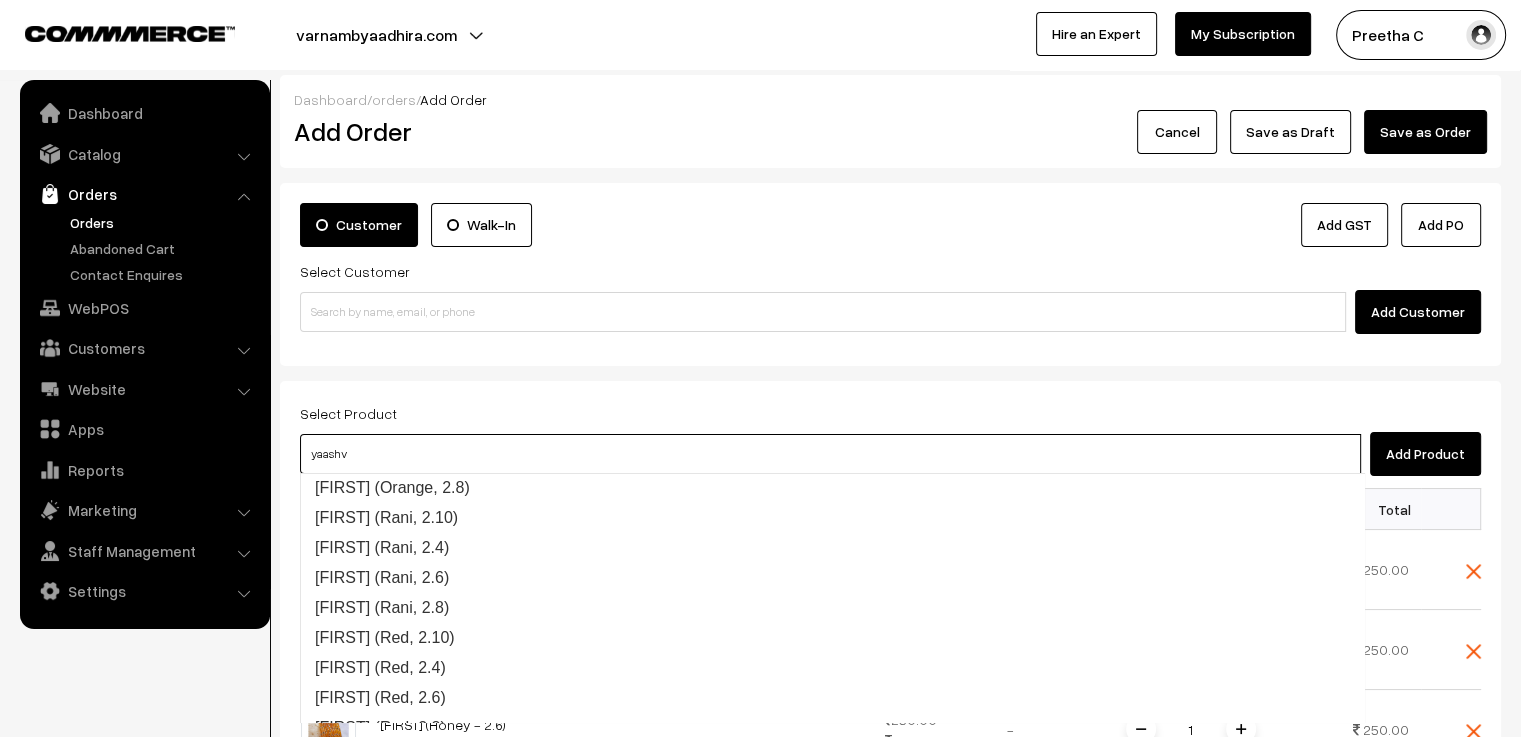 type on "yaashvi" 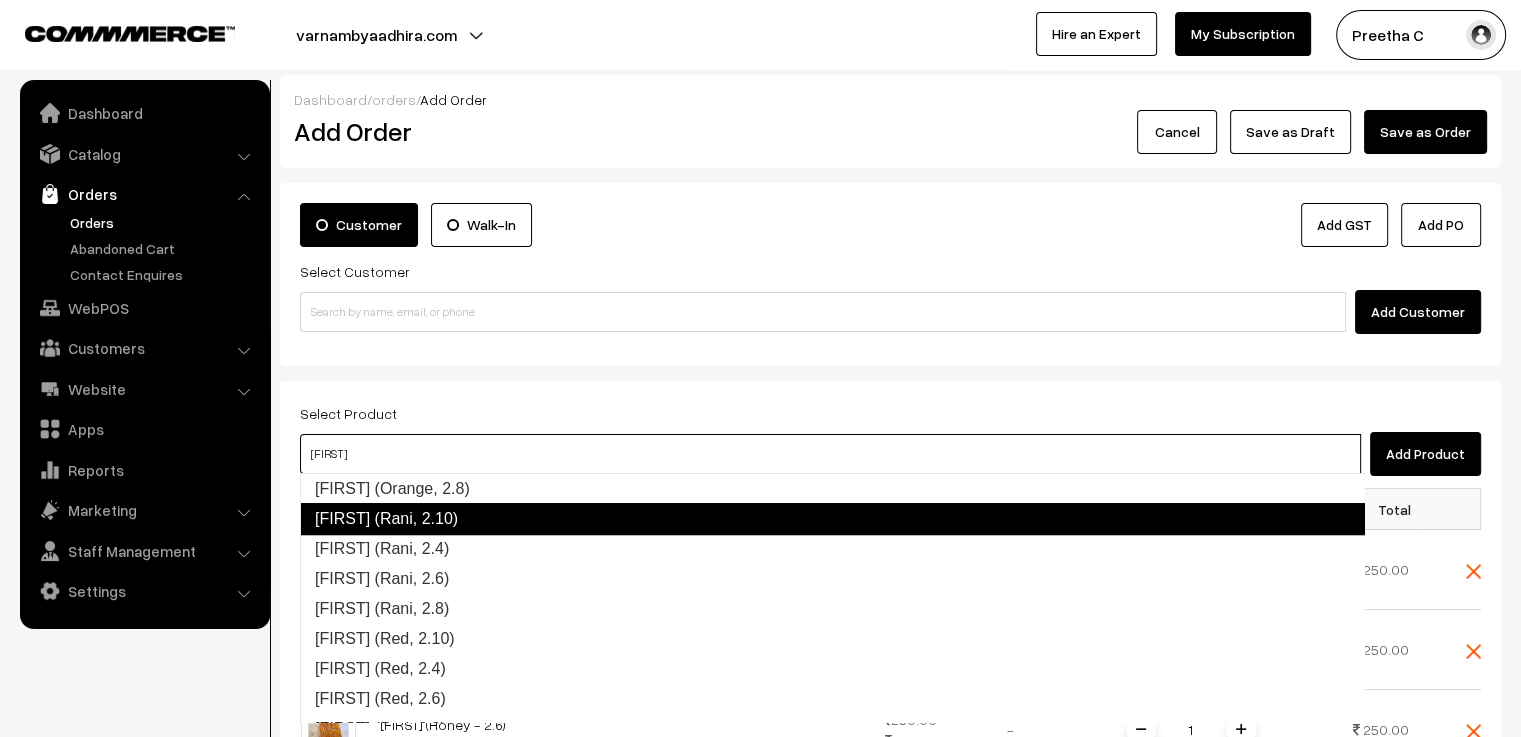 scroll, scrollTop: 1100, scrollLeft: 0, axis: vertical 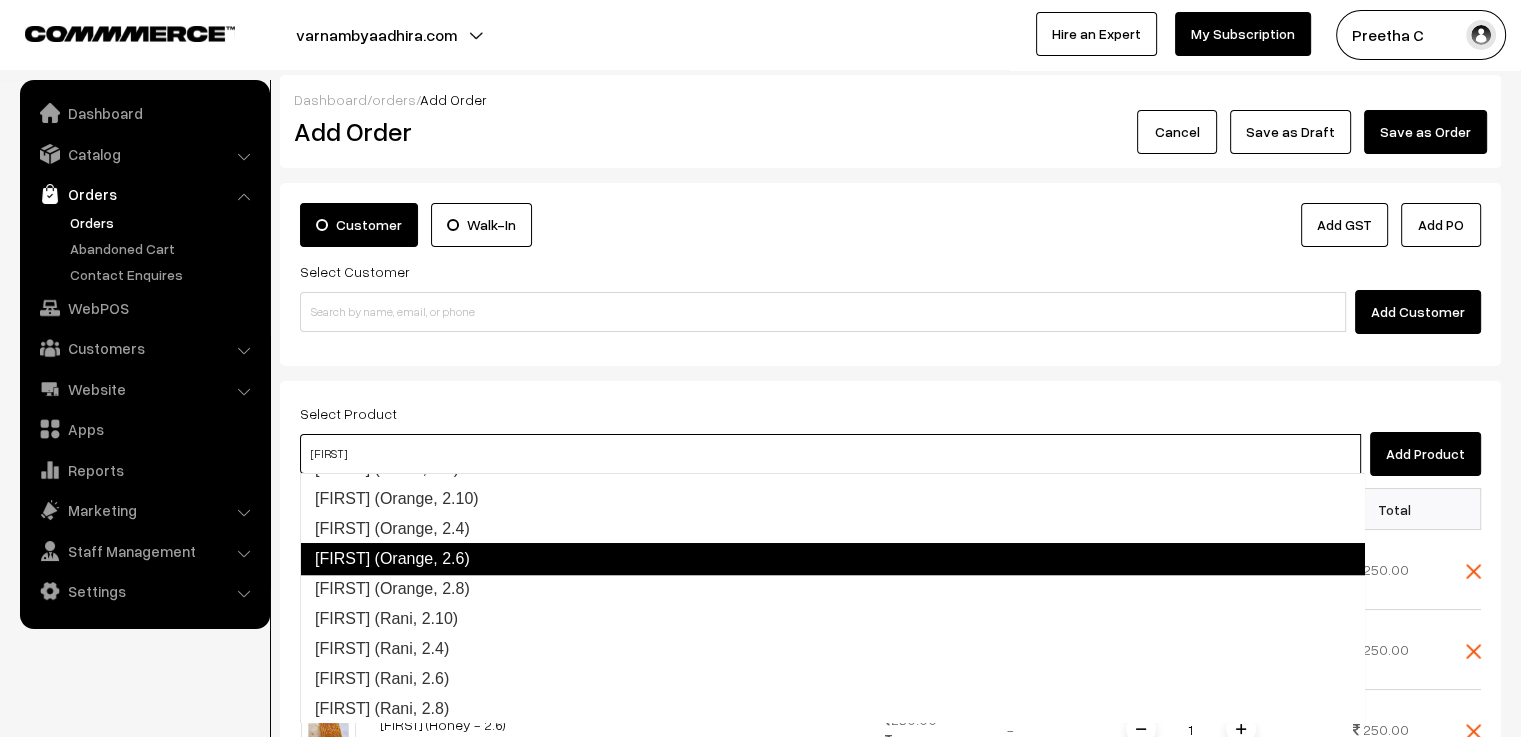 click on "Yaashvi (Orange, 2.6)" at bounding box center [832, 559] 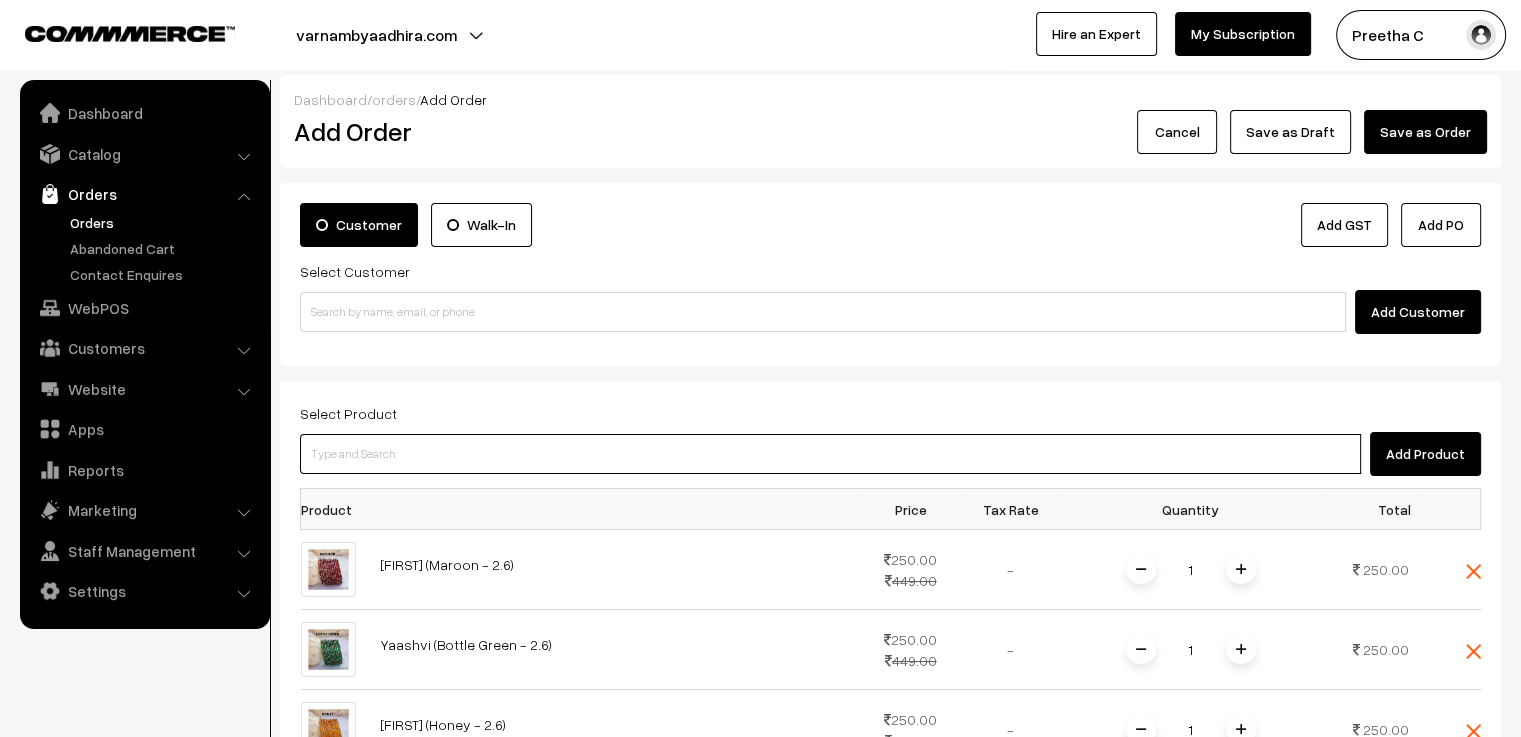 click at bounding box center [830, 454] 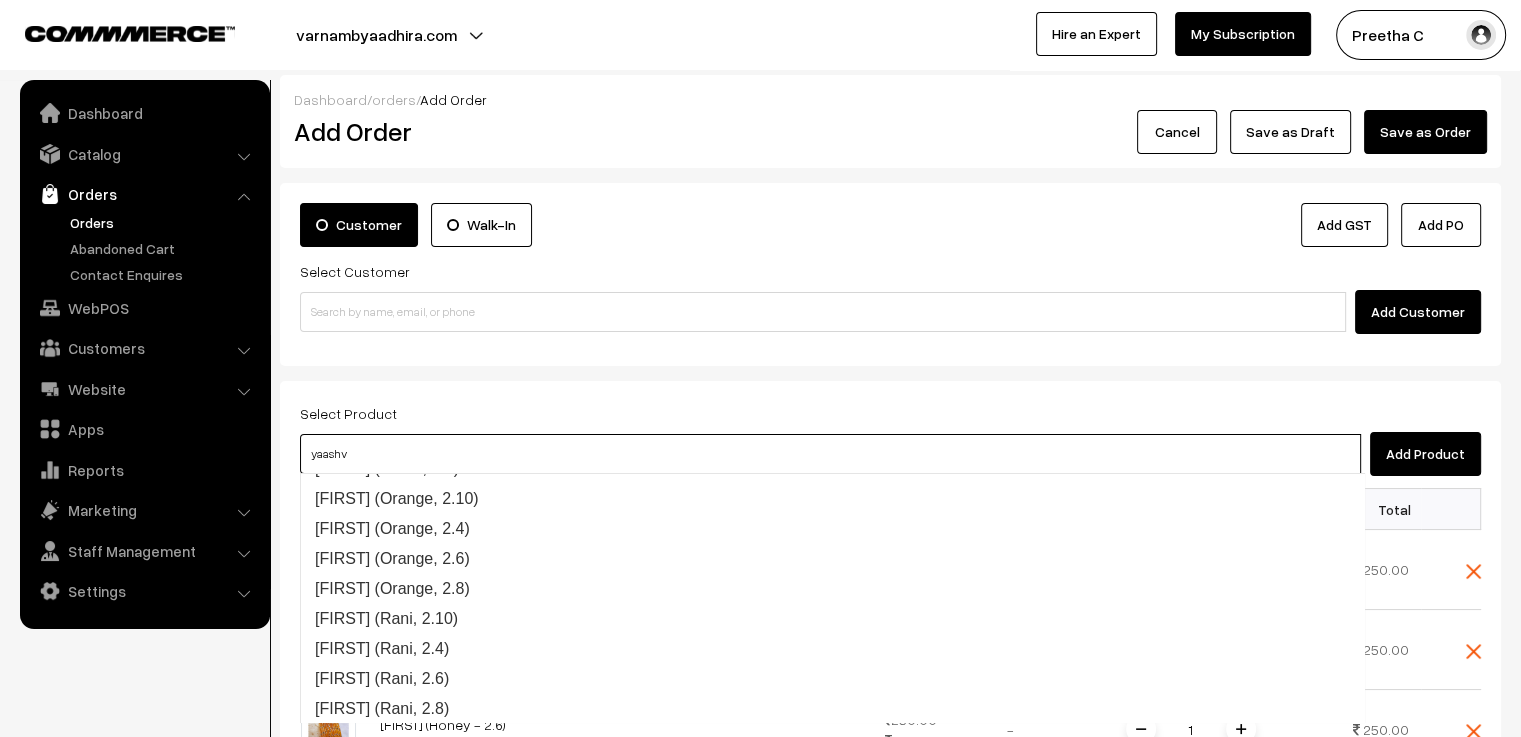 type on "yaashvi" 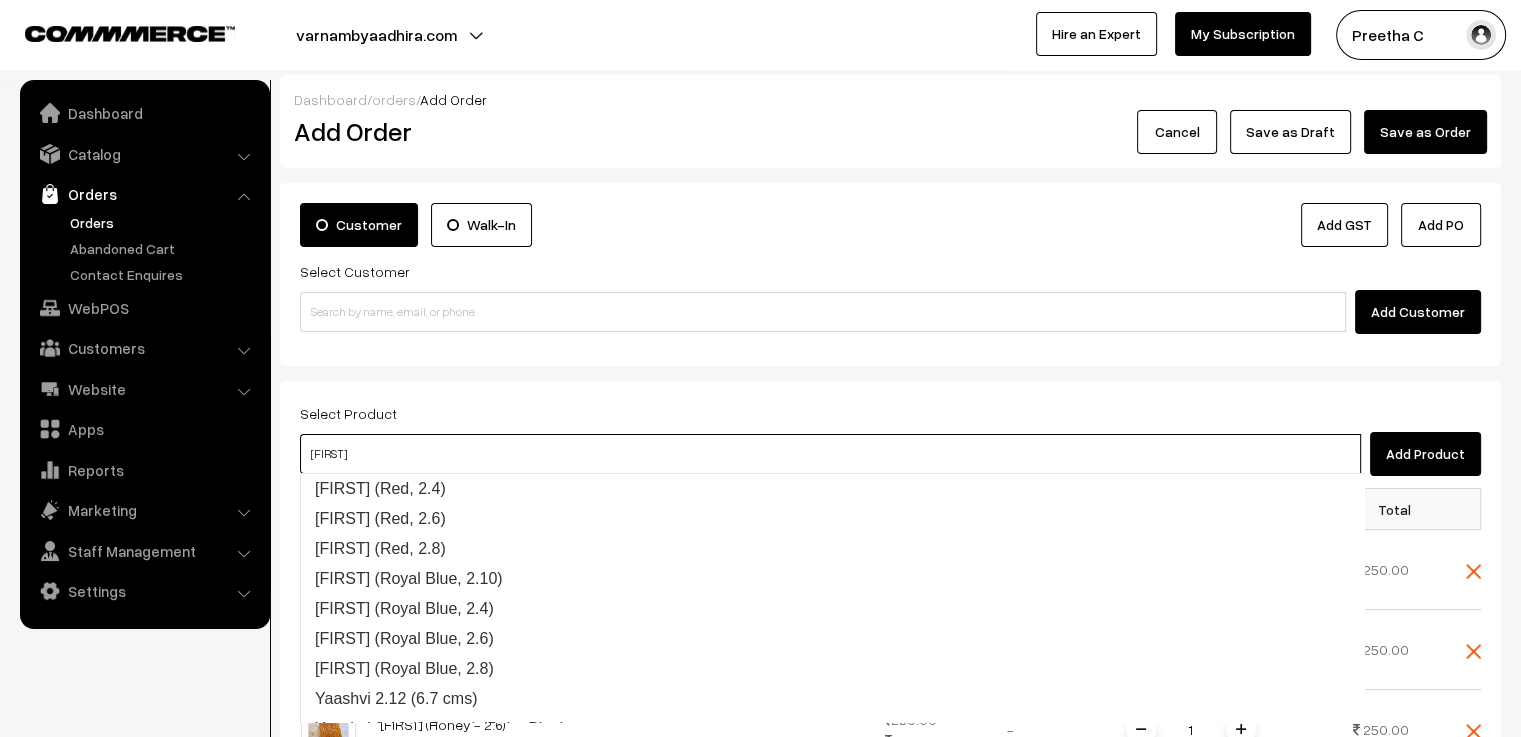 scroll, scrollTop: 1380, scrollLeft: 0, axis: vertical 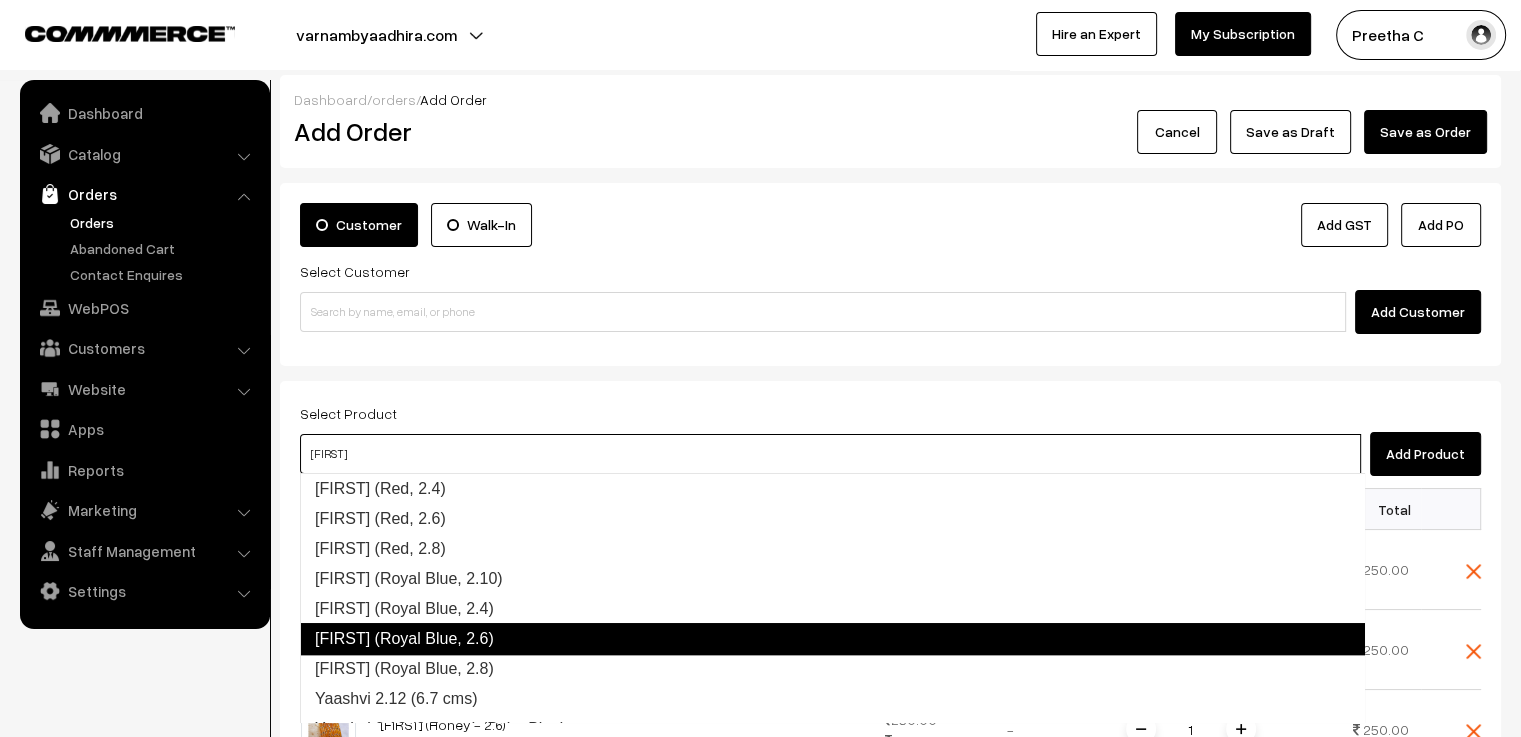click on "Yaashvi (Royal Blue, 2.6)" at bounding box center [832, 639] 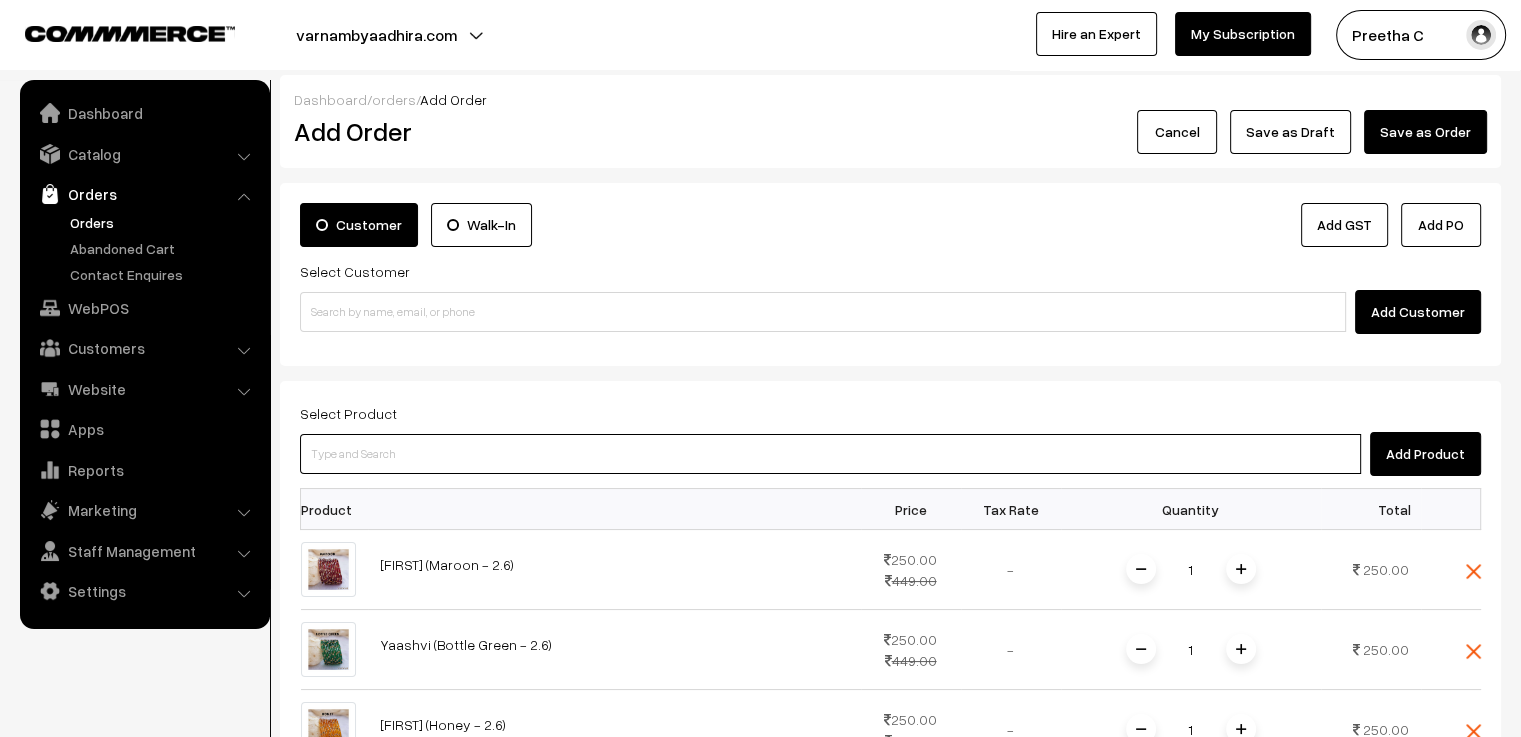 click at bounding box center (830, 454) 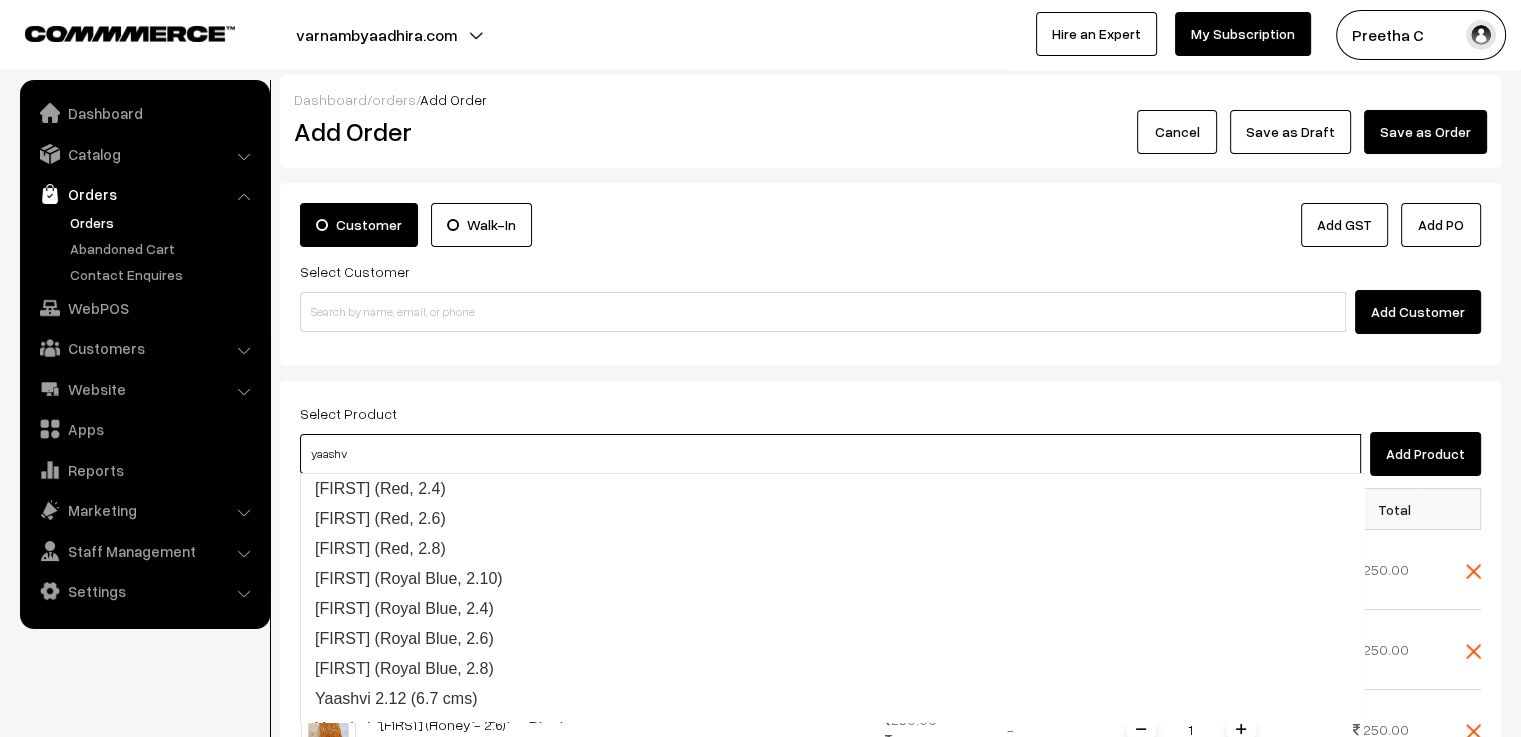 type on "yaashvi" 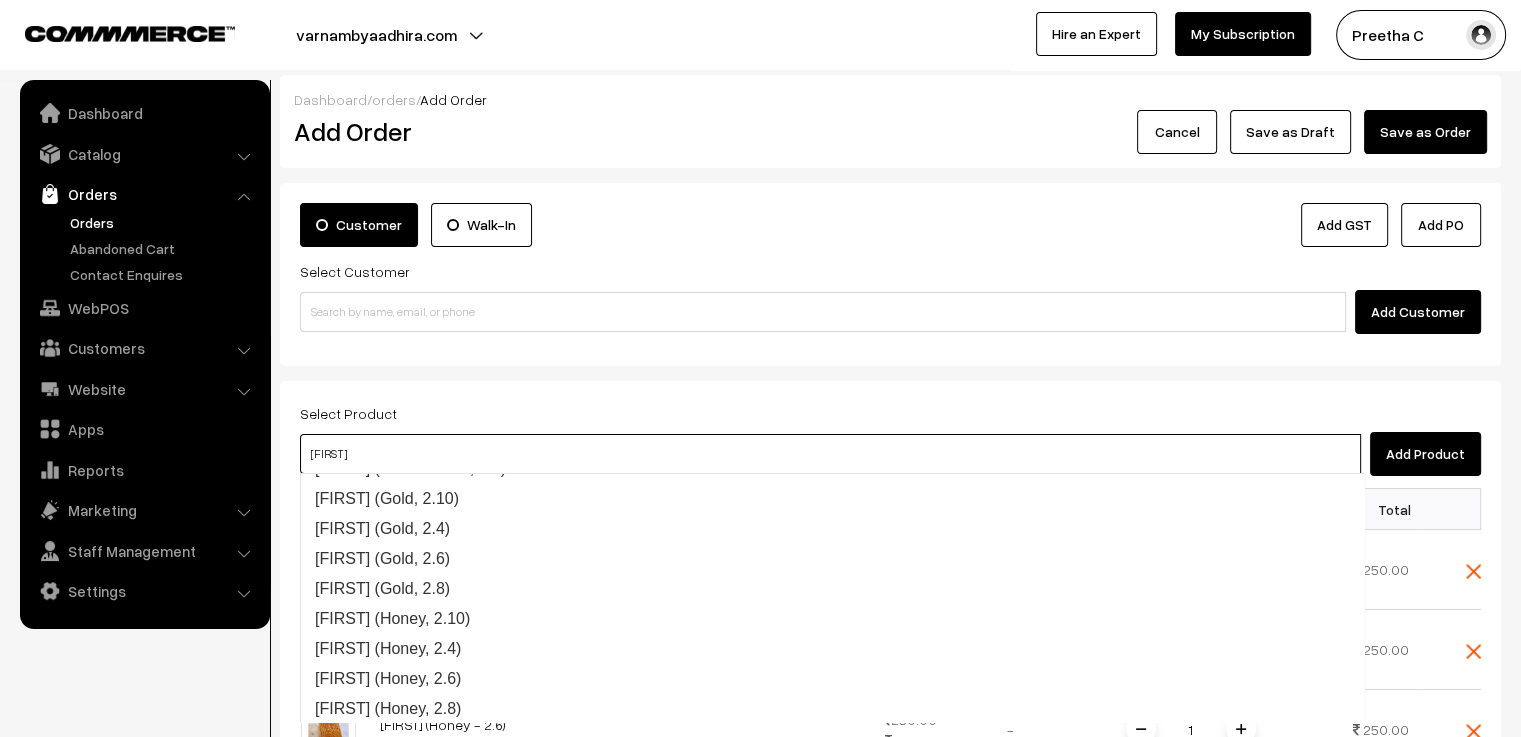 scroll, scrollTop: 80, scrollLeft: 0, axis: vertical 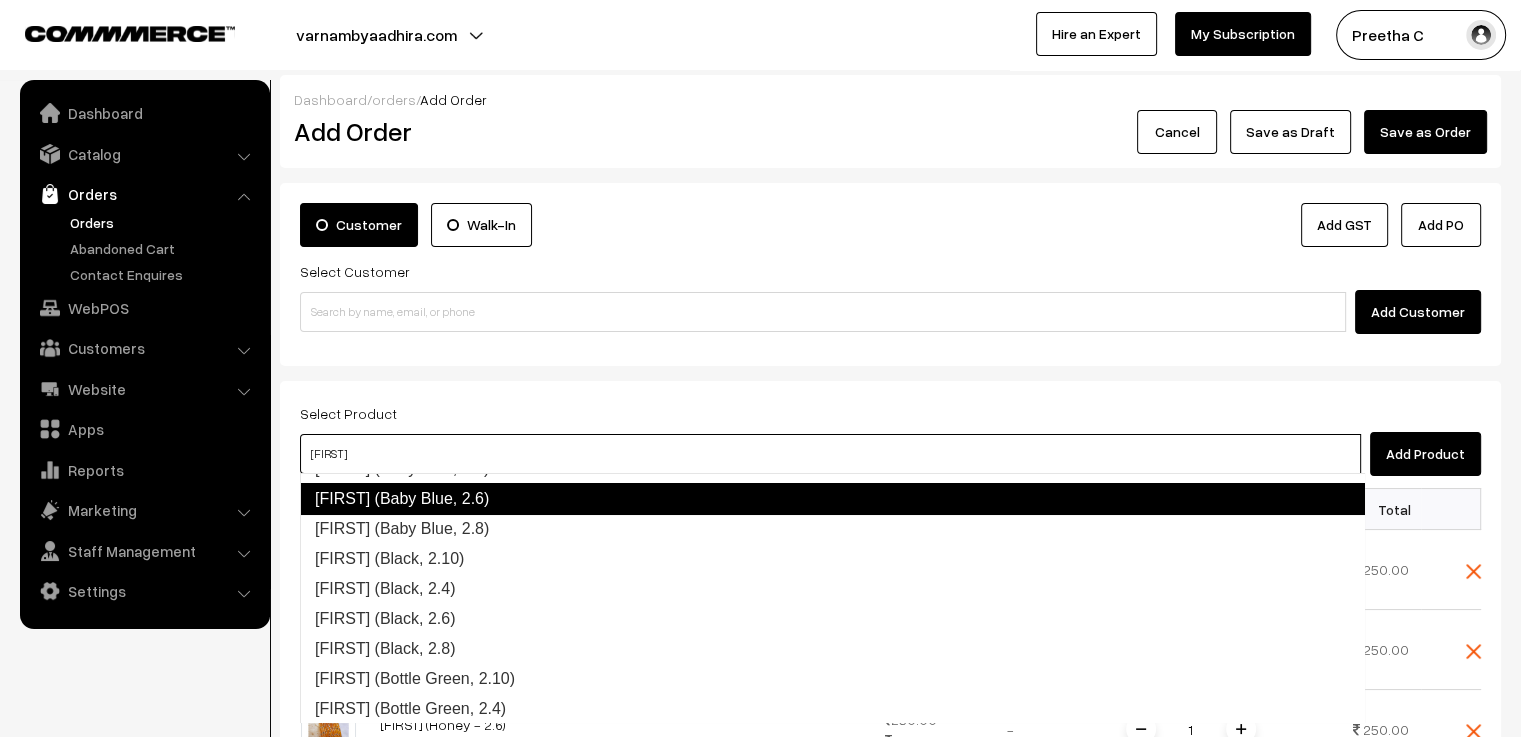 click on "Yaashvi (Baby Blue, 2.6)" at bounding box center [832, 499] 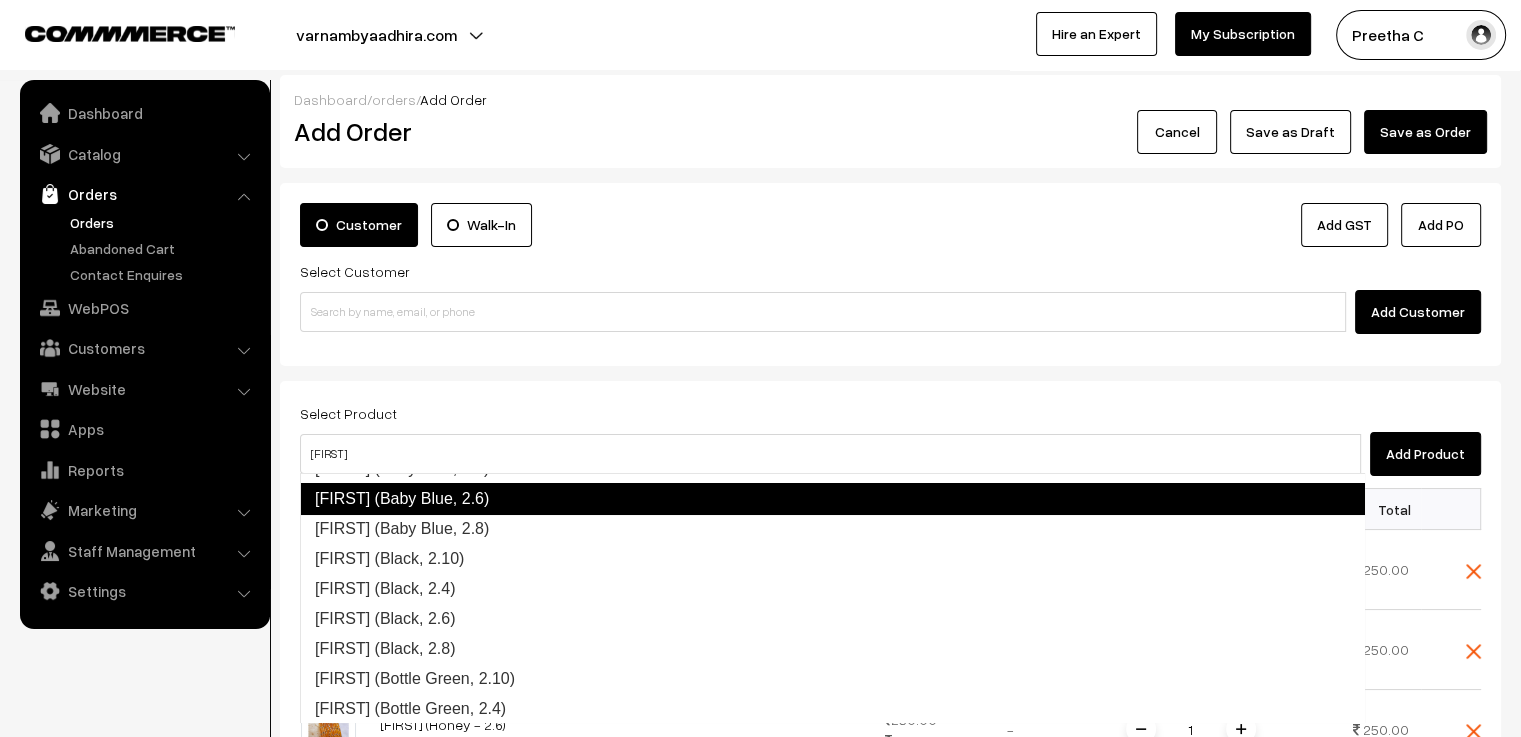 type 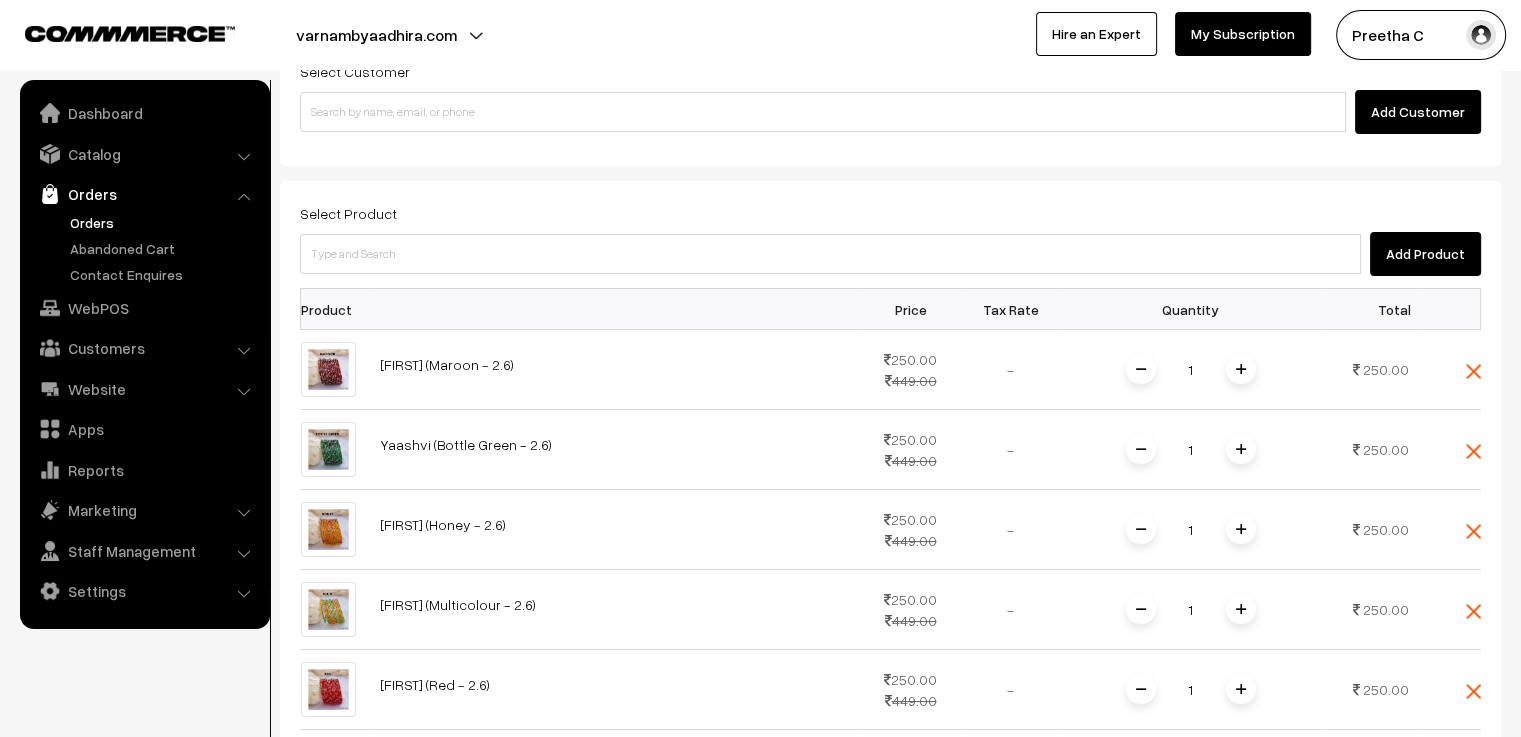 scroll, scrollTop: 300, scrollLeft: 0, axis: vertical 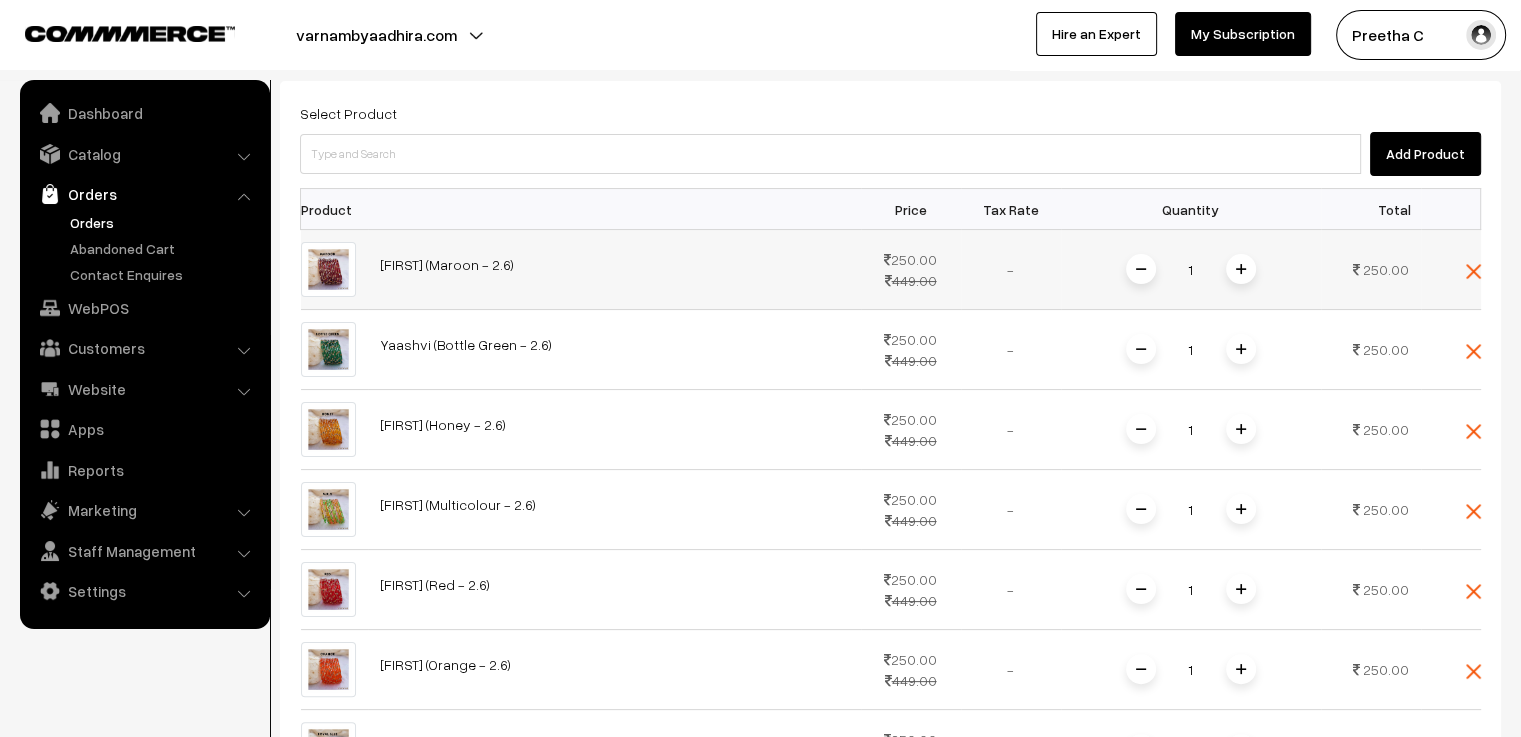 click at bounding box center [1241, 269] 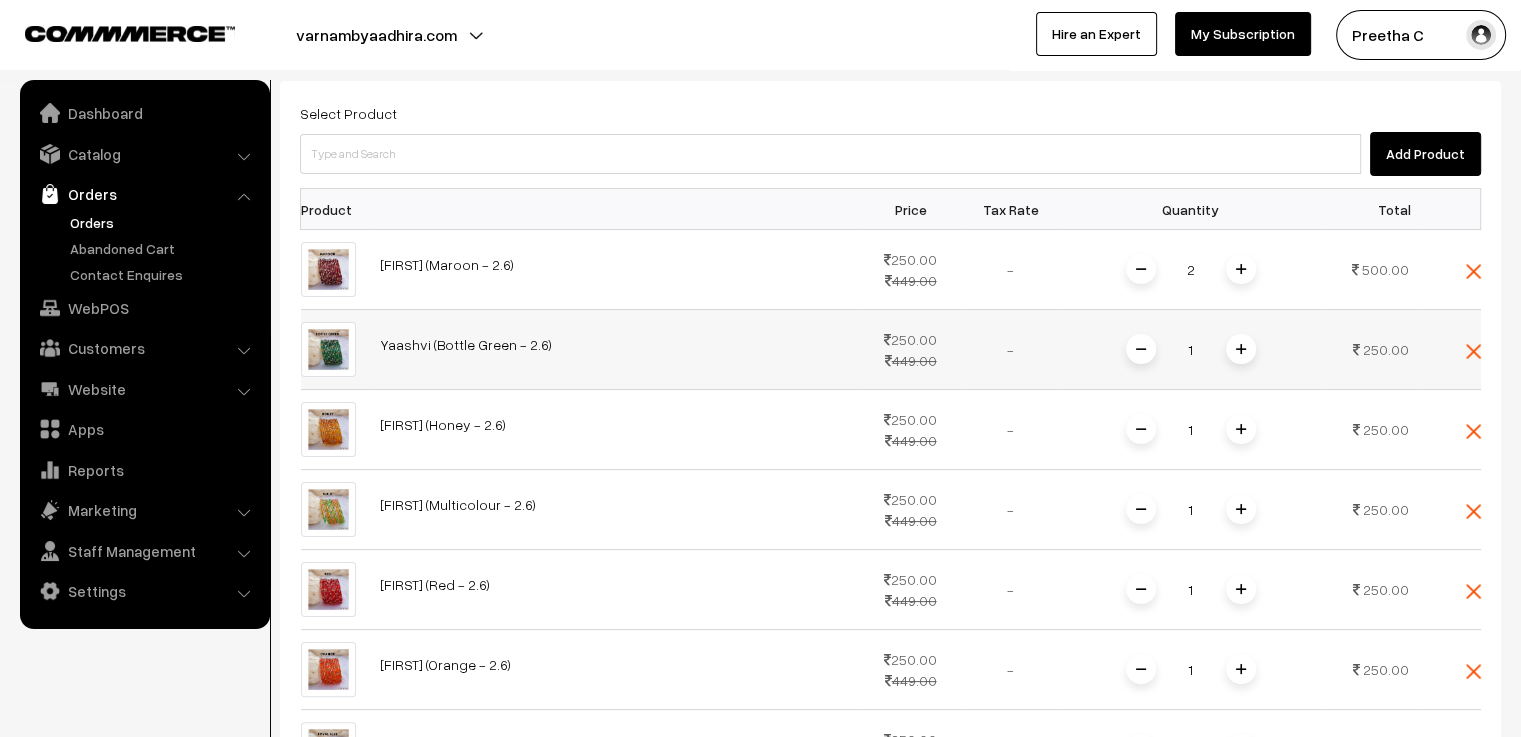 click at bounding box center (1241, 349) 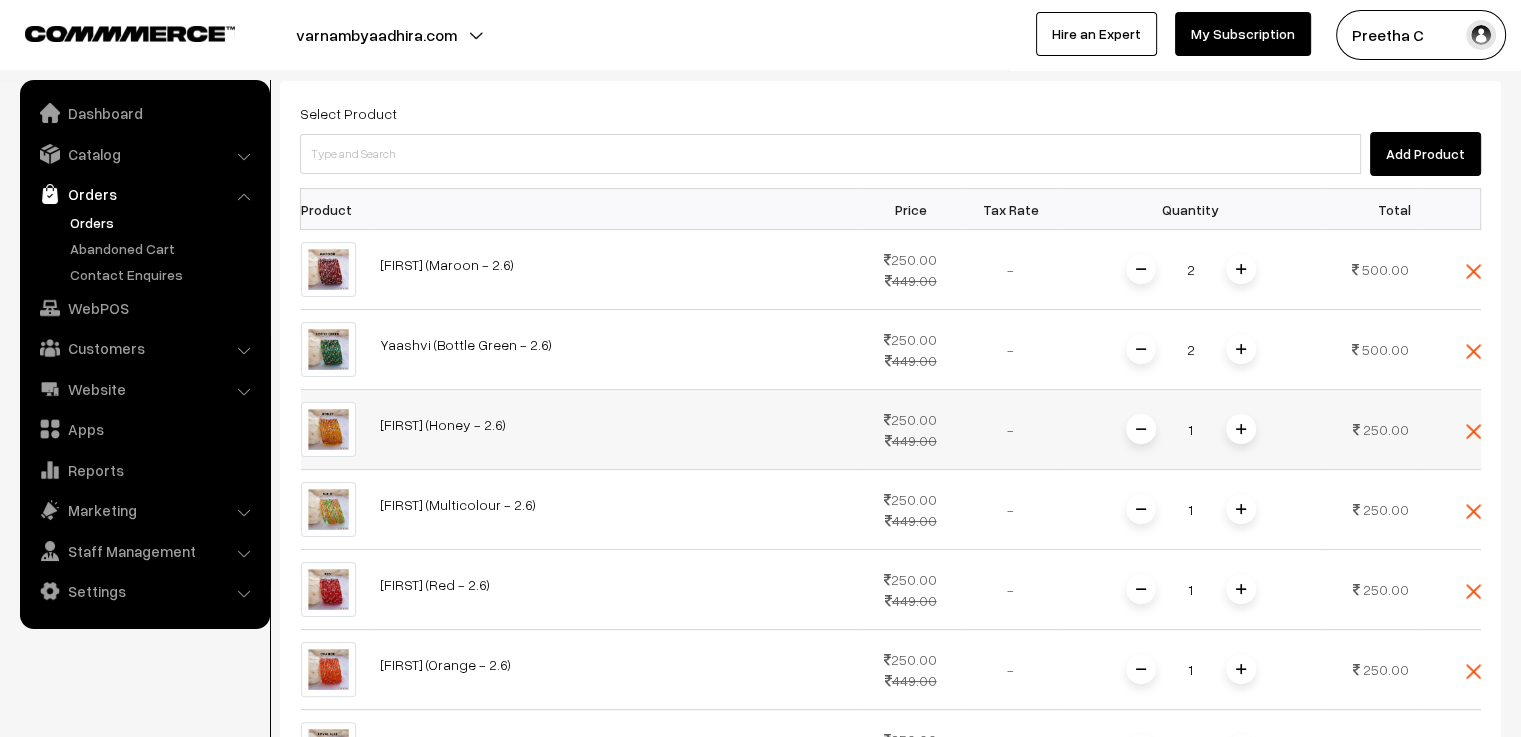 click at bounding box center [1241, 429] 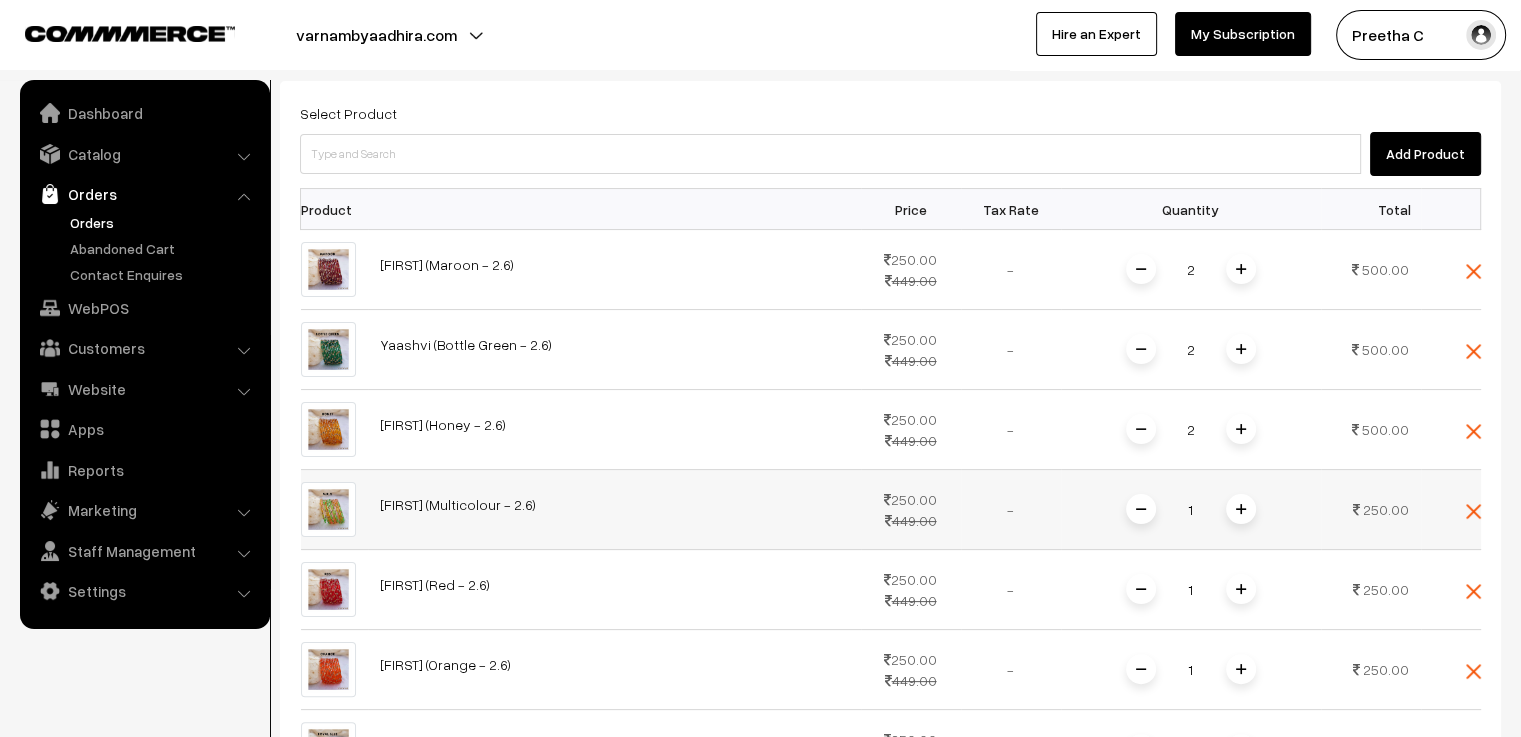 click at bounding box center (1241, 509) 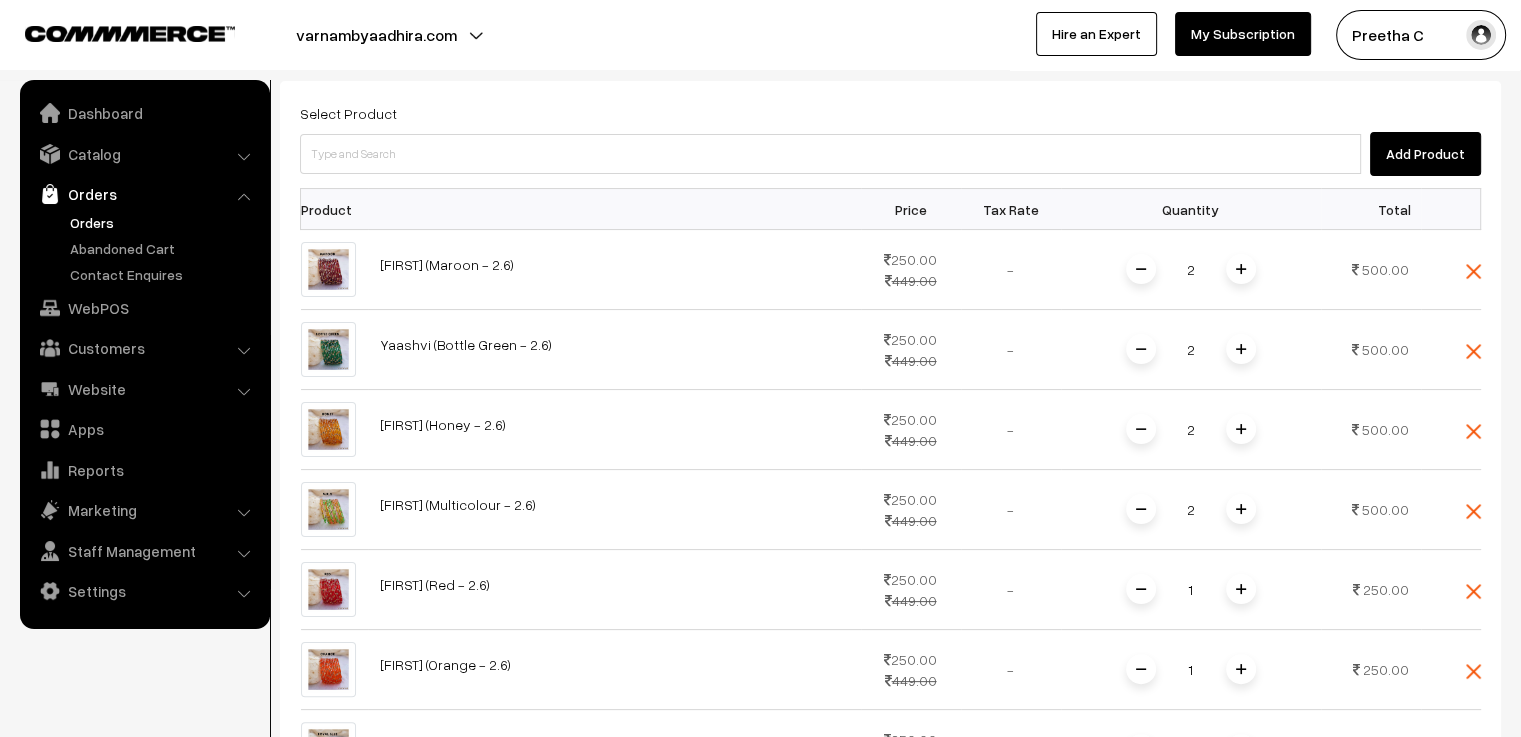 click at bounding box center (1241, 589) 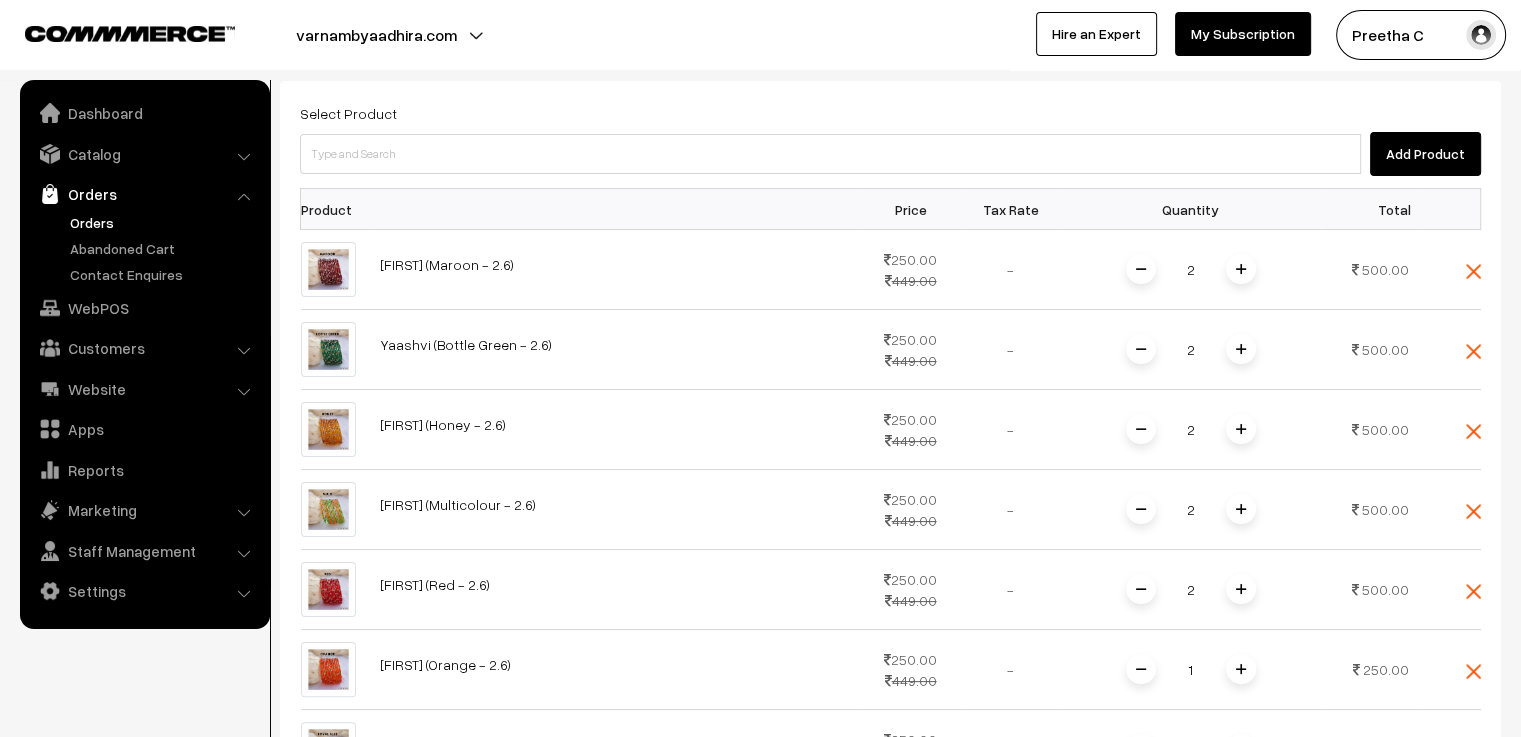 click at bounding box center (1241, 669) 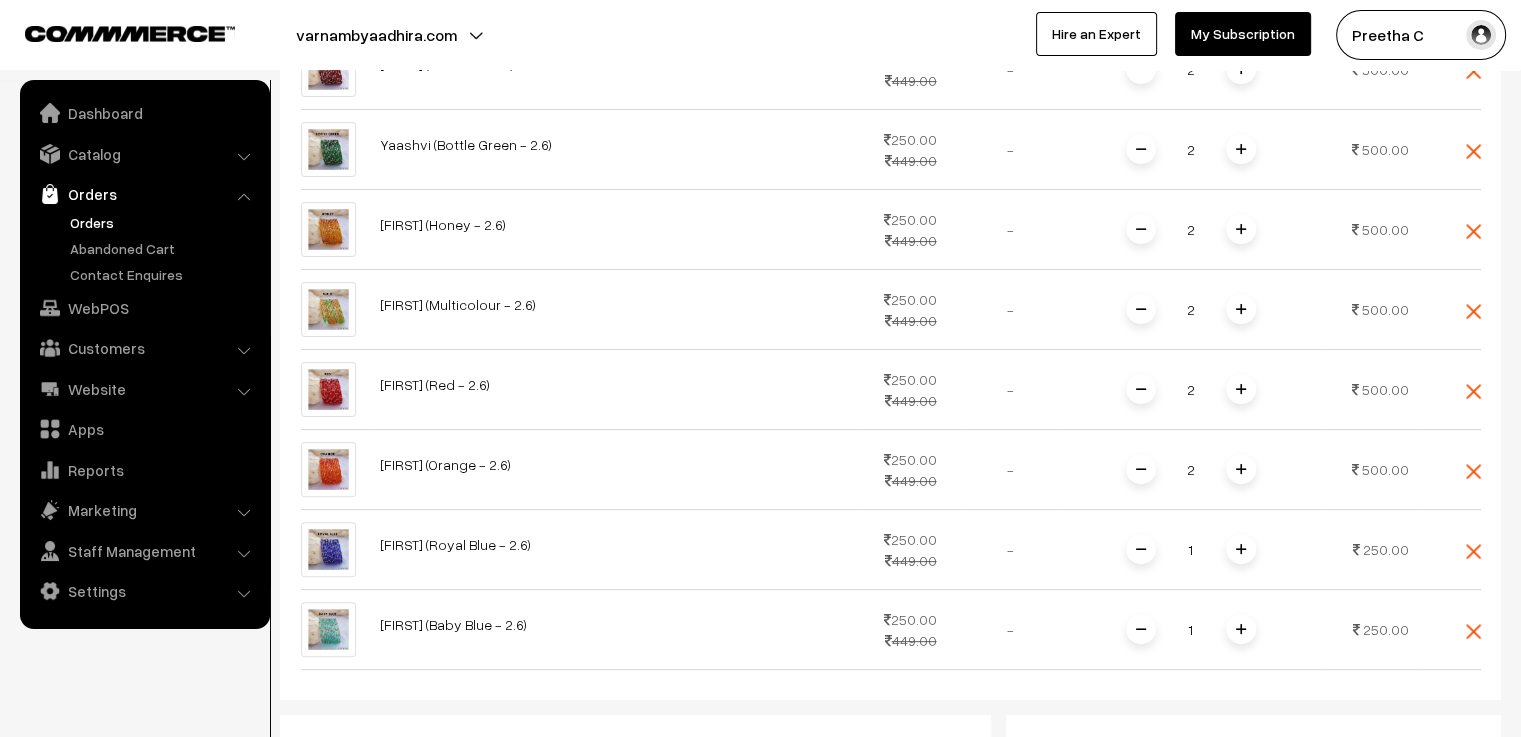 scroll, scrollTop: 600, scrollLeft: 0, axis: vertical 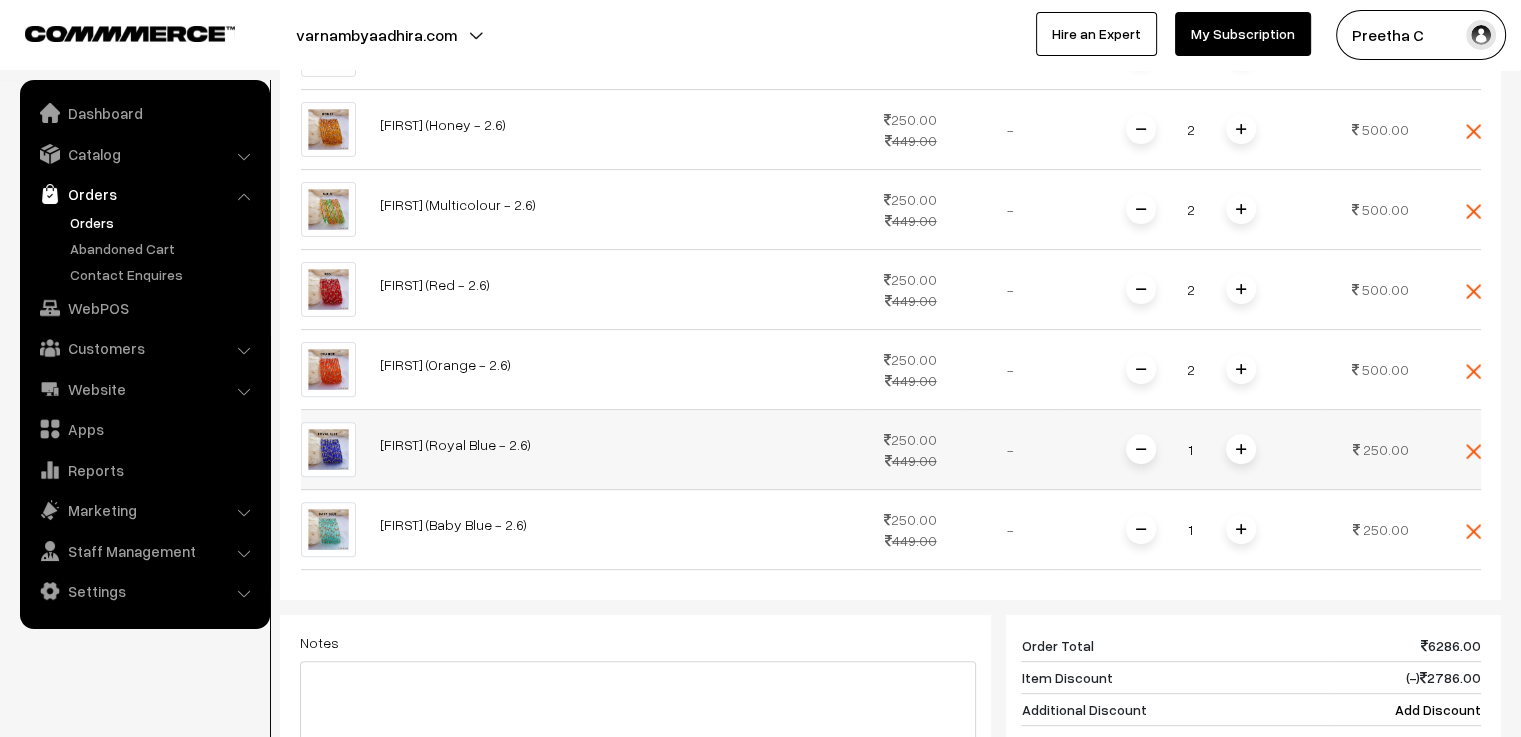 click at bounding box center (1241, 449) 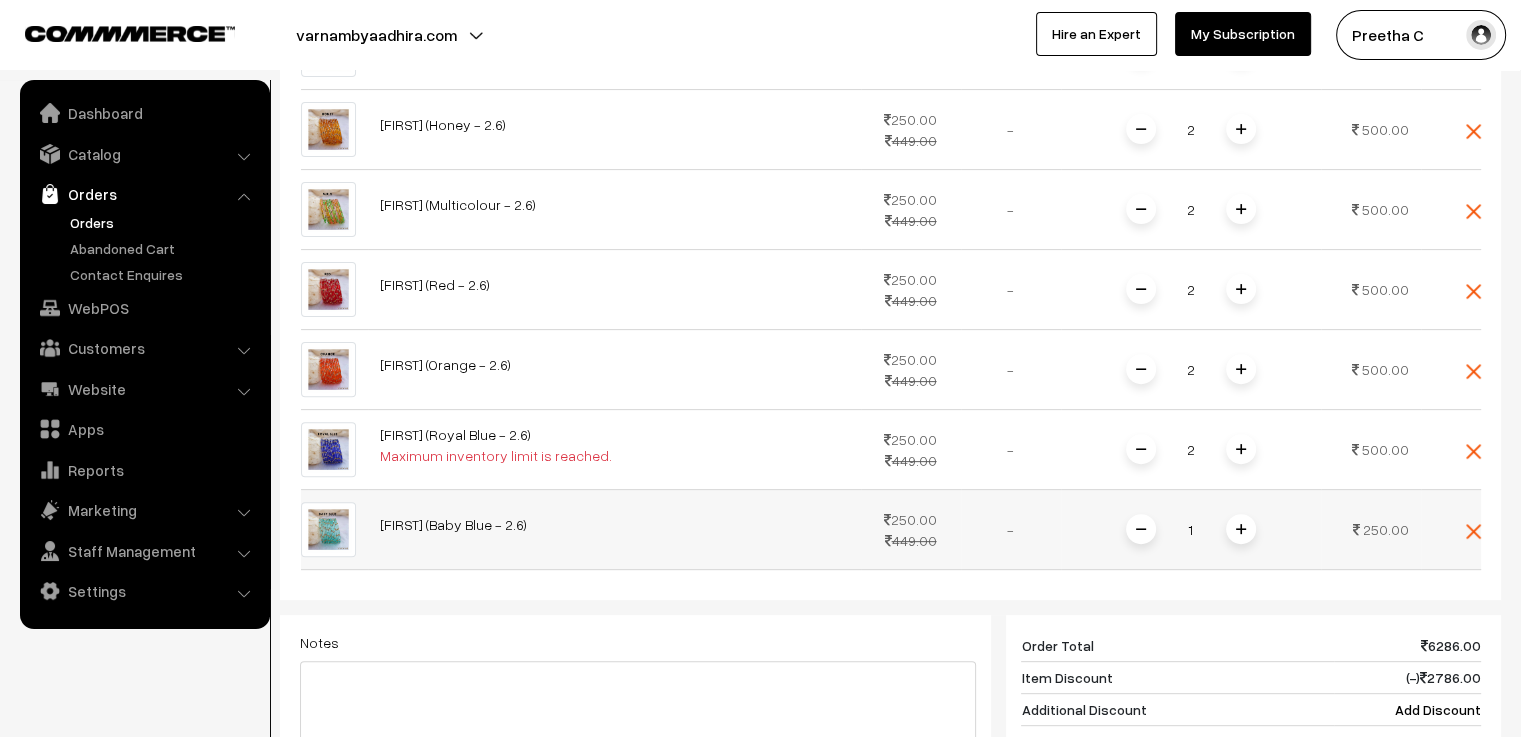 click at bounding box center [1241, 529] 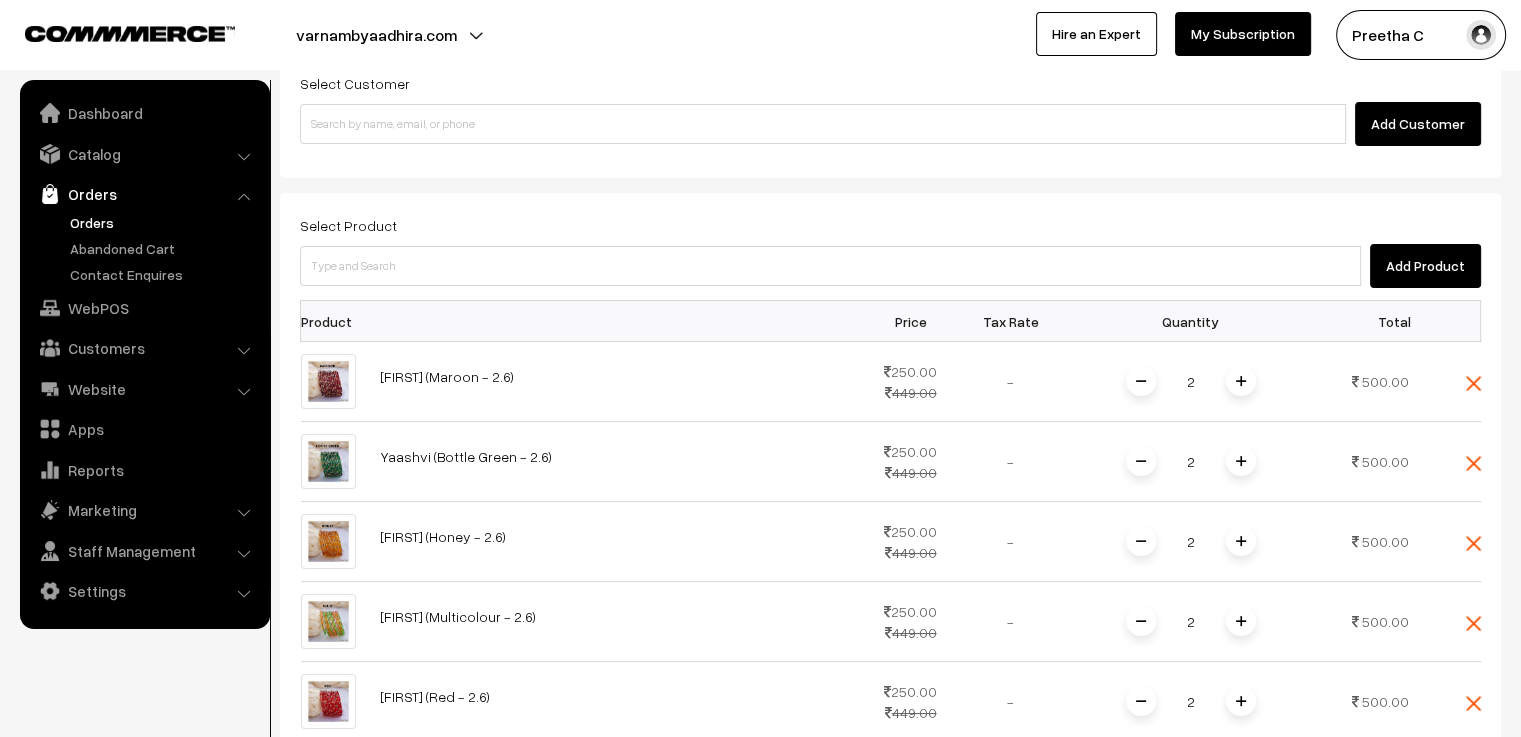 scroll, scrollTop: 0, scrollLeft: 0, axis: both 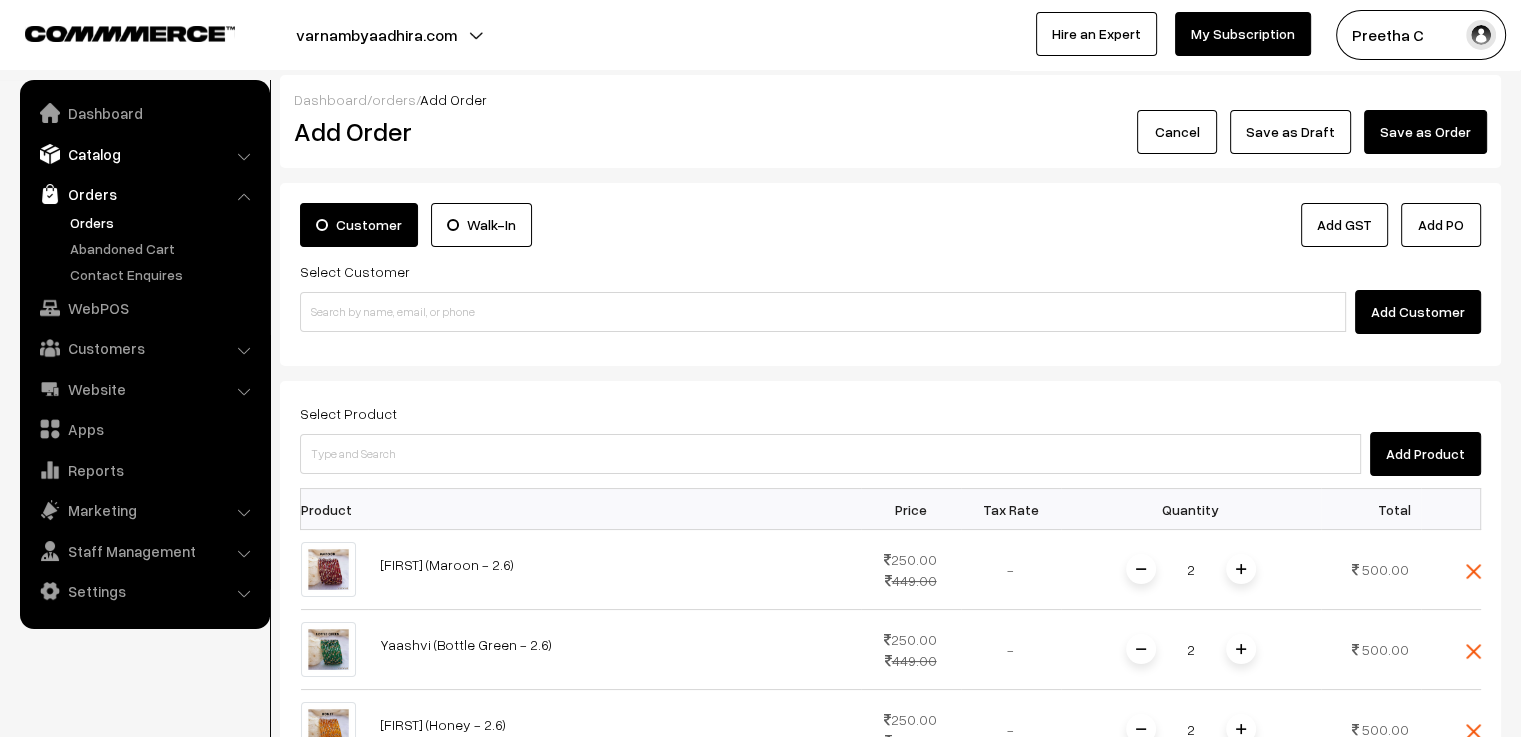 click on "Catalog" at bounding box center (144, 154) 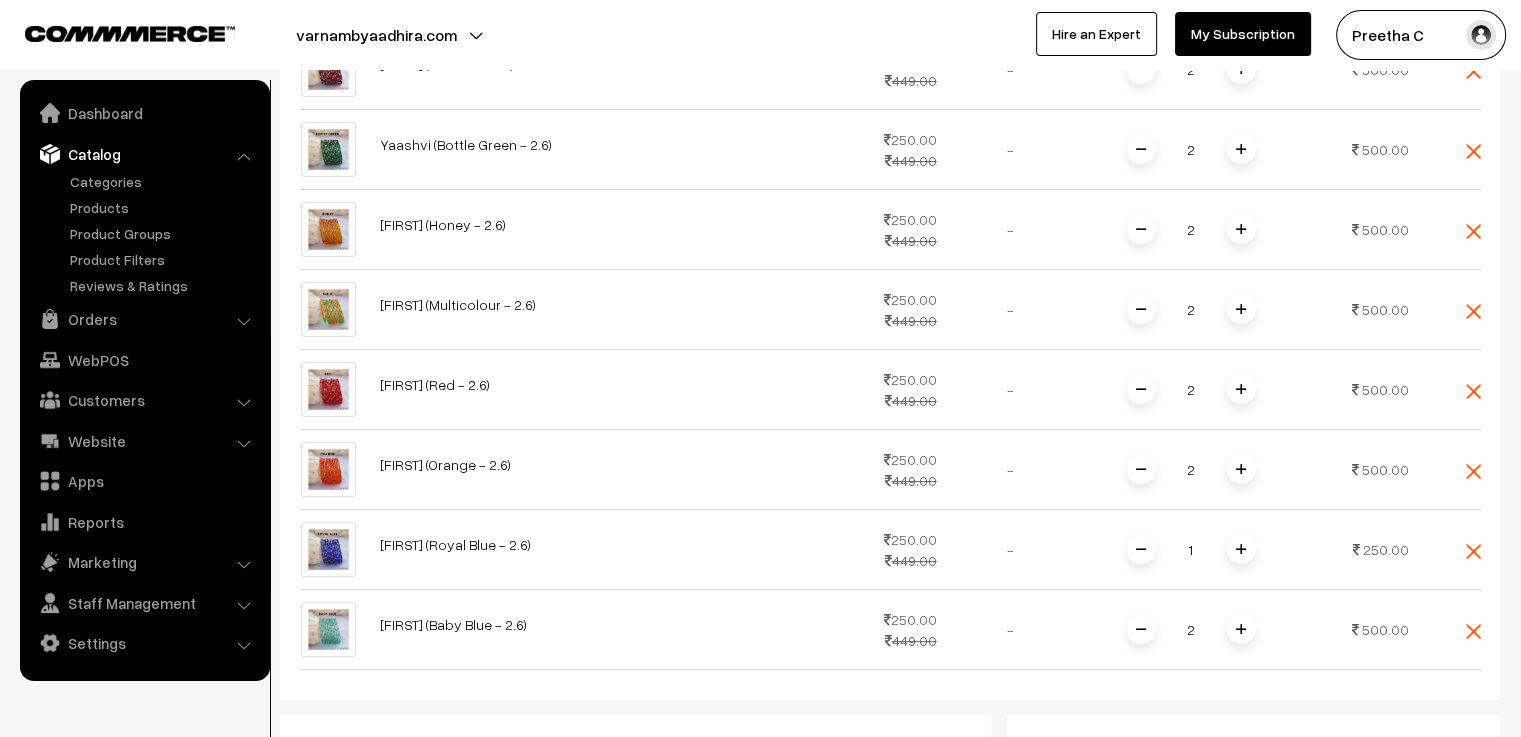 scroll, scrollTop: 600, scrollLeft: 0, axis: vertical 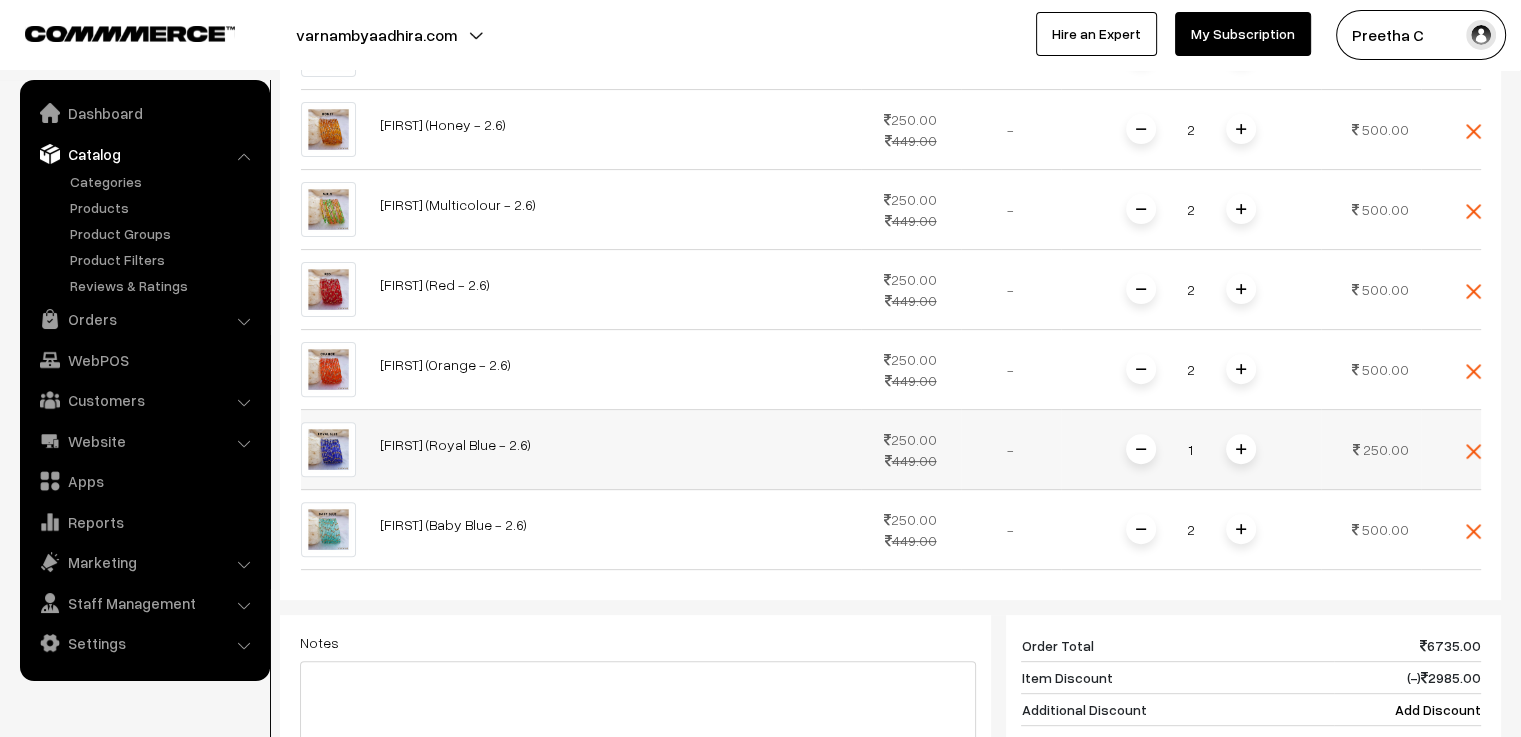 click at bounding box center [1241, 449] 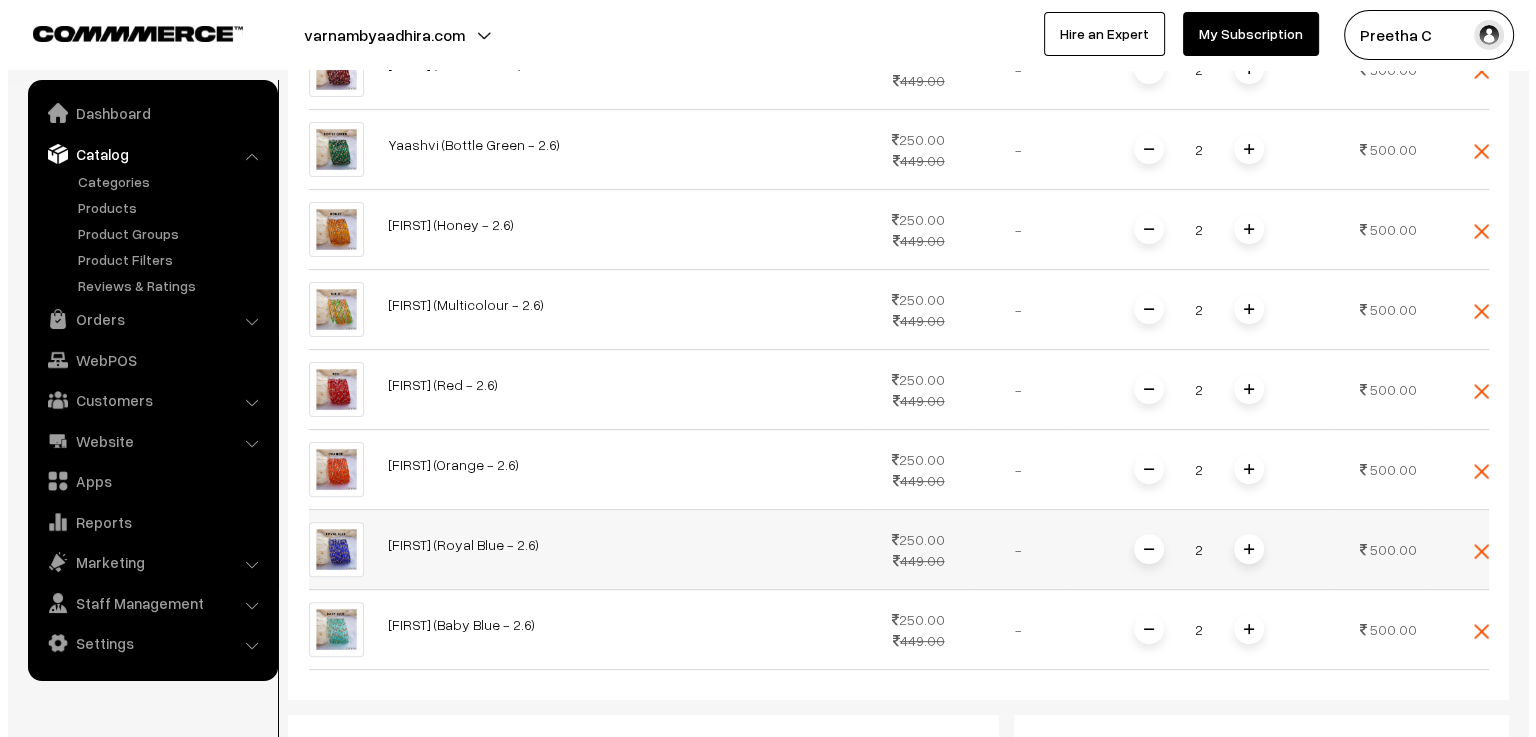 scroll, scrollTop: 0, scrollLeft: 0, axis: both 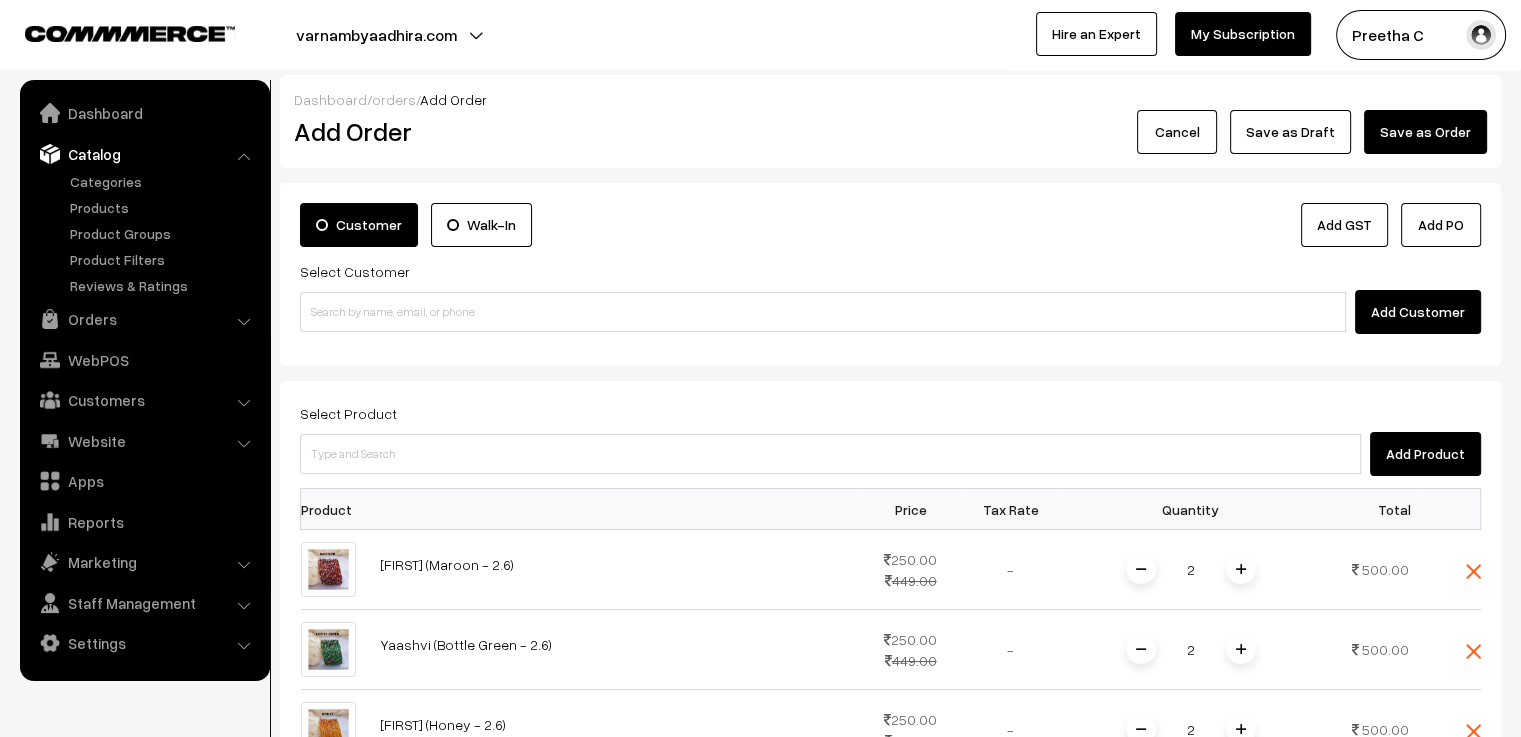 click on "Add Customer" at bounding box center [1418, 312] 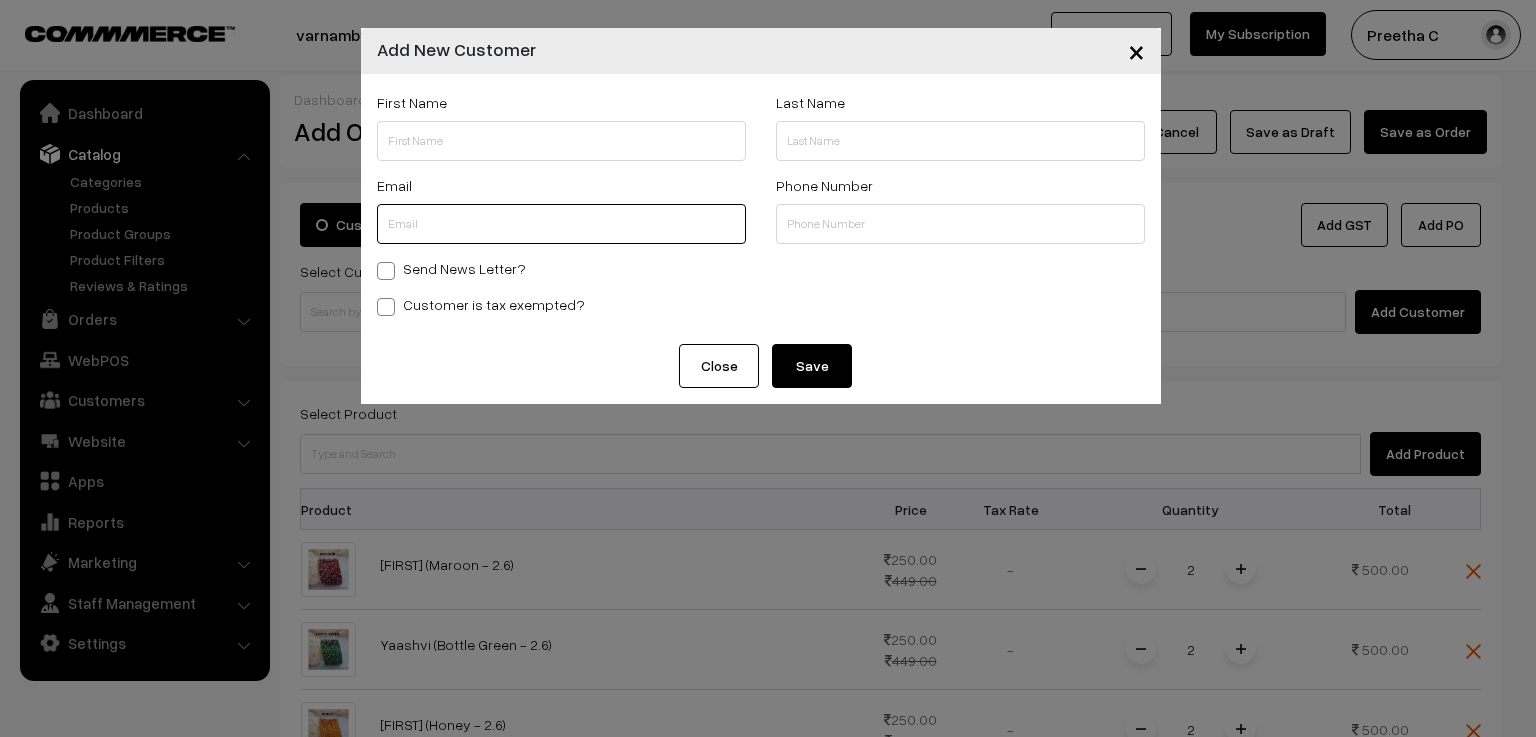 click at bounding box center [561, 224] 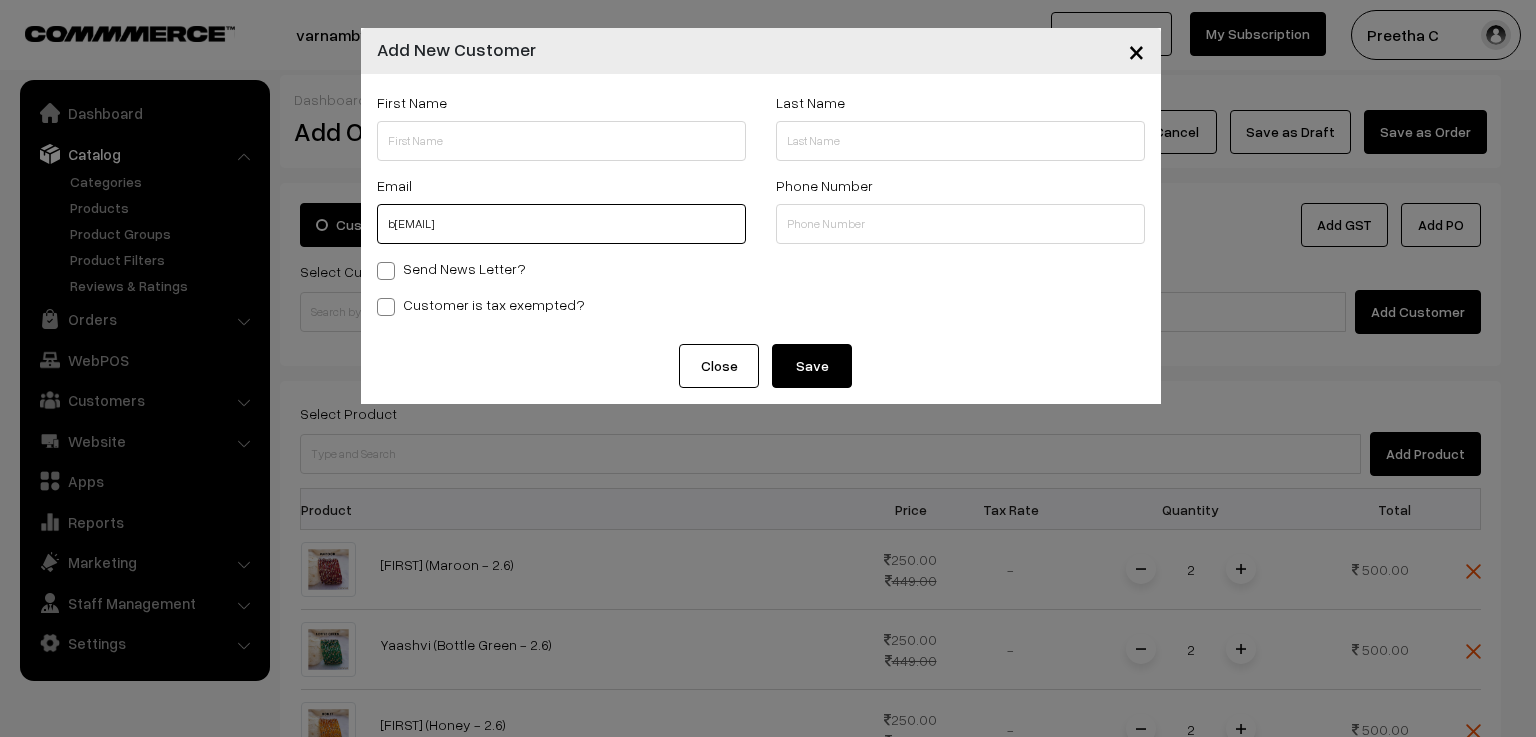 type on "bniteesha@gmail.com" 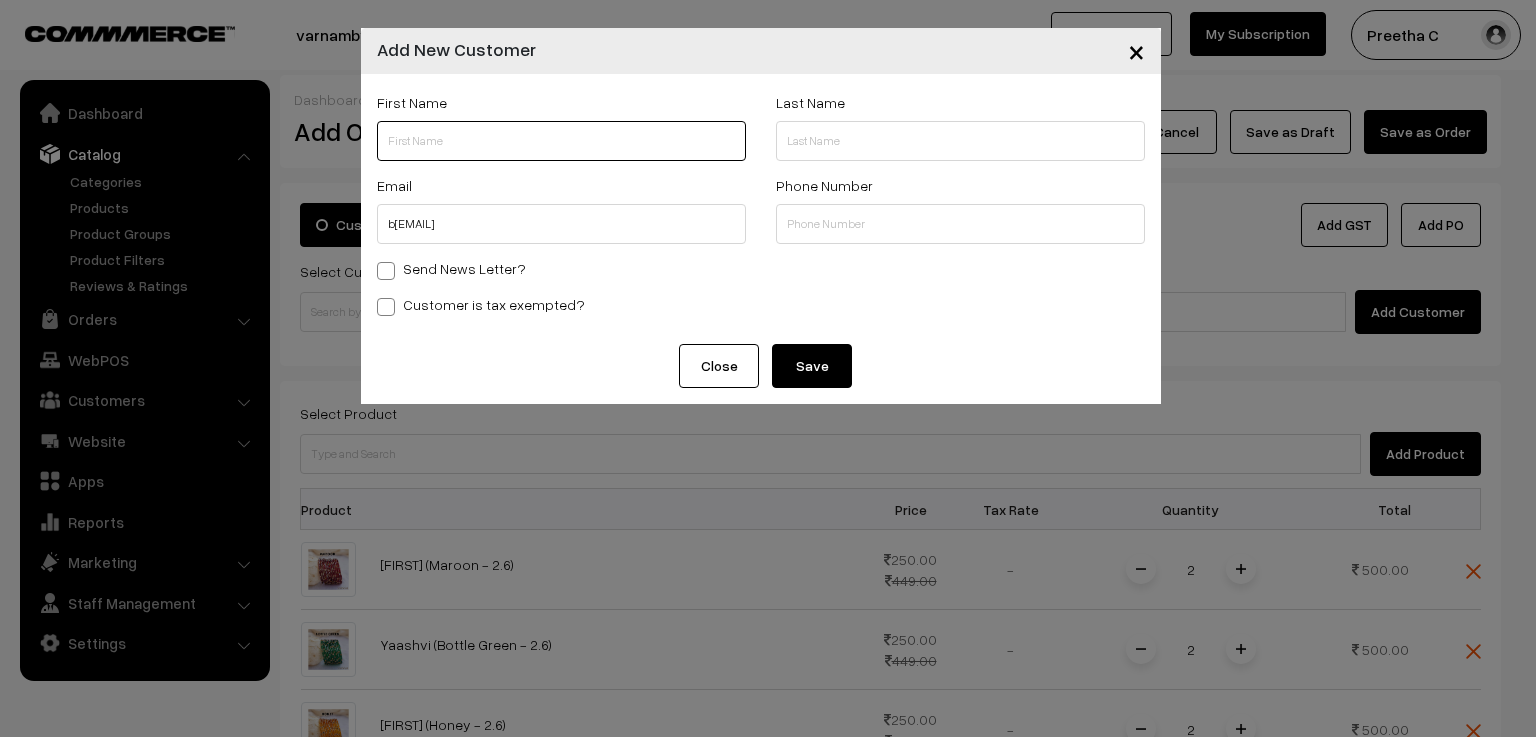 click at bounding box center (561, 141) 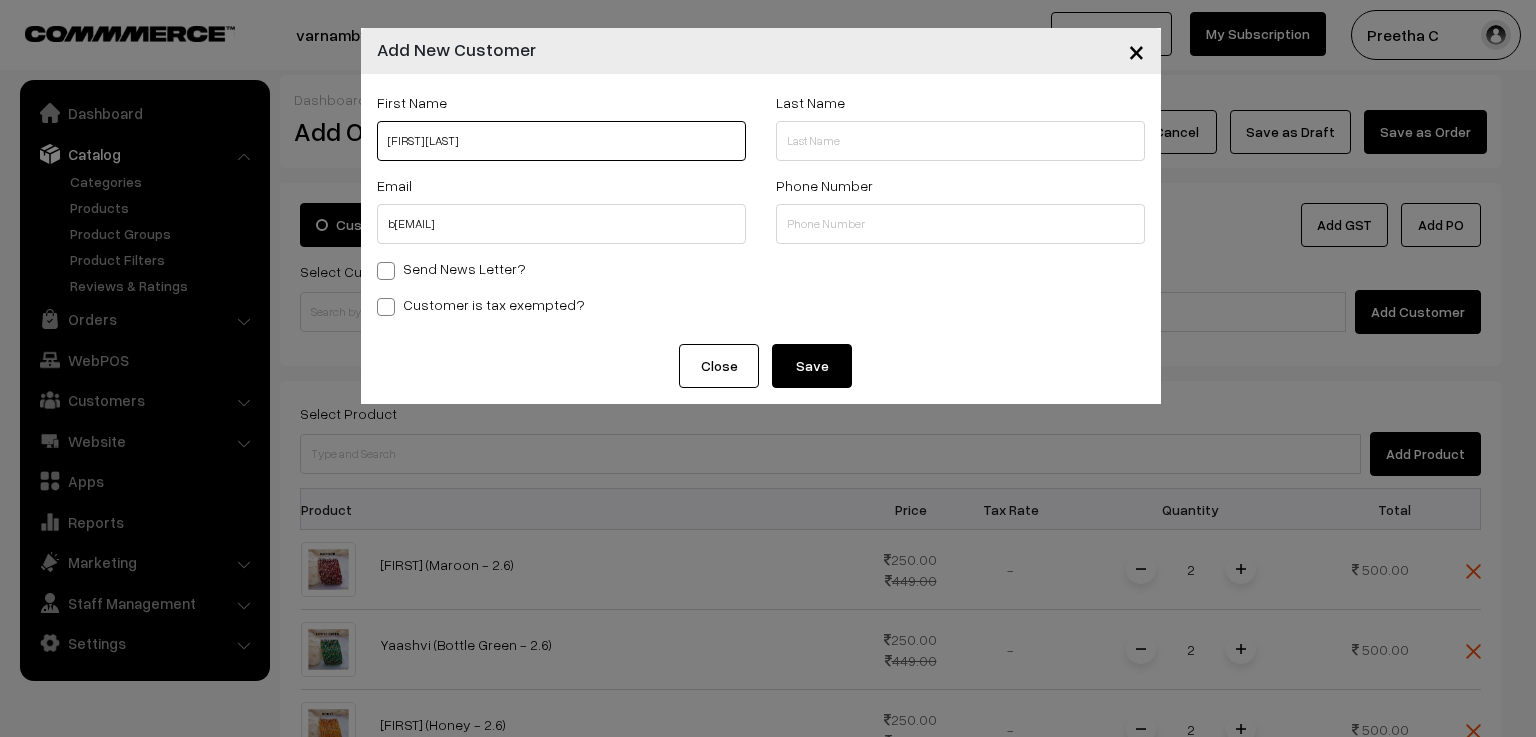 drag, startPoint x: 548, startPoint y: 143, endPoint x: 436, endPoint y: 162, distance: 113.600174 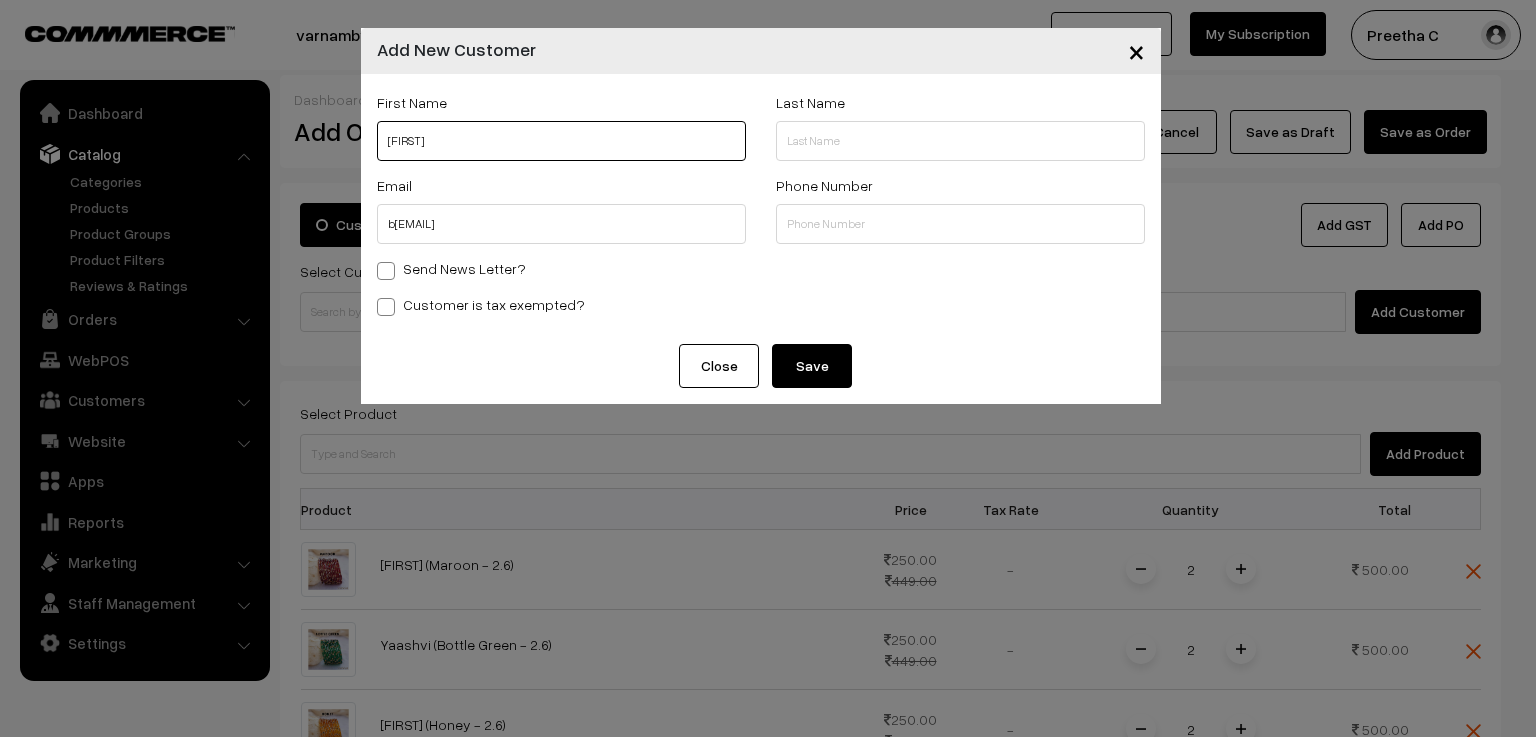 type on "Niteesha" 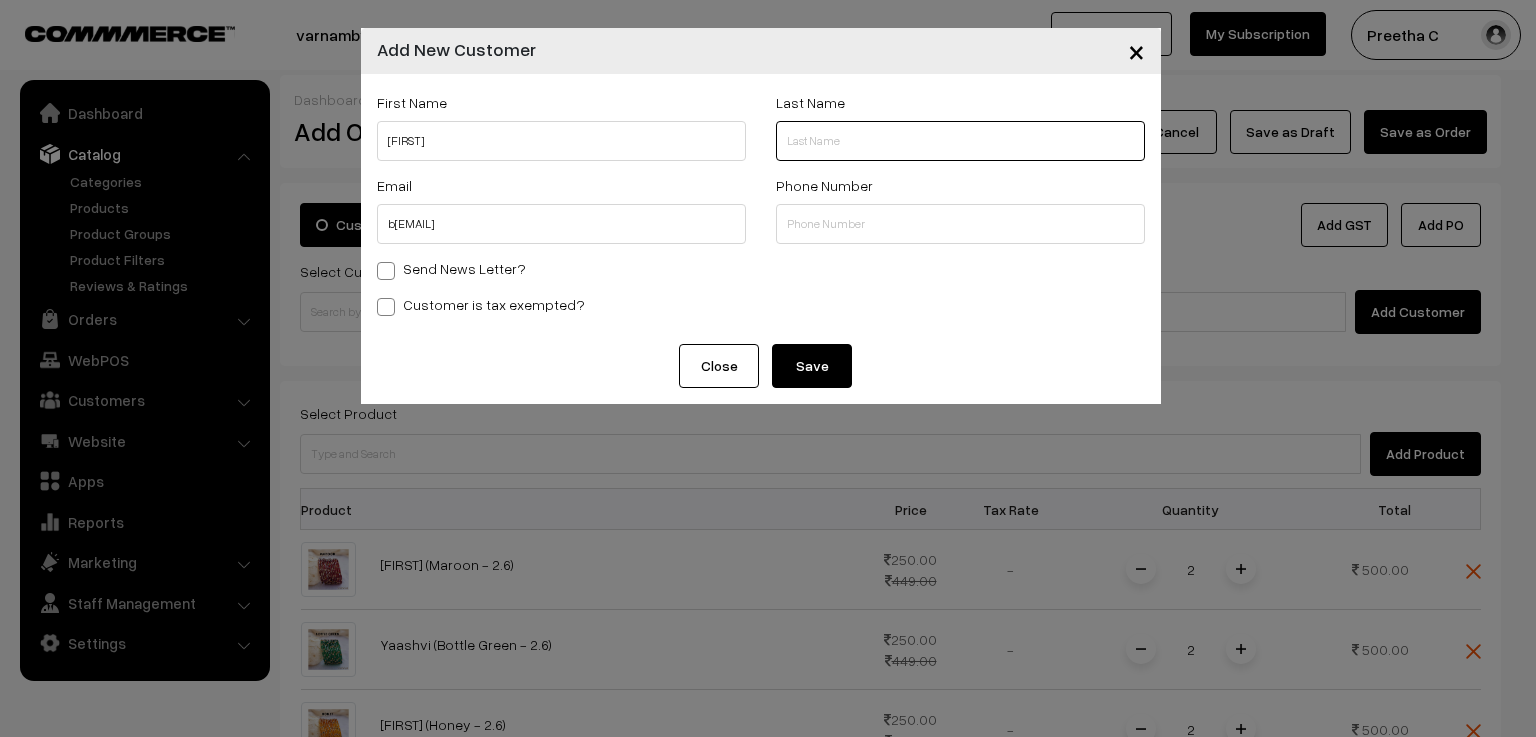 click at bounding box center [960, 141] 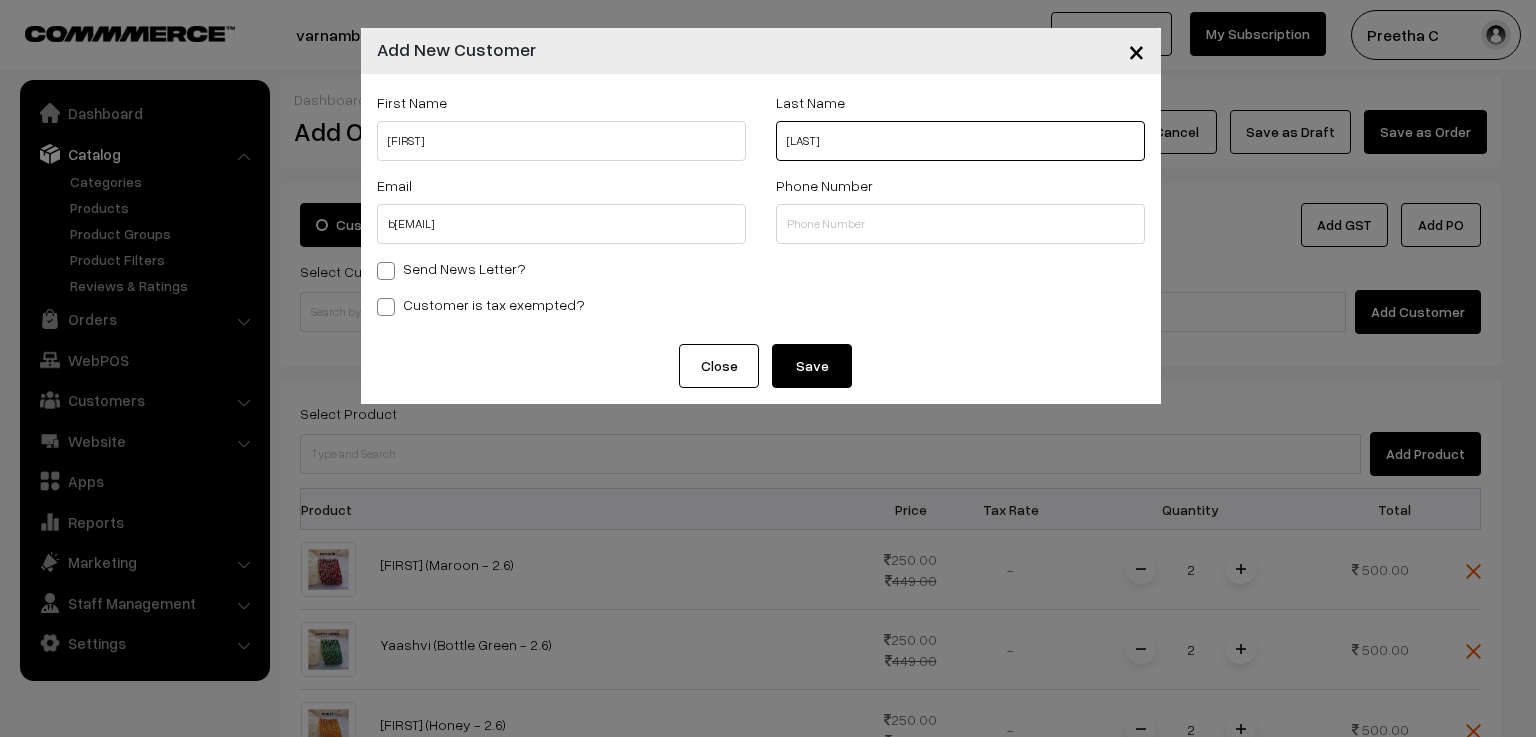type on "Balla" 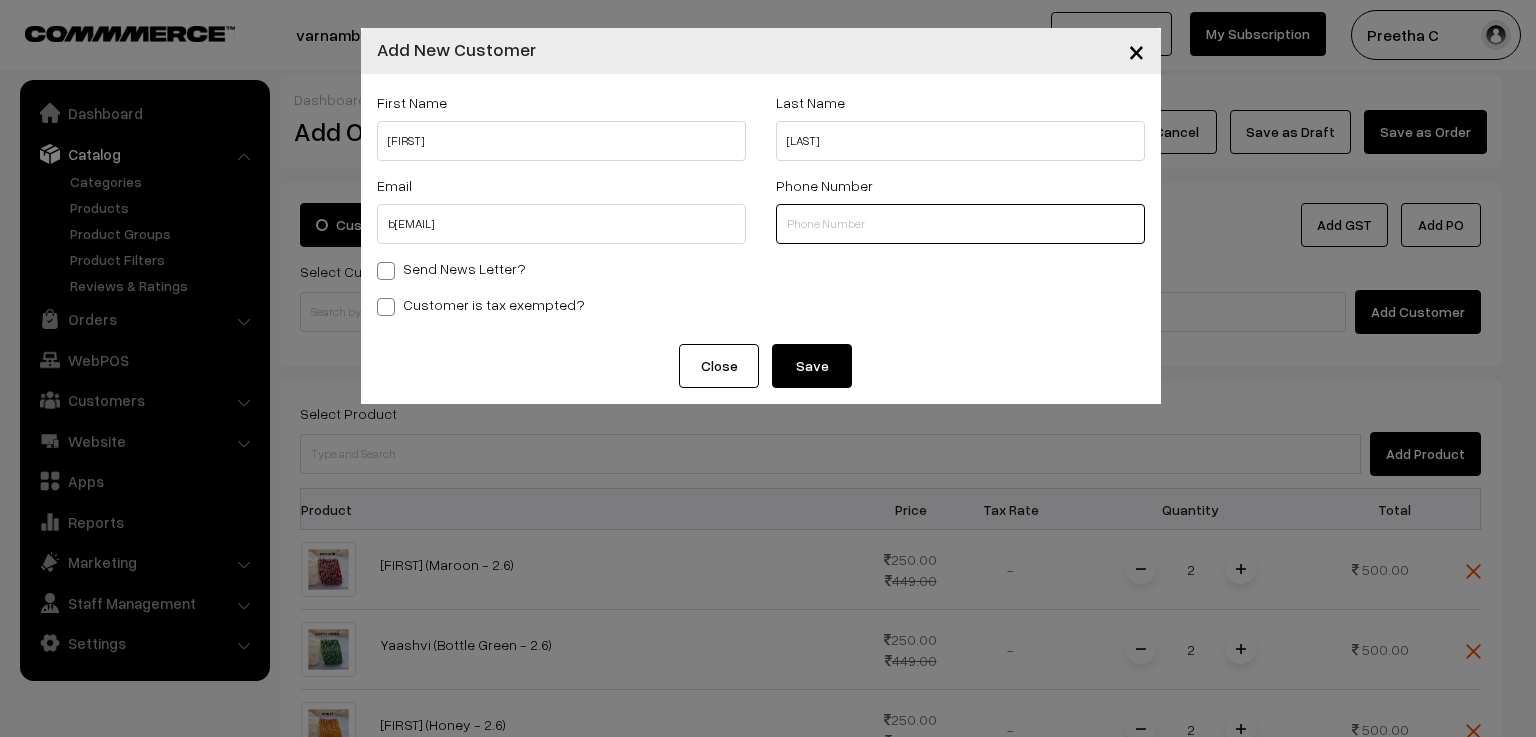 click at bounding box center [960, 224] 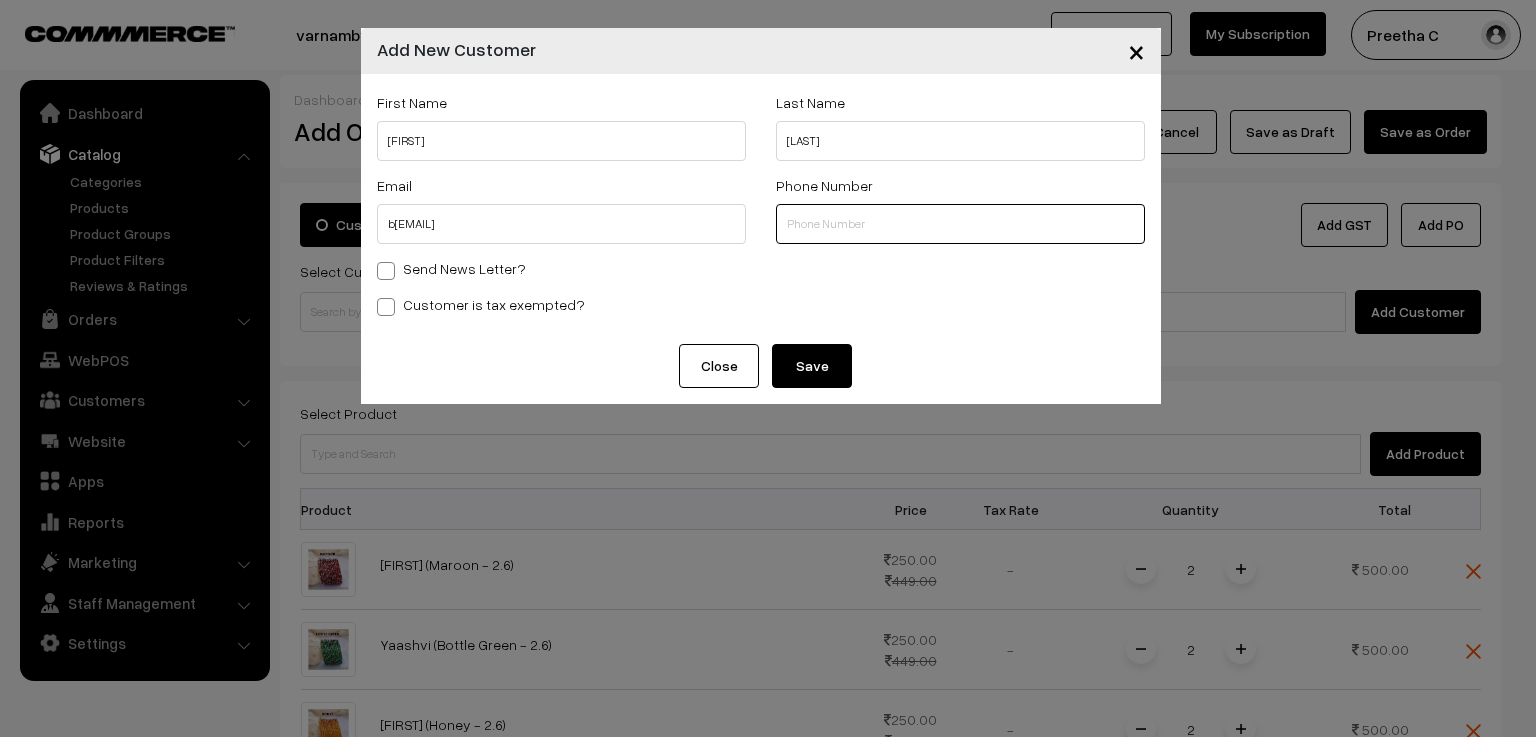 click at bounding box center (960, 224) 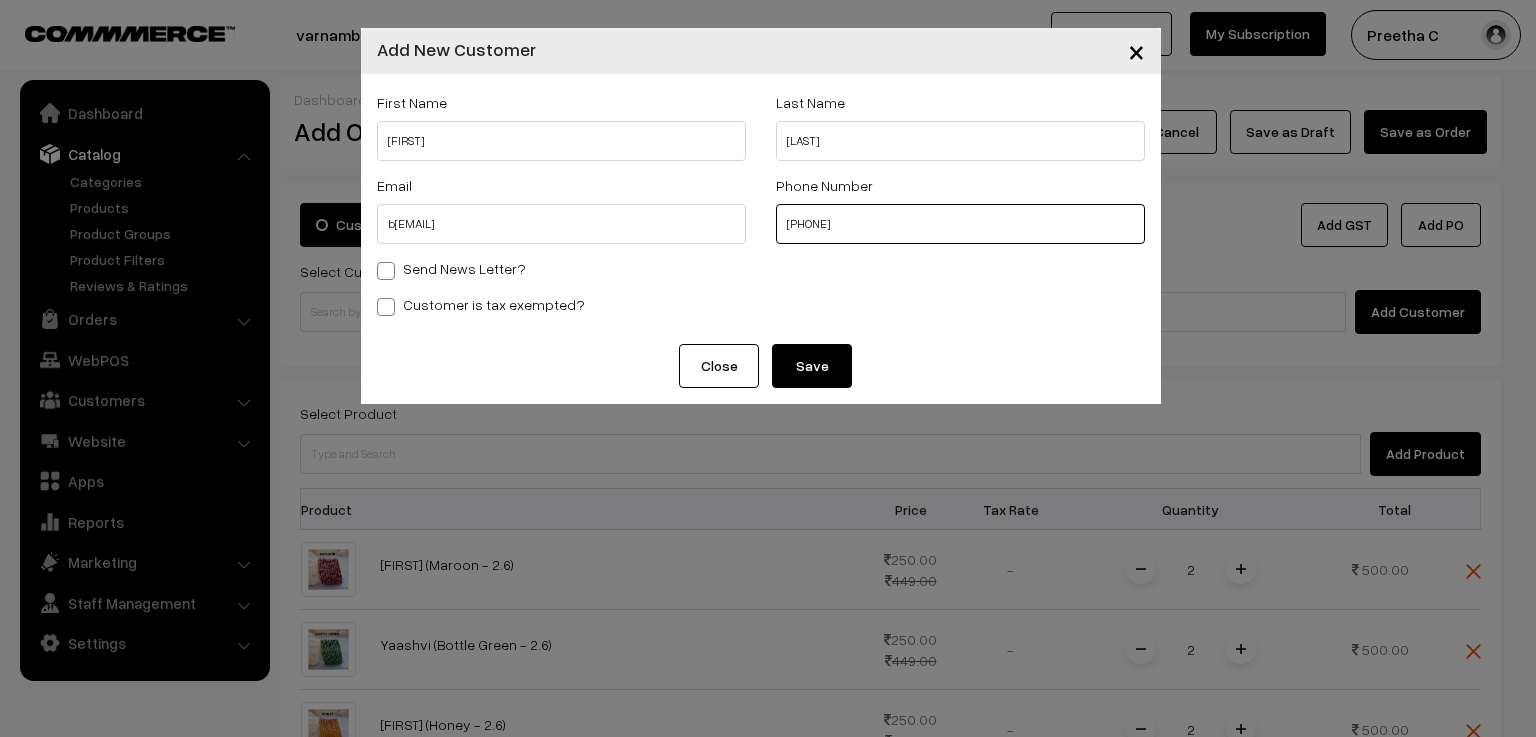 type on "9963121128" 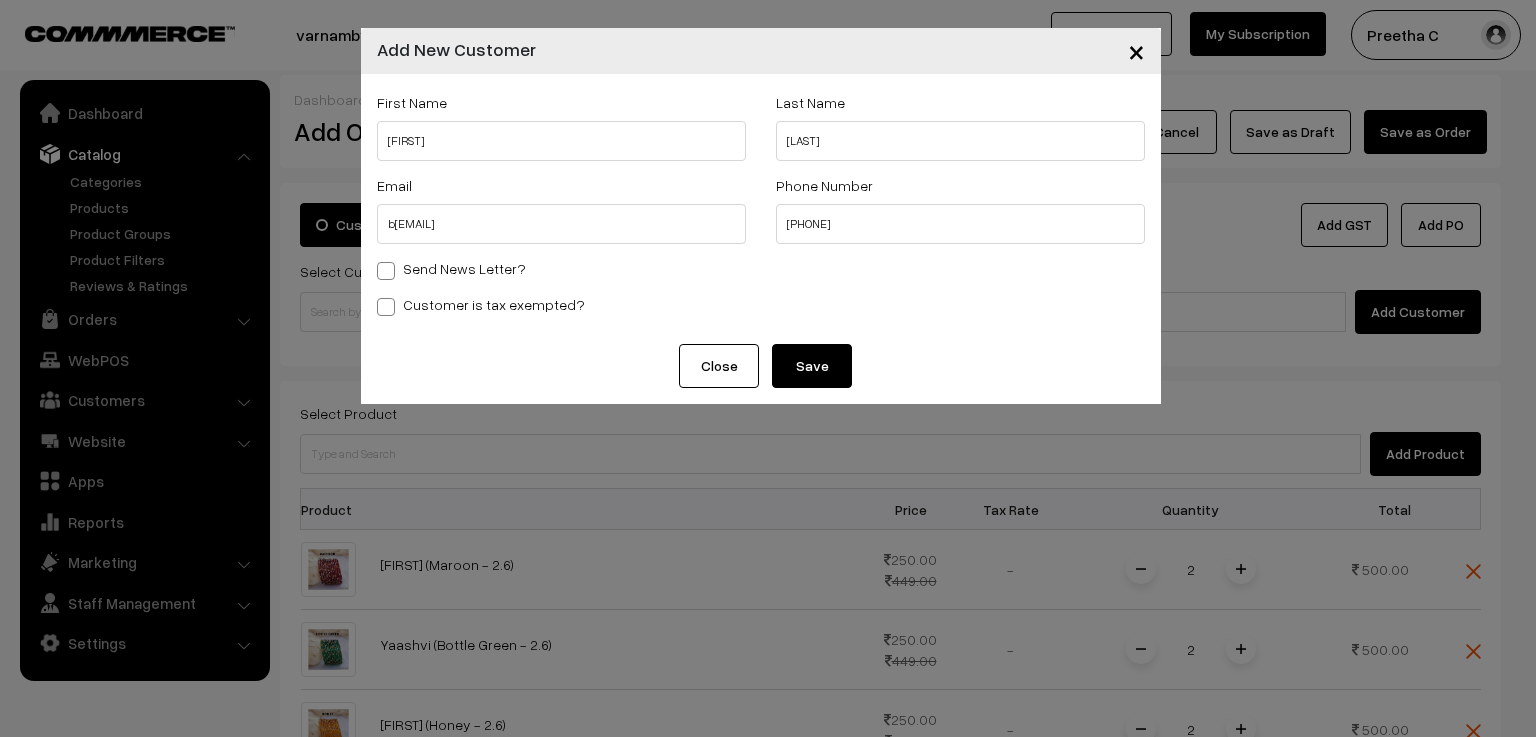 click on "Save" at bounding box center [812, 366] 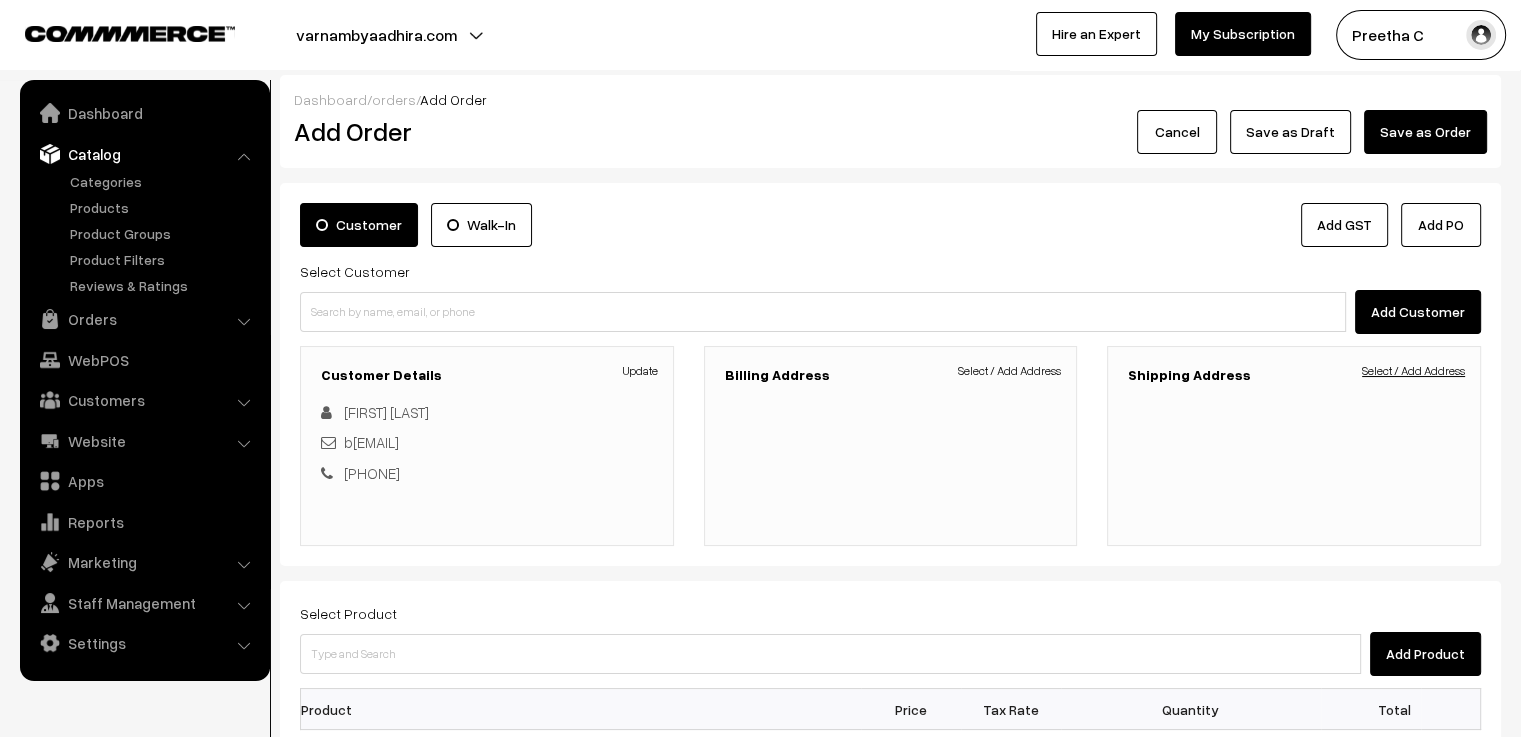 click on "Select / Add Address" at bounding box center [1413, 371] 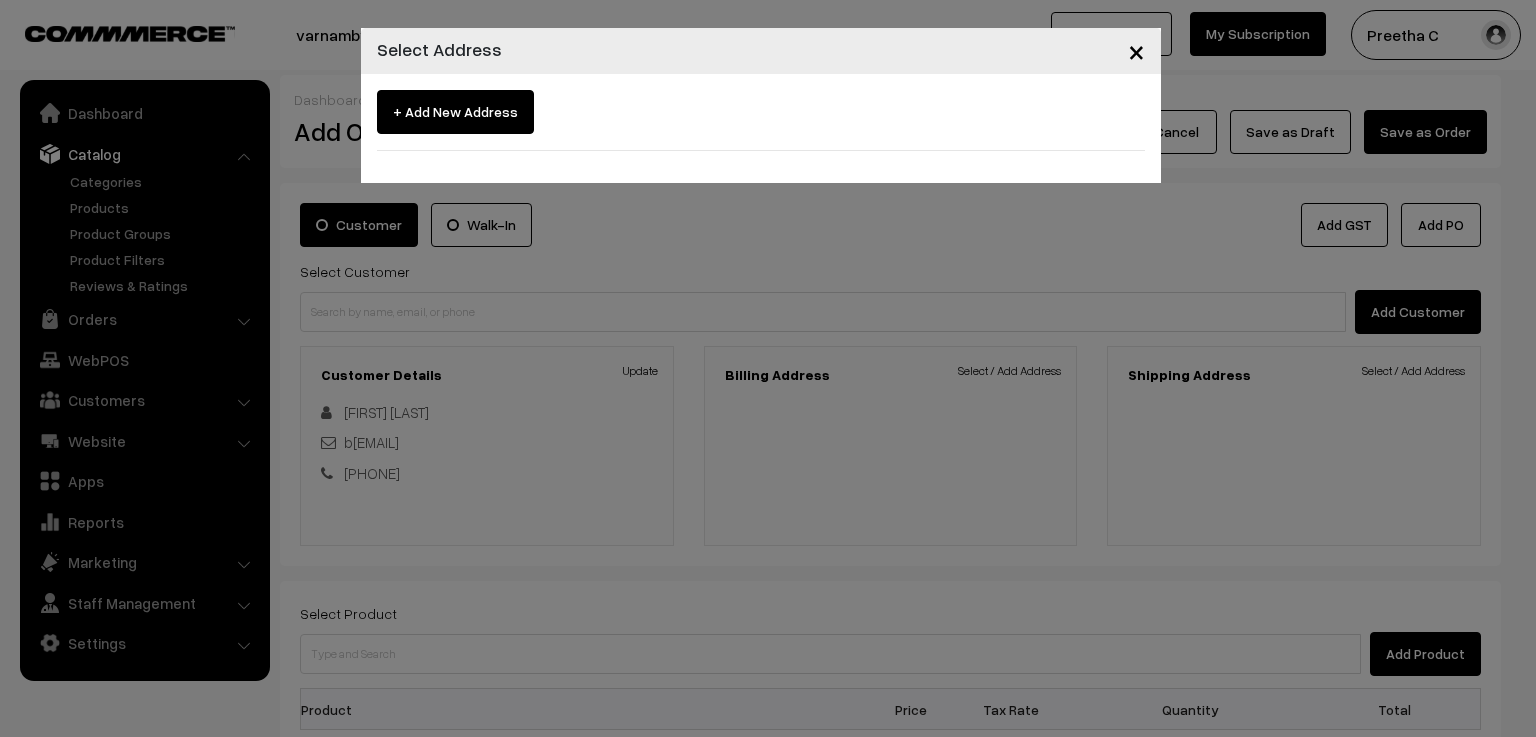 click on "+ Add New Address" at bounding box center (455, 112) 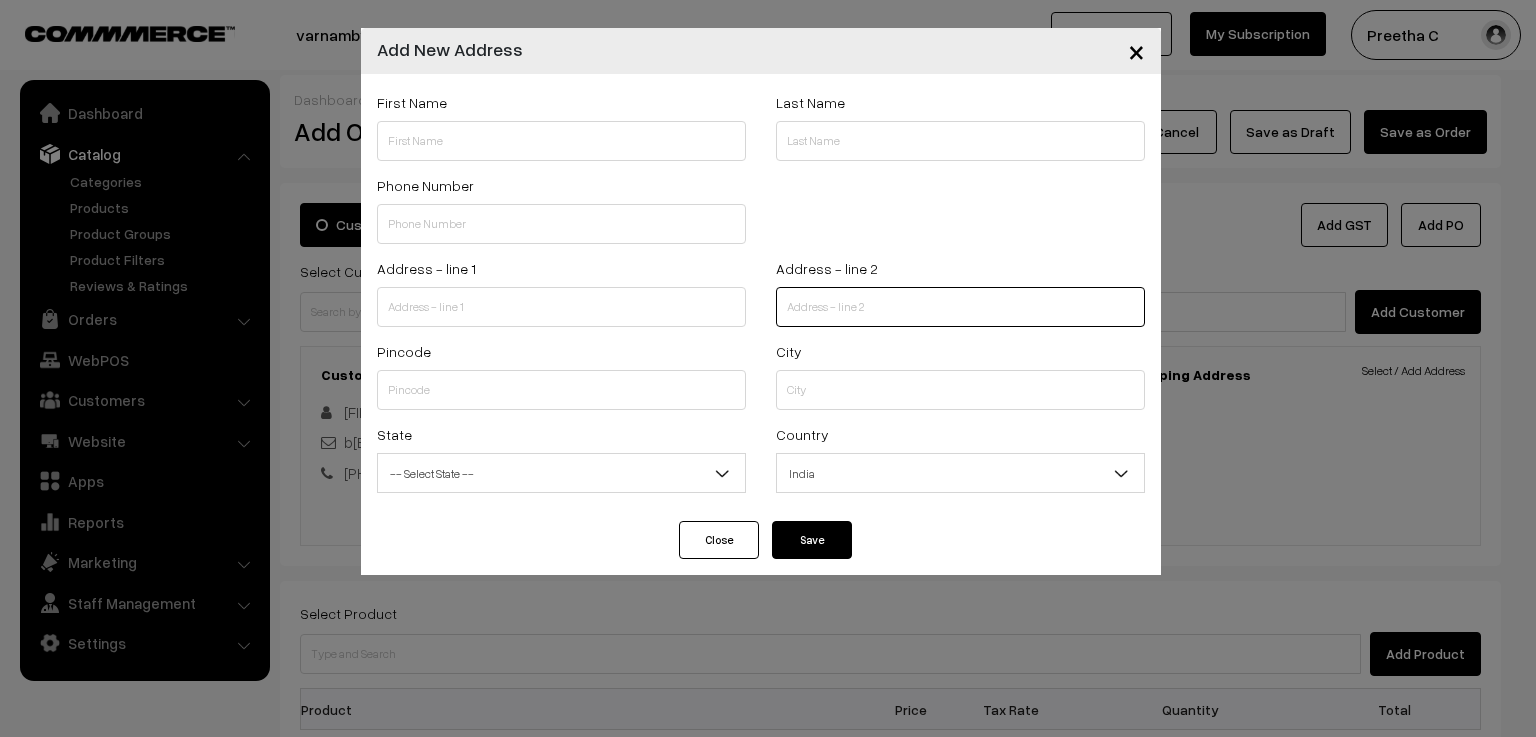 click at bounding box center [960, 307] 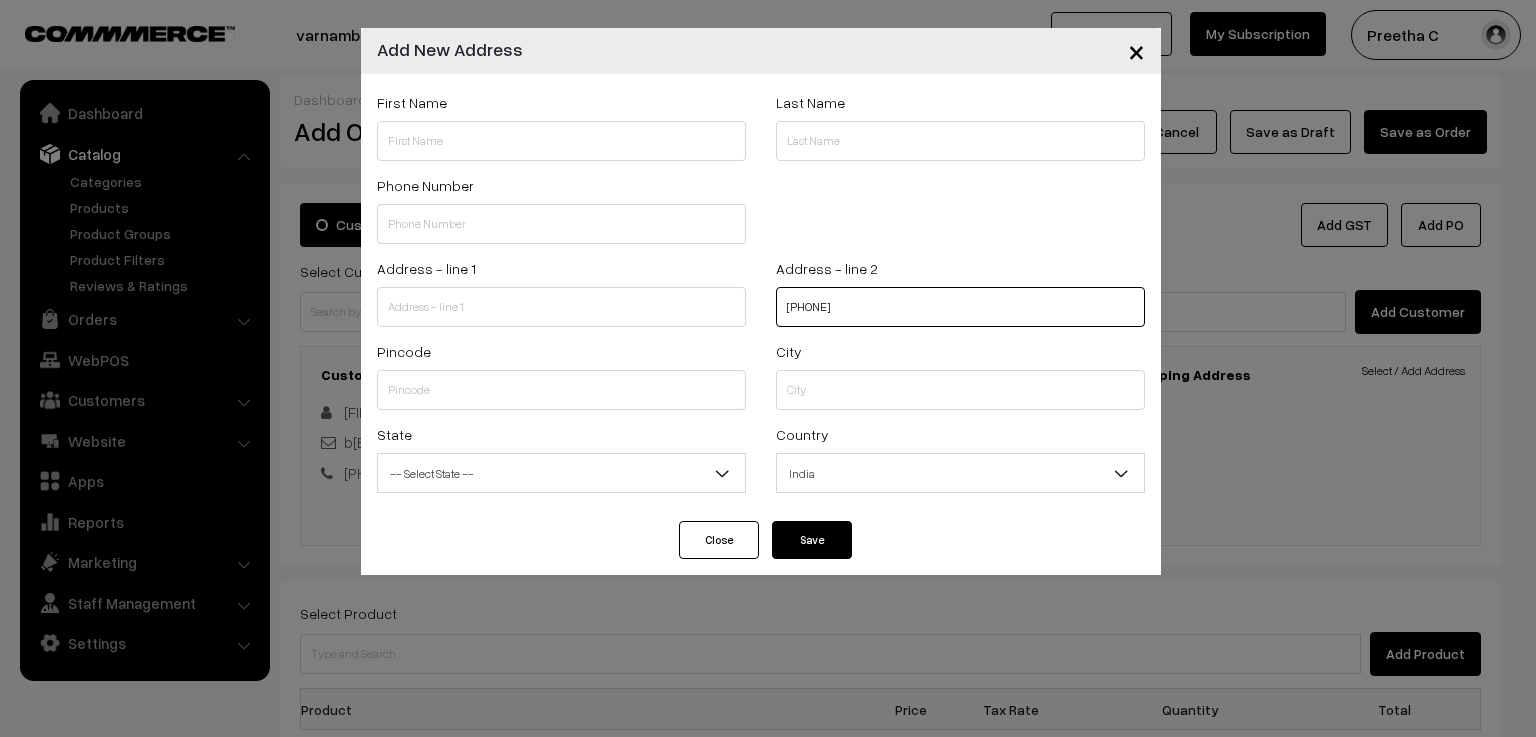 drag, startPoint x: 873, startPoint y: 303, endPoint x: 756, endPoint y: 318, distance: 117.95762 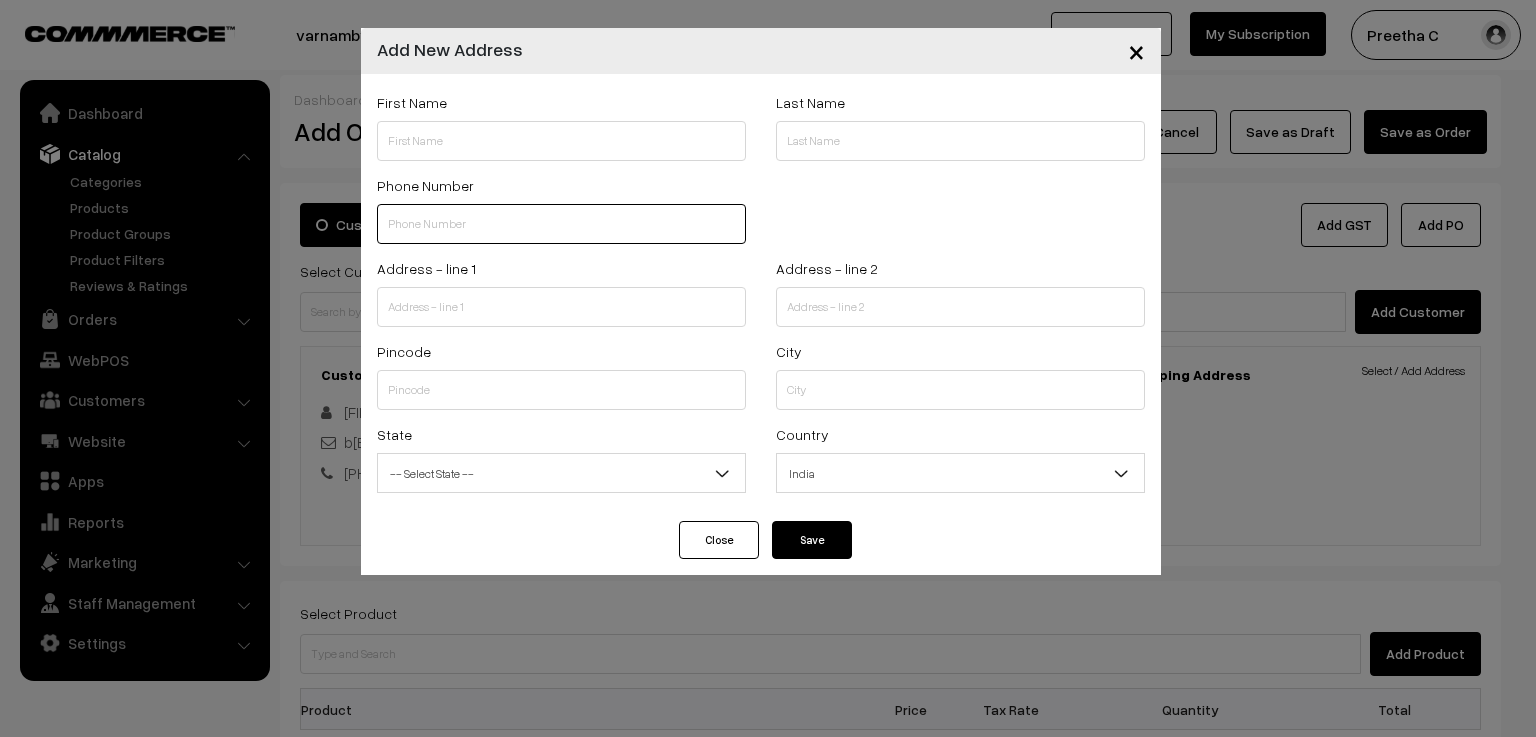 click at bounding box center [561, 224] 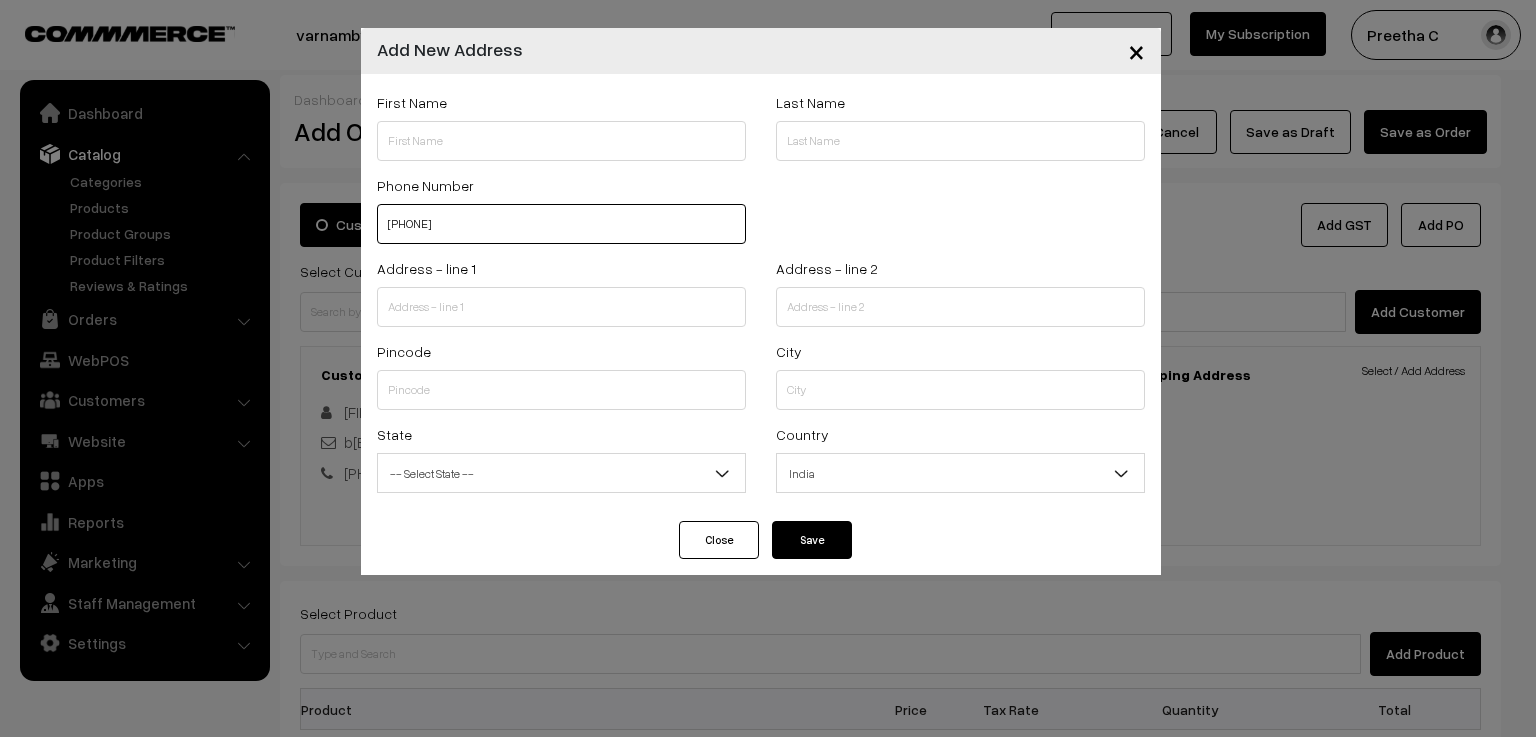 type on "9963121128" 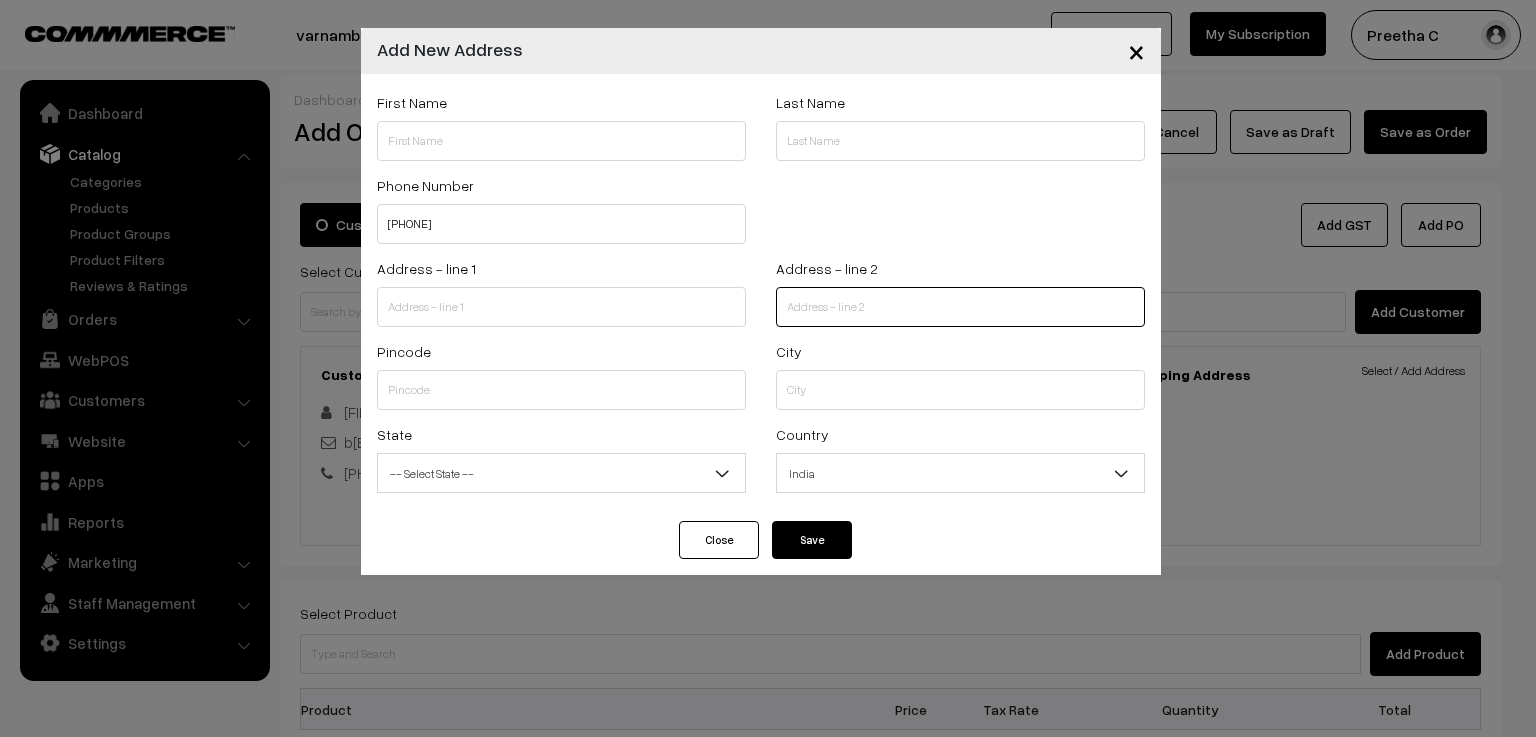 click at bounding box center (960, 307) 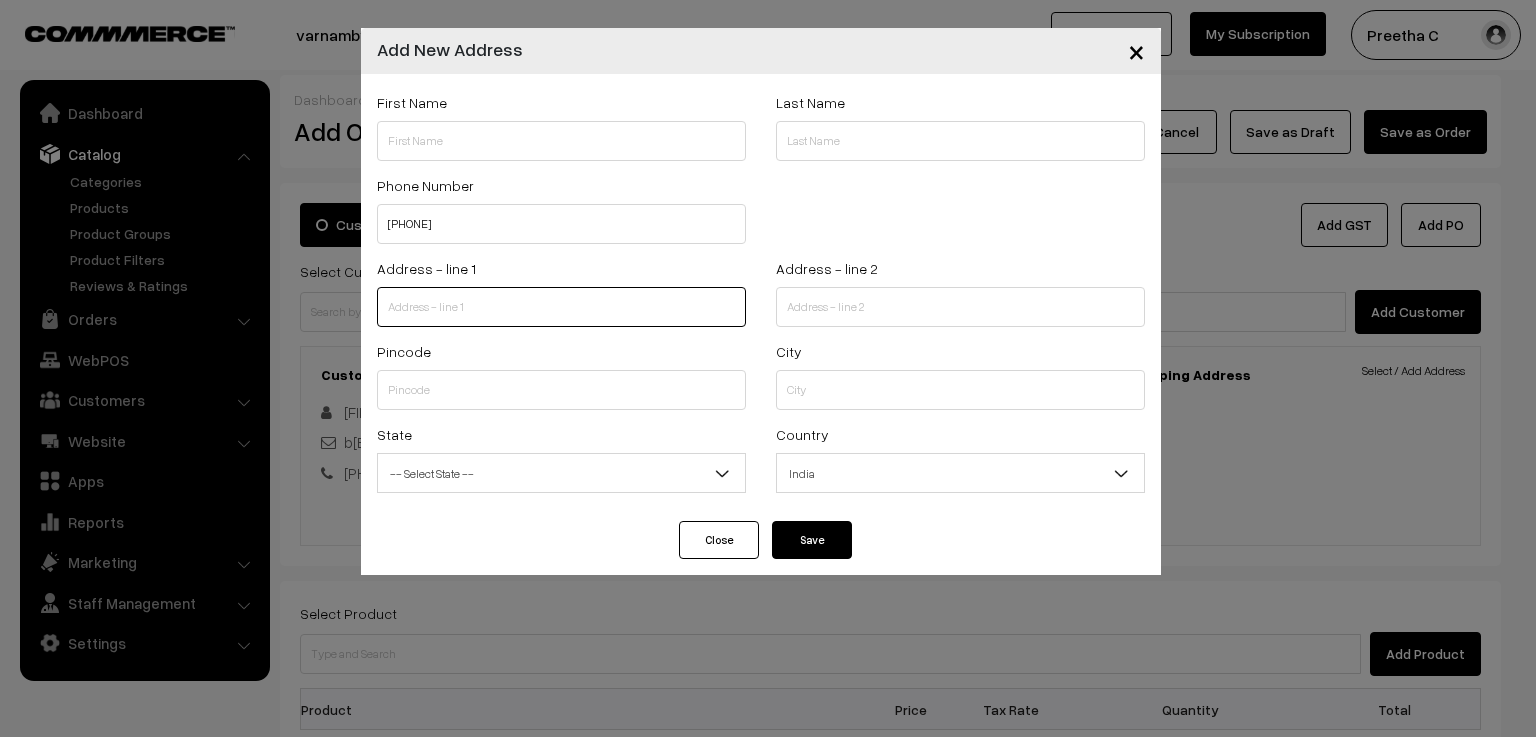 click at bounding box center (561, 307) 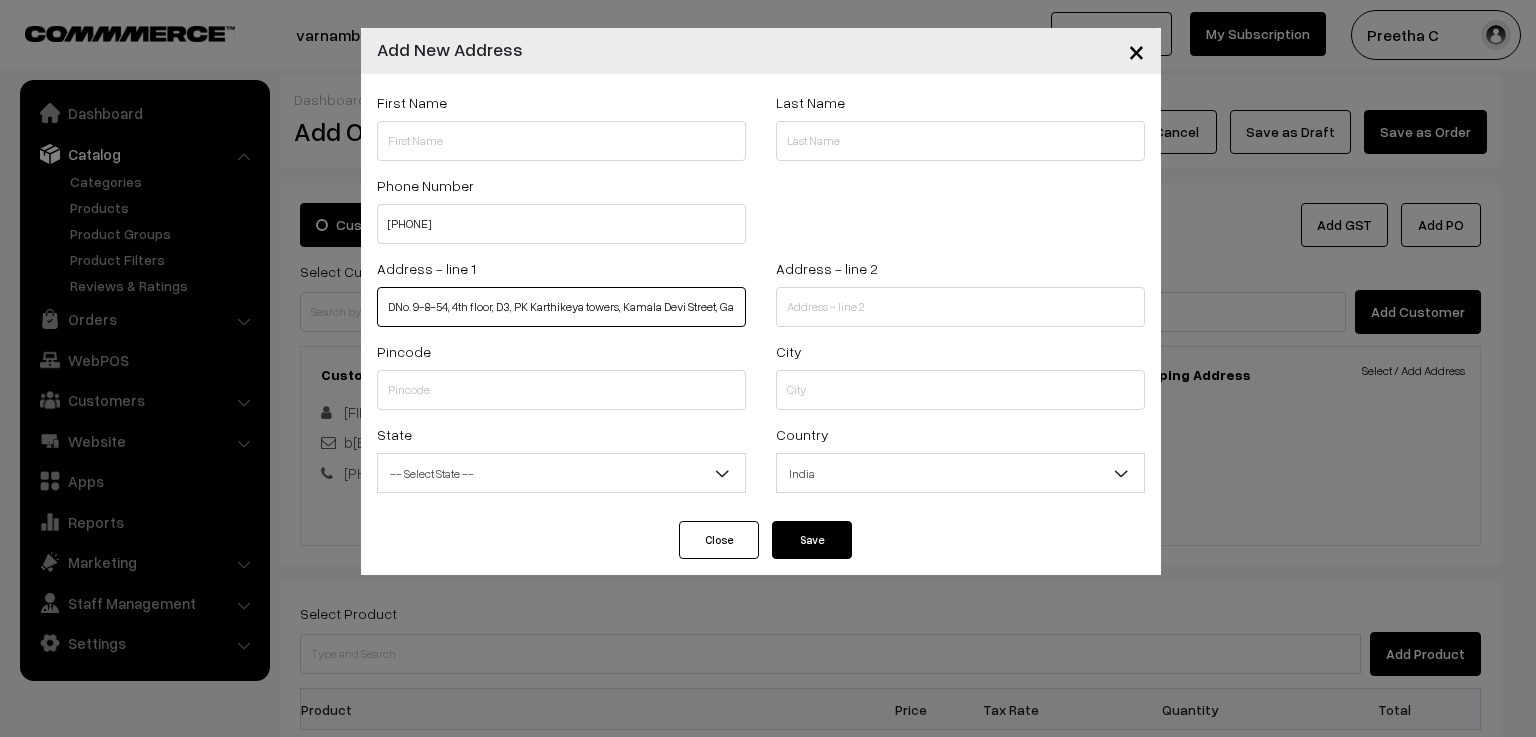 scroll, scrollTop: 0, scrollLeft: 62, axis: horizontal 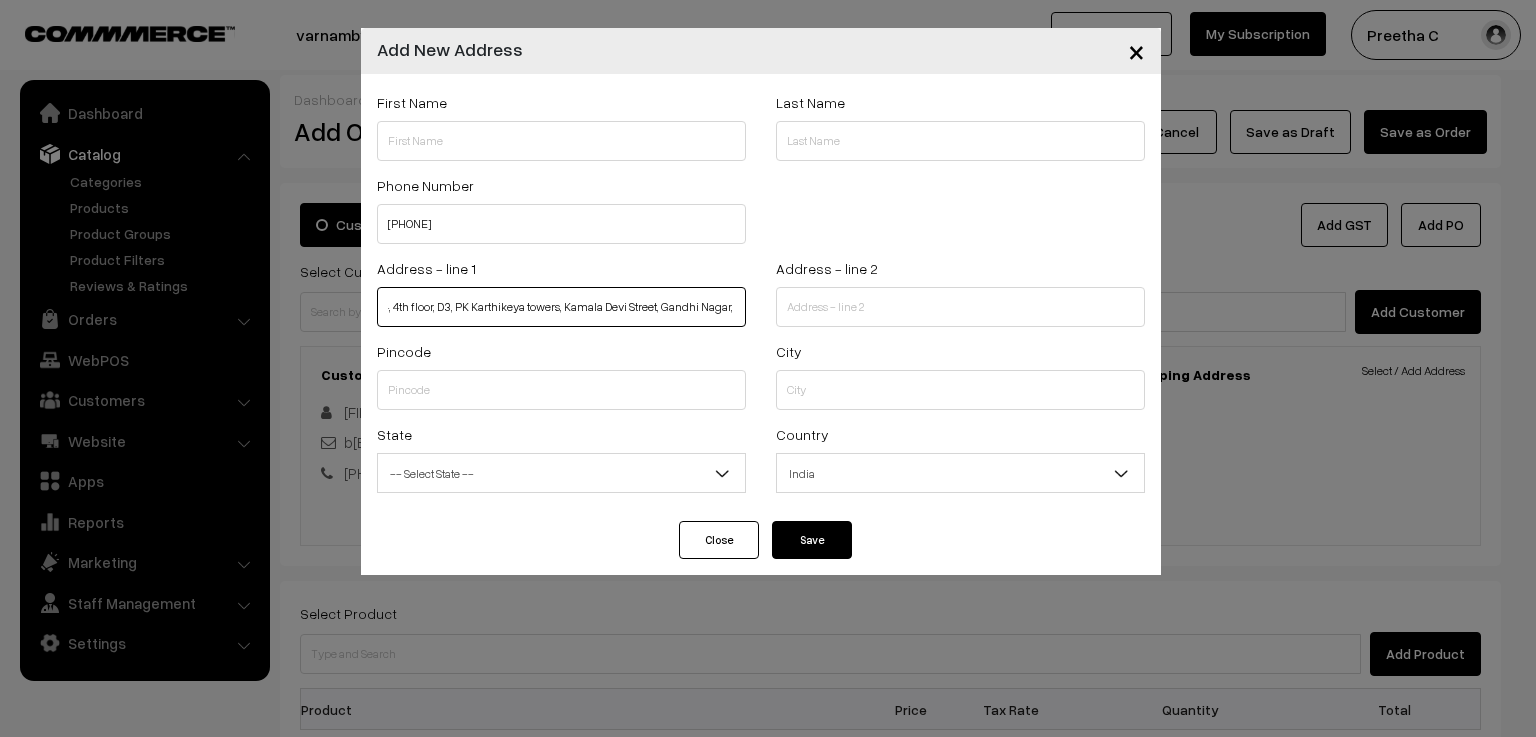 type on "DNo. 9-8-54, 4th floor, D3, PK Karthikeya towers, Kamala Devi Street, Gandhi Nagar," 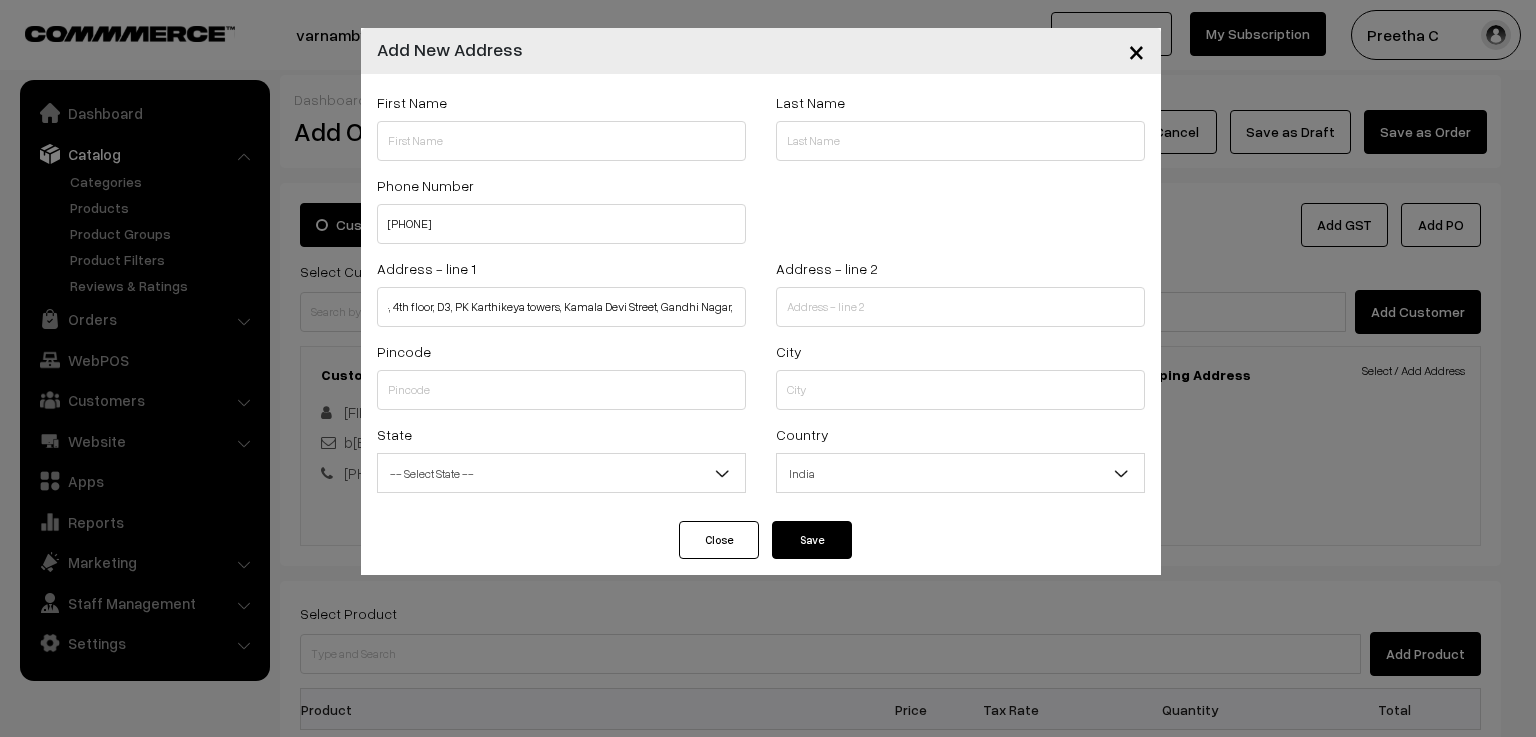 scroll, scrollTop: 0, scrollLeft: 0, axis: both 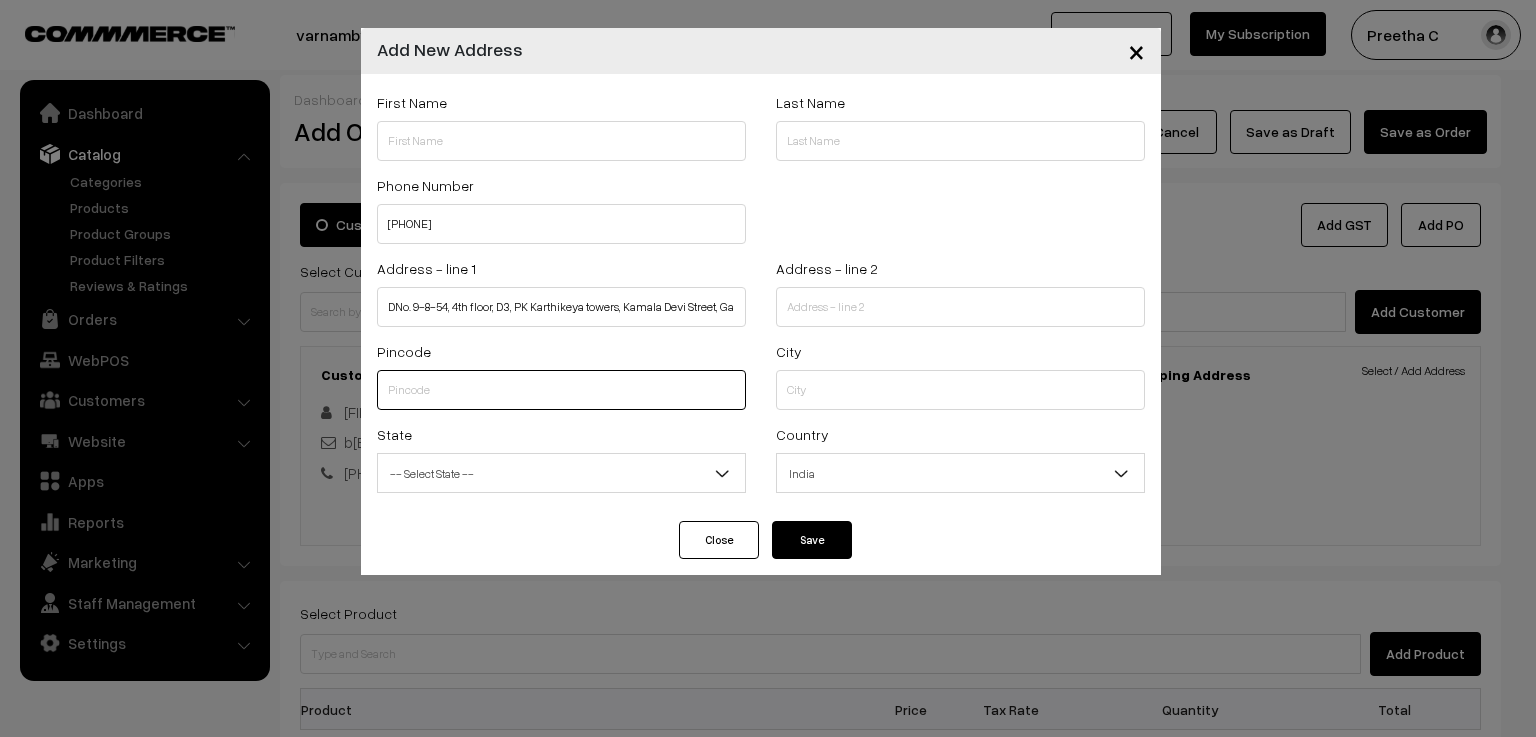 click at bounding box center (561, 390) 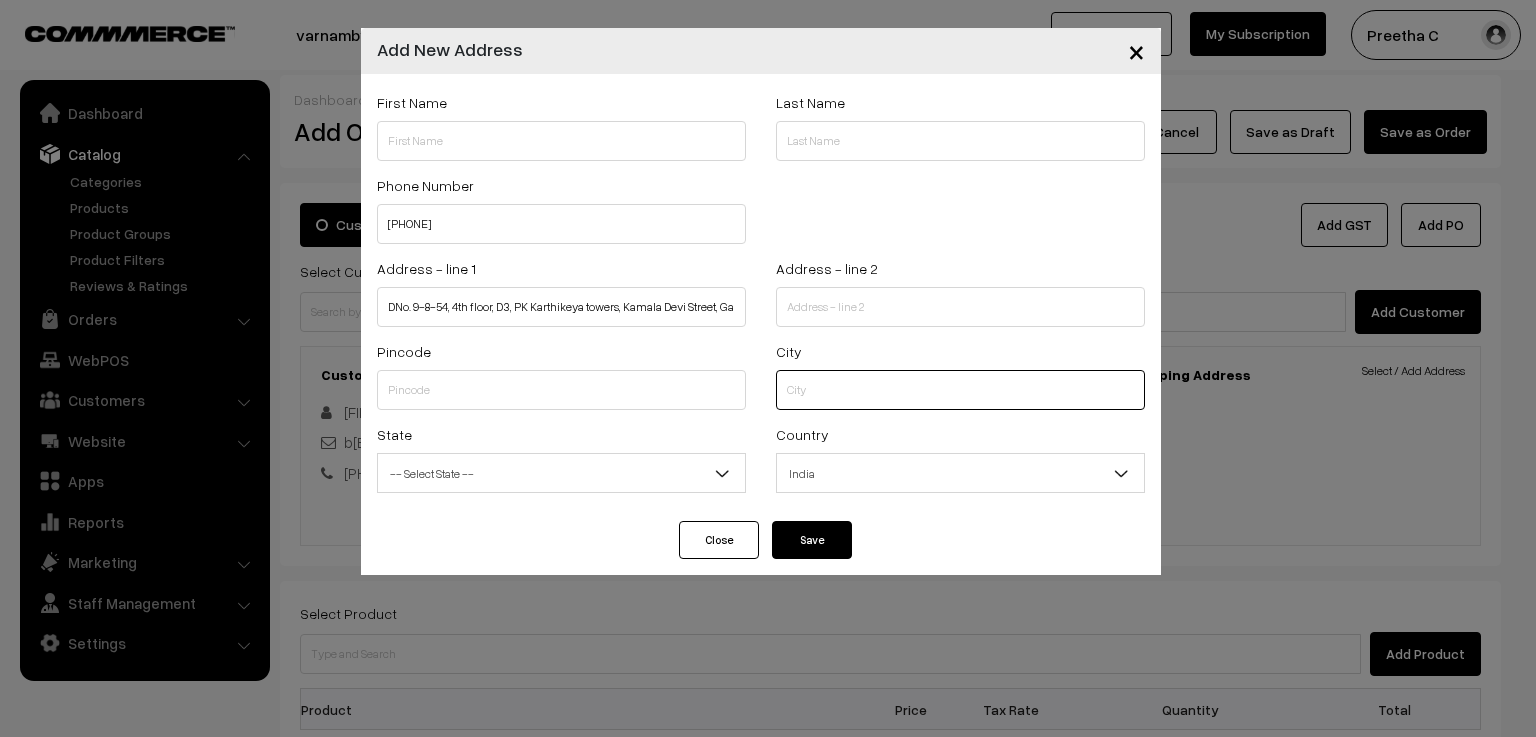 click at bounding box center (960, 390) 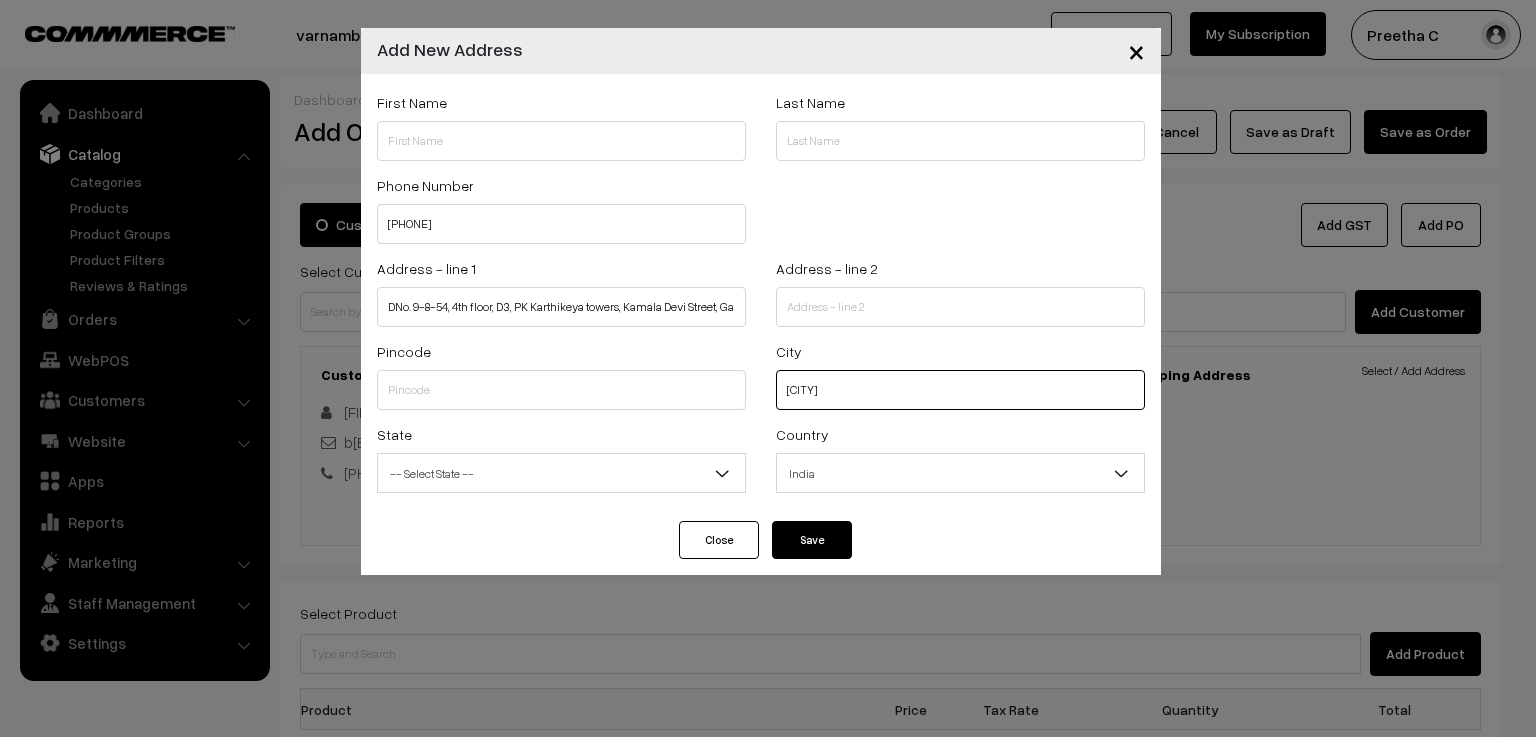type on "Kakinada" 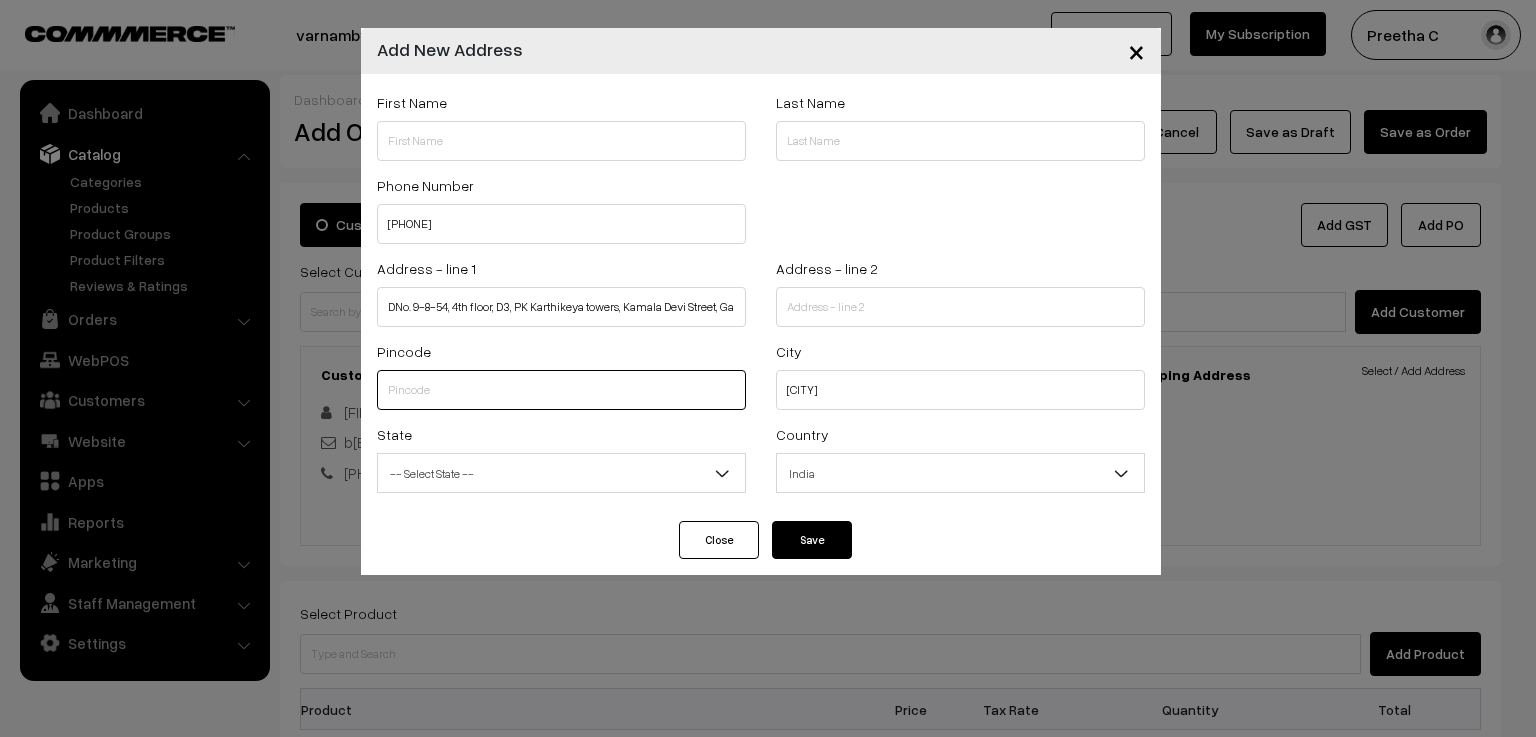 click at bounding box center [561, 390] 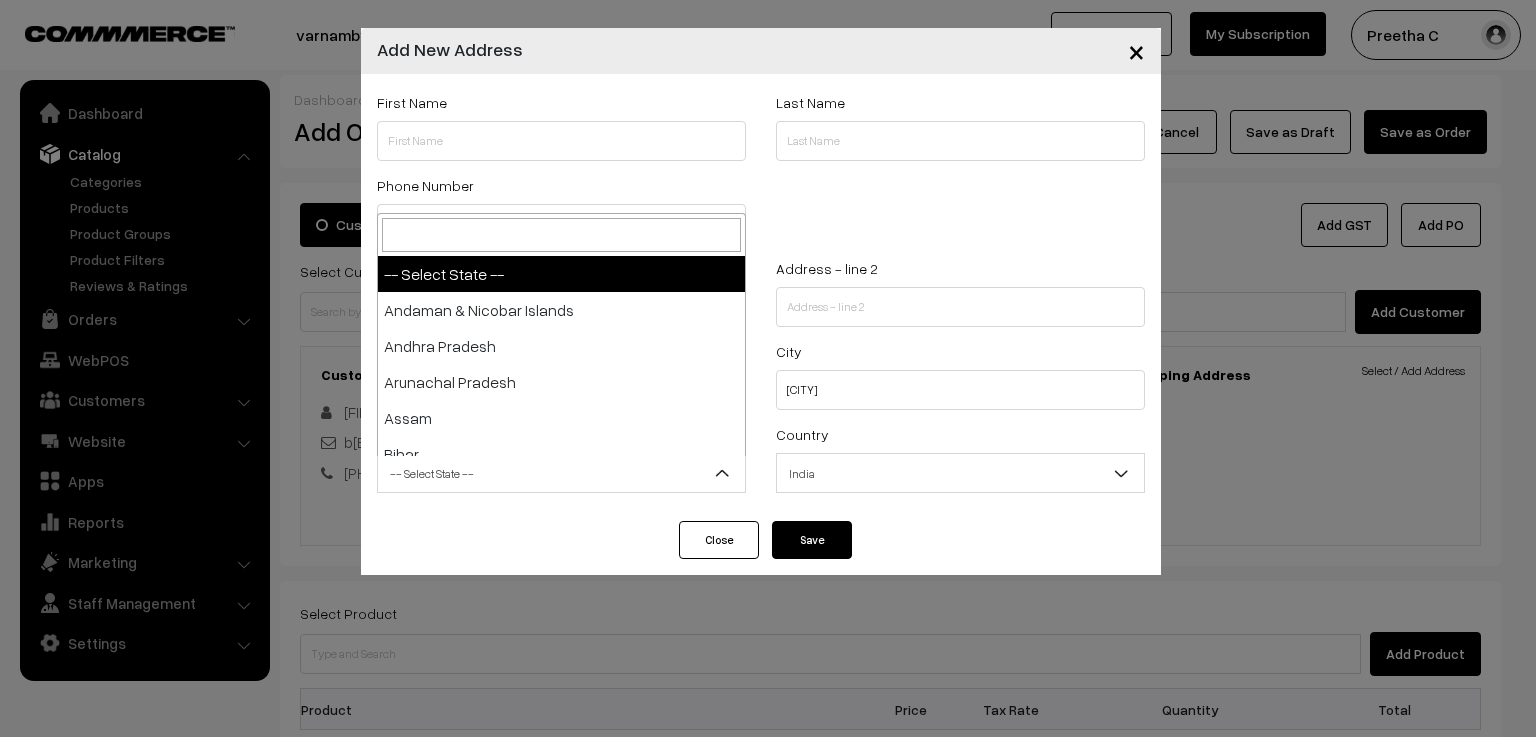 click on "-- Select State --" at bounding box center [561, 473] 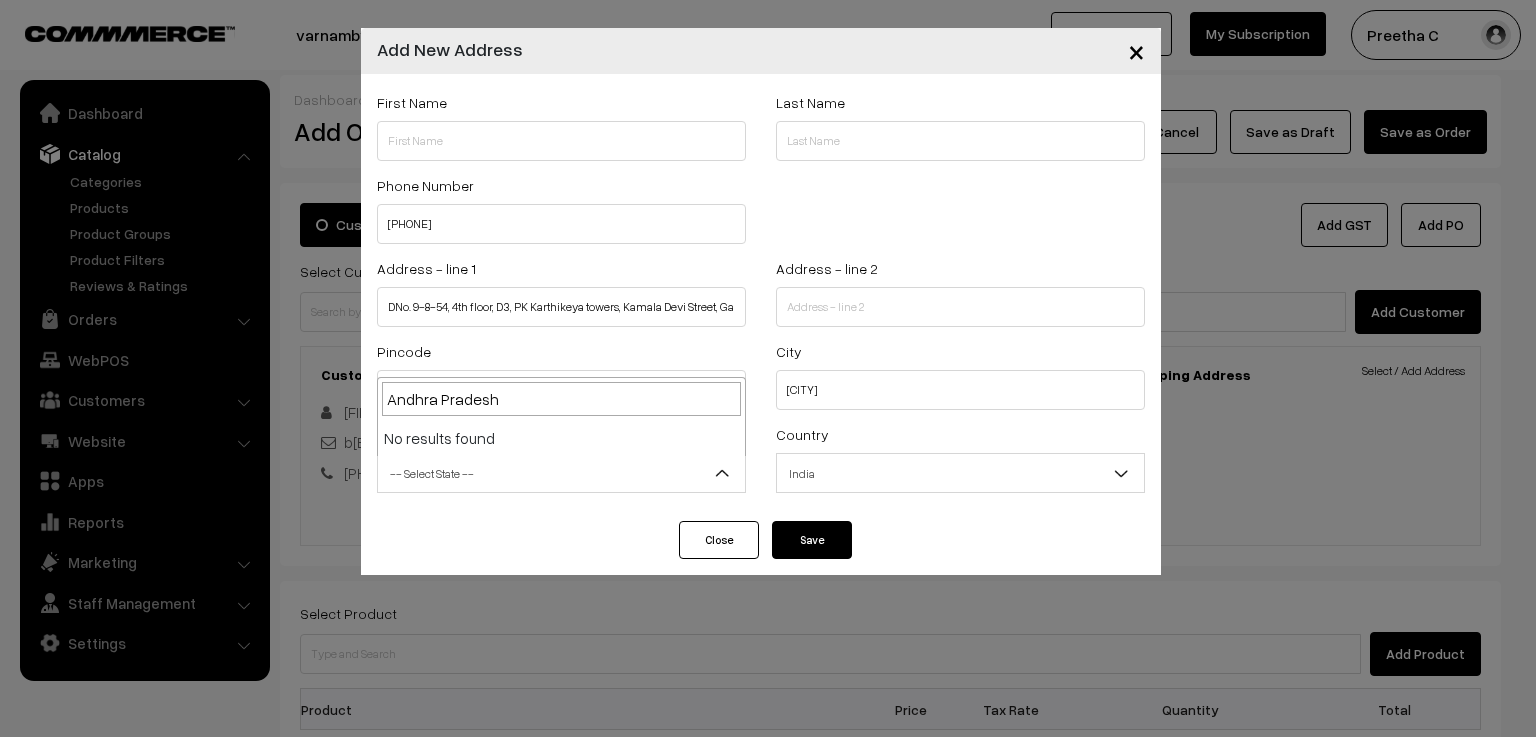 click on "Andhra Pradesh" at bounding box center [561, 399] 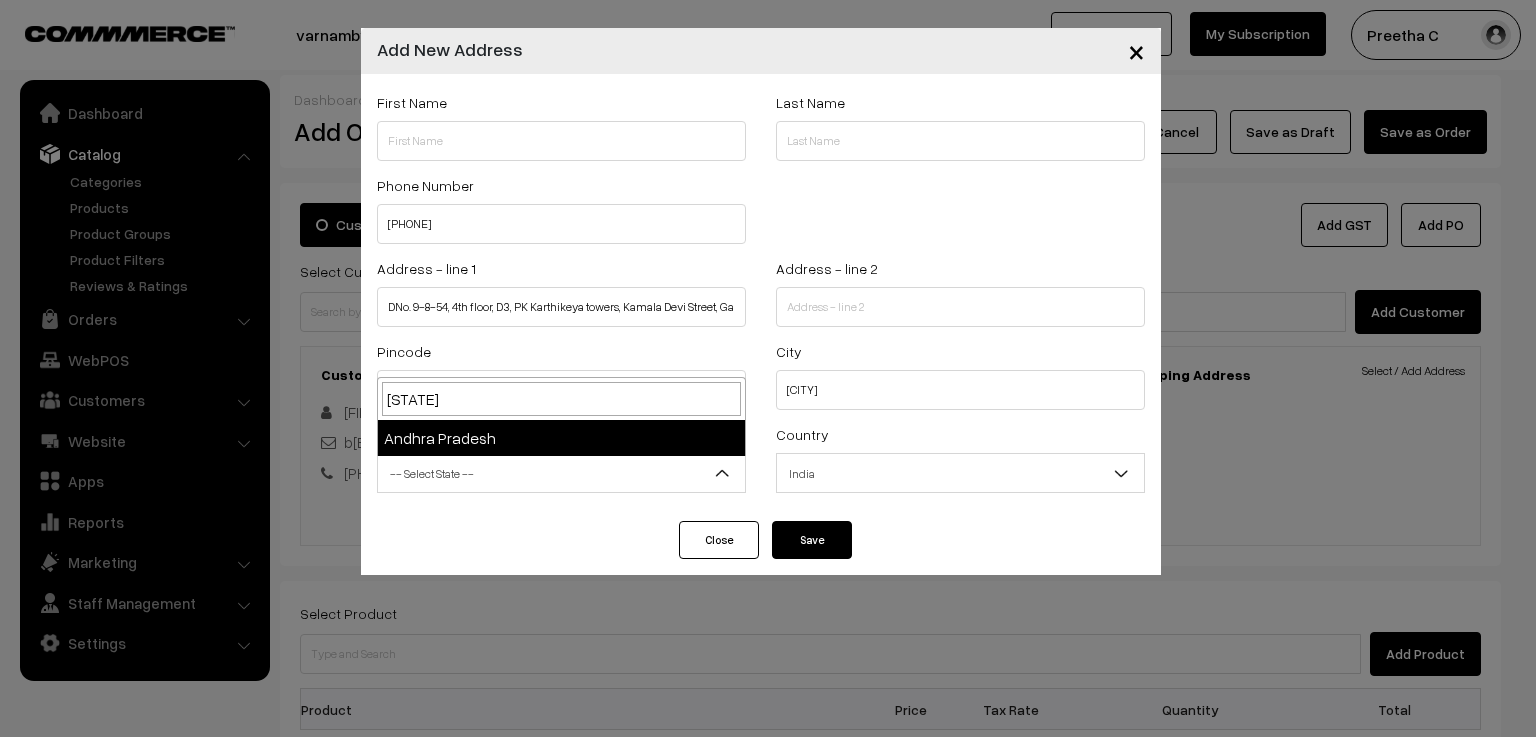 type on "Andhra Prade" 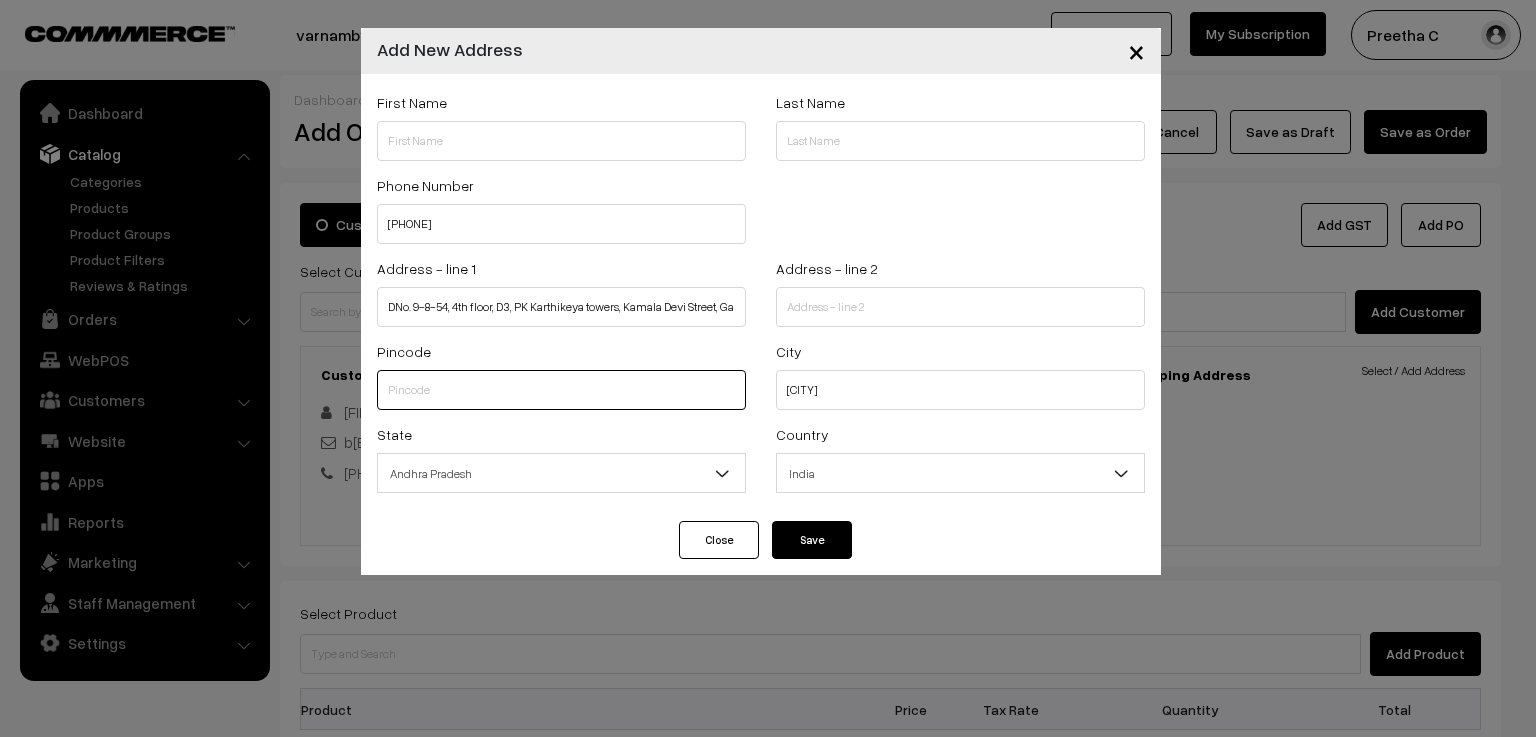 click at bounding box center (561, 390) 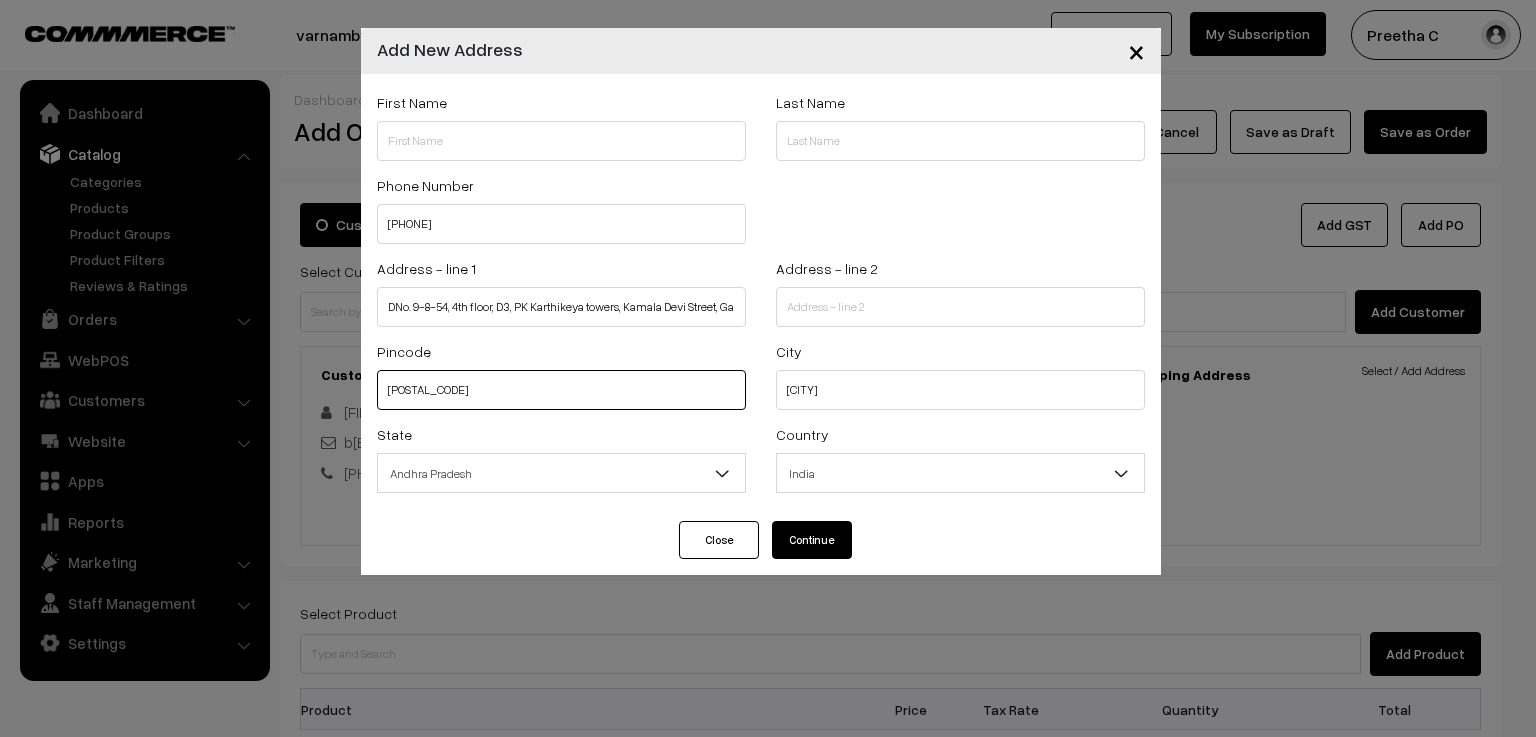 type on "533004" 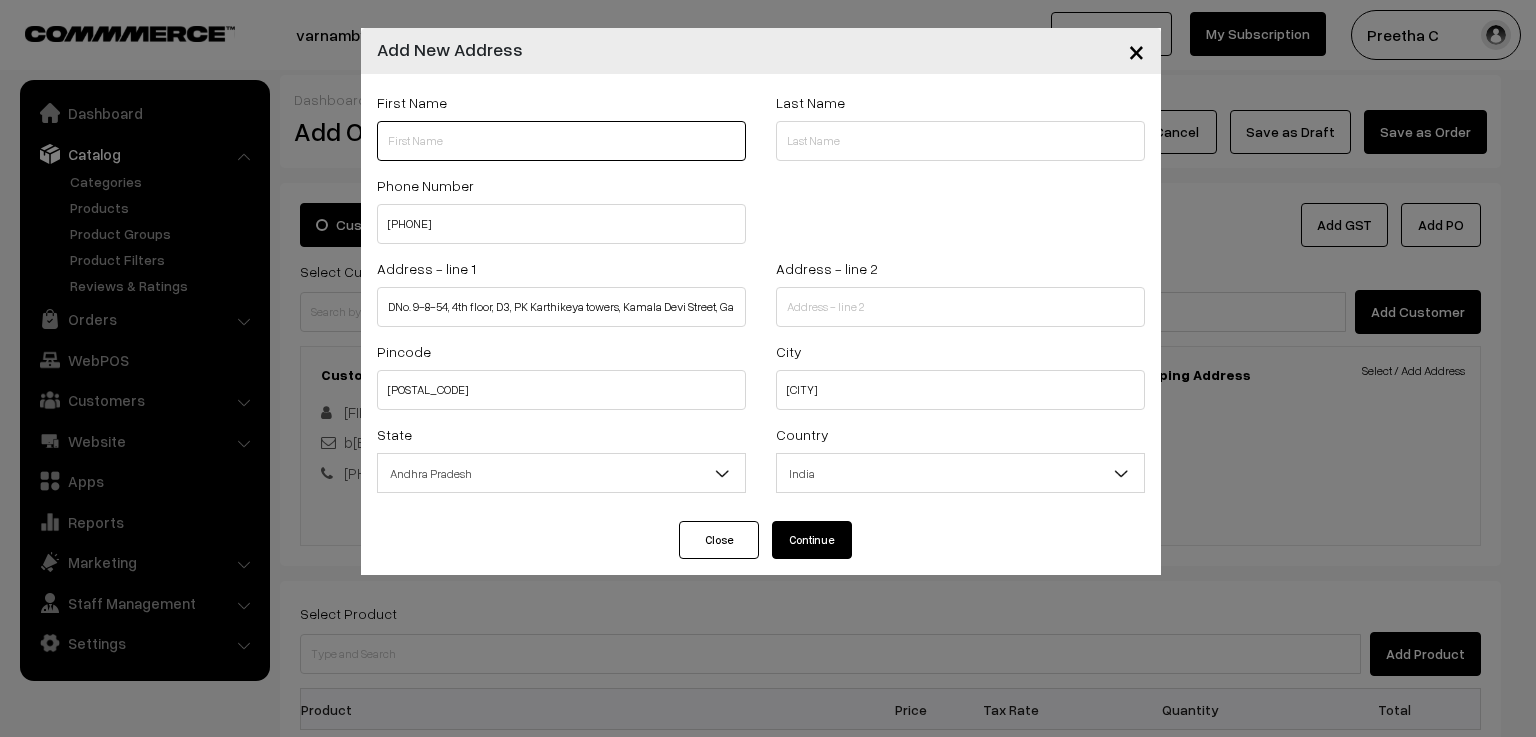 click at bounding box center (561, 141) 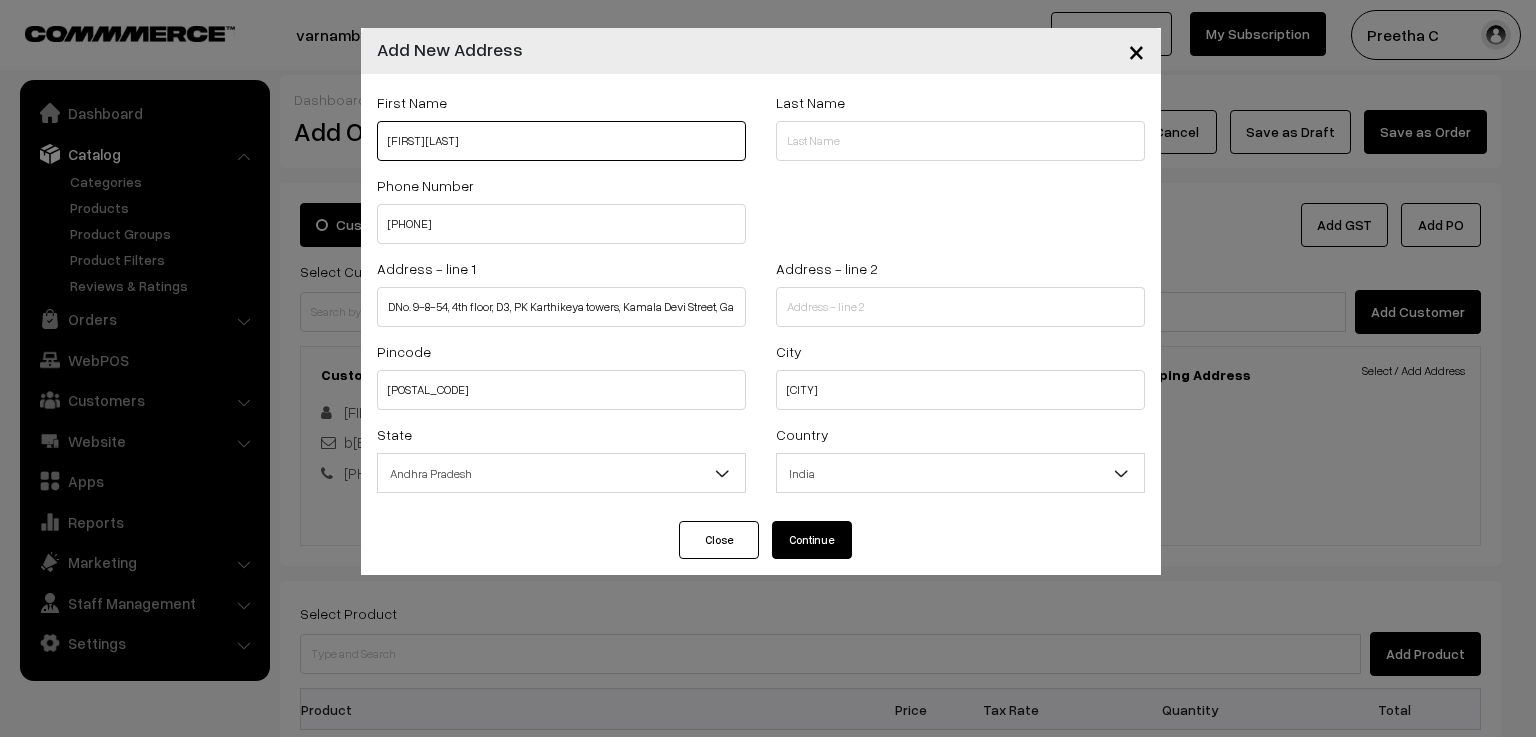 drag, startPoint x: 528, startPoint y: 150, endPoint x: 434, endPoint y: 161, distance: 94.641426 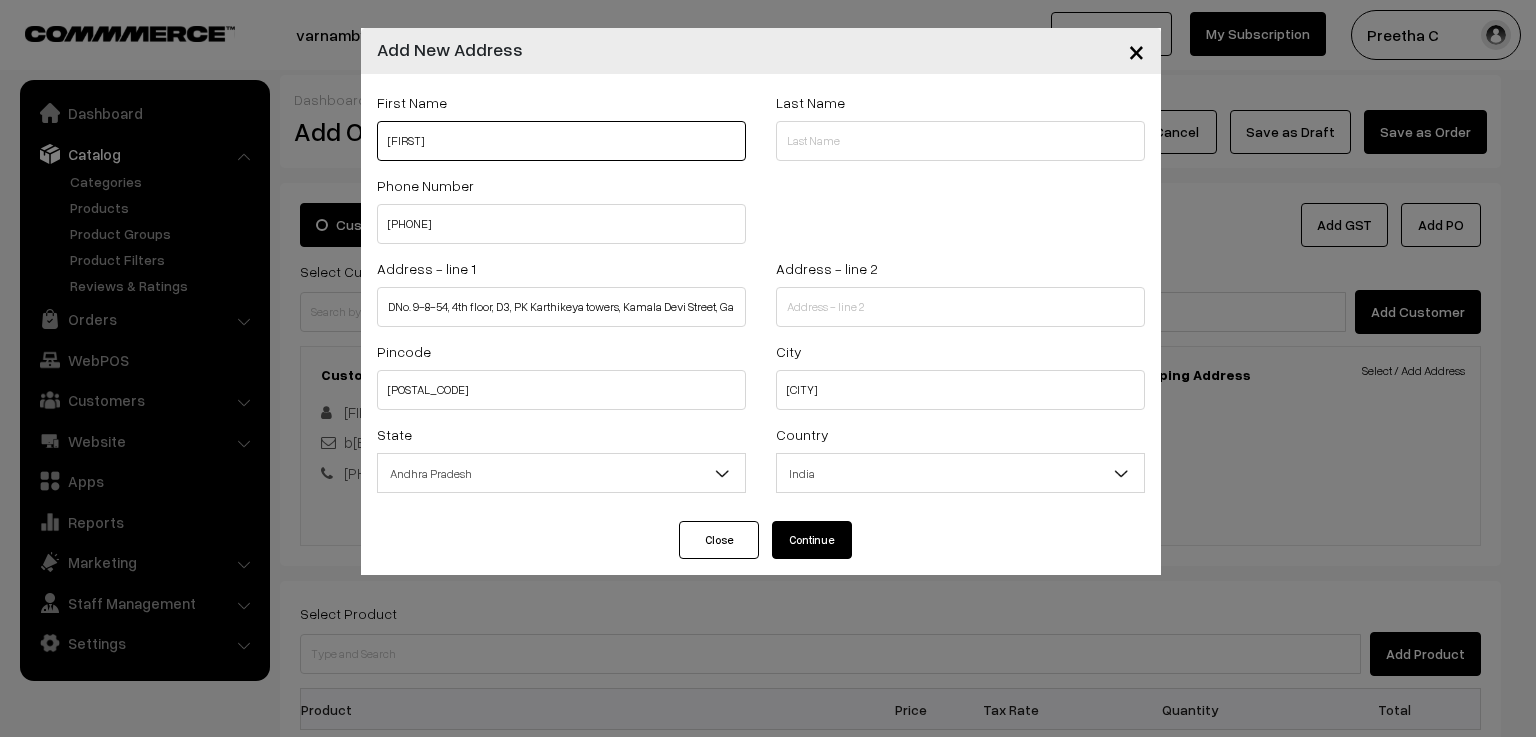 type on "Niteesha" 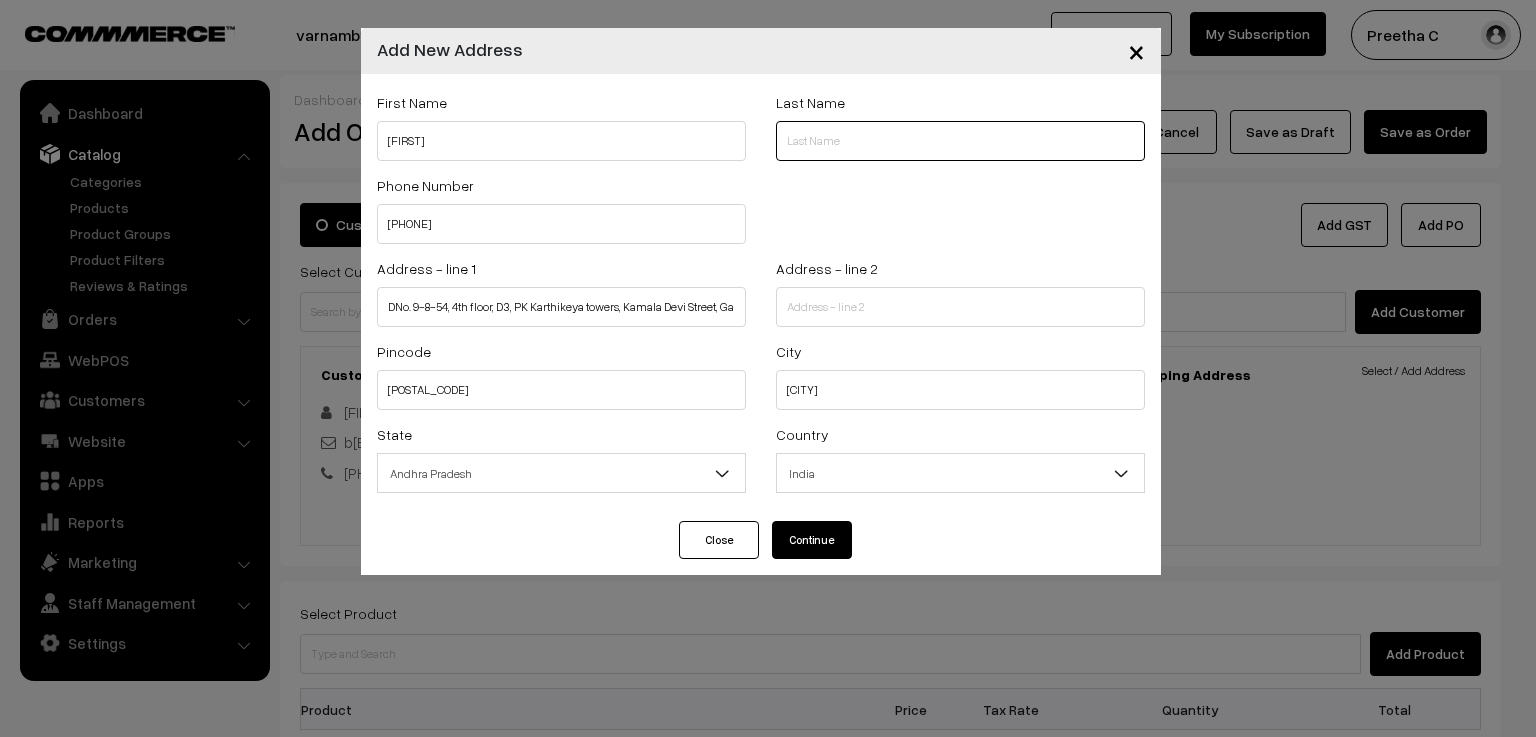 click at bounding box center (960, 141) 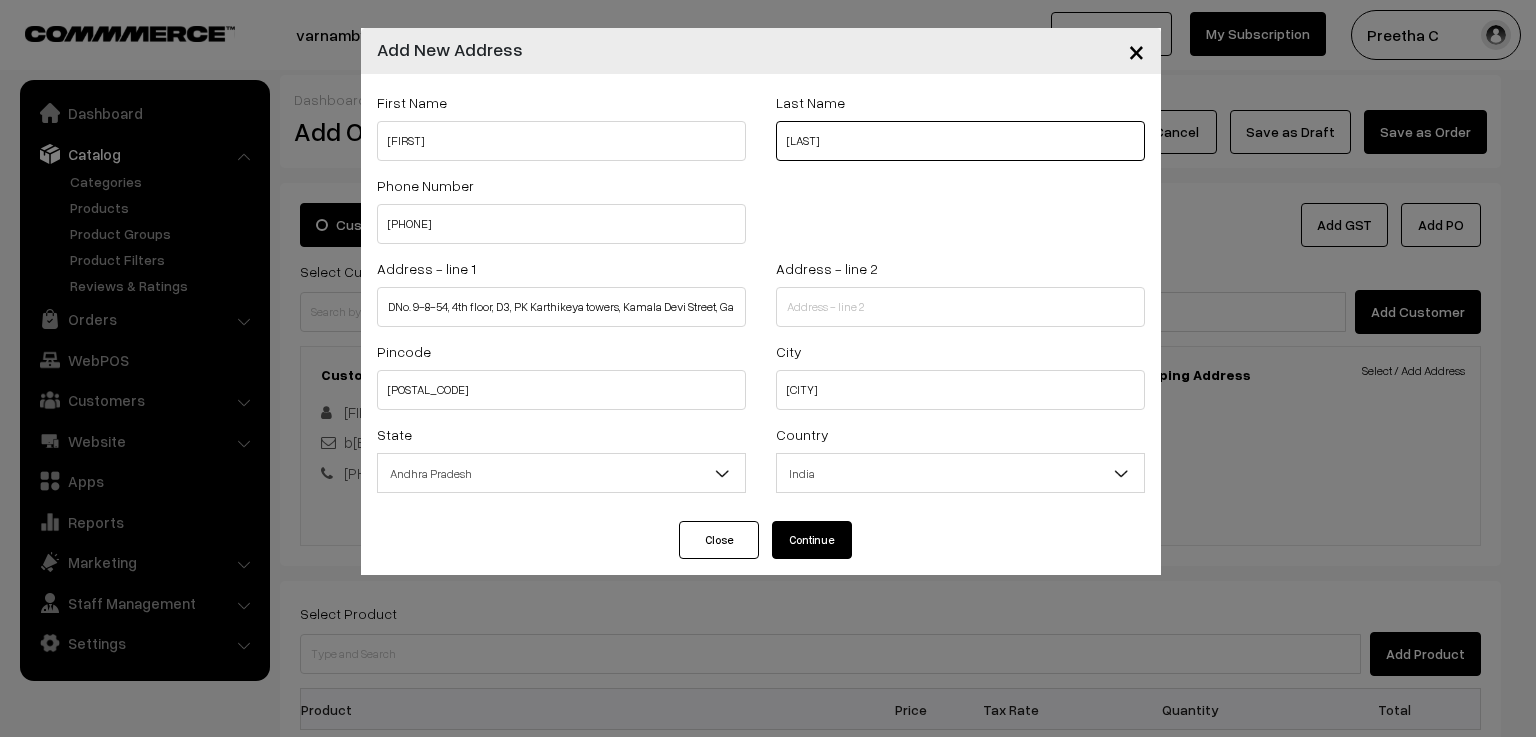 type on "Balla" 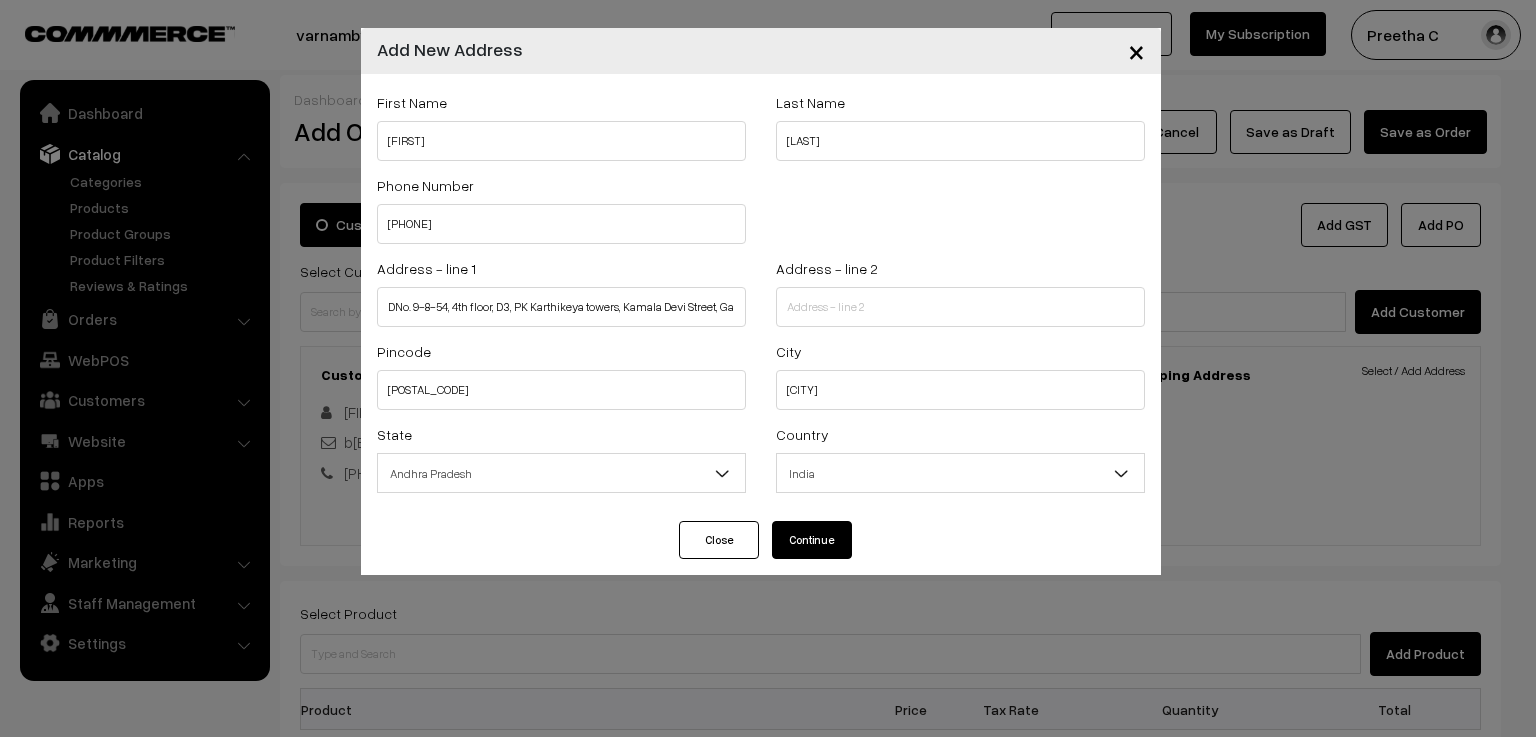 click on "Continue" at bounding box center (812, 540) 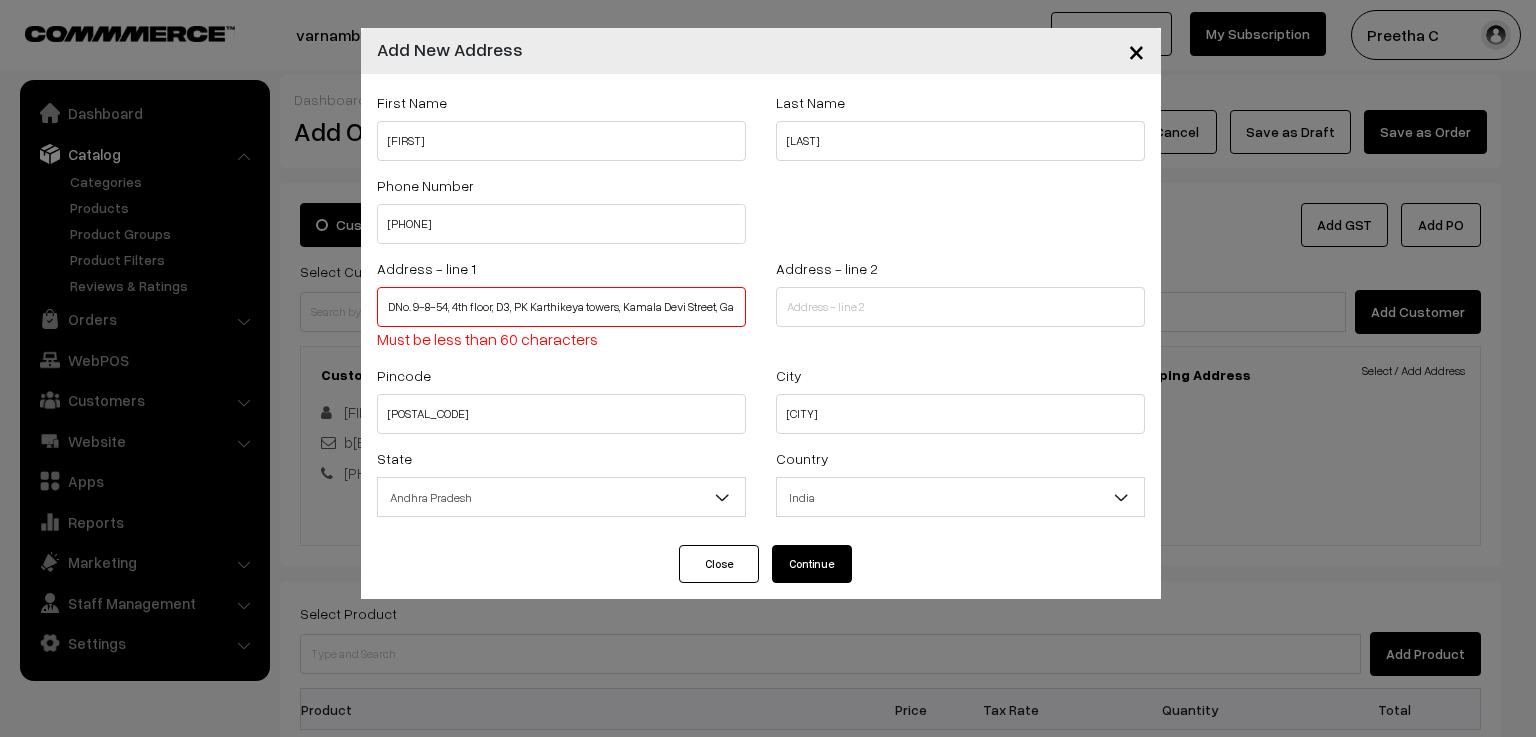 scroll, scrollTop: 0, scrollLeft: 62, axis: horizontal 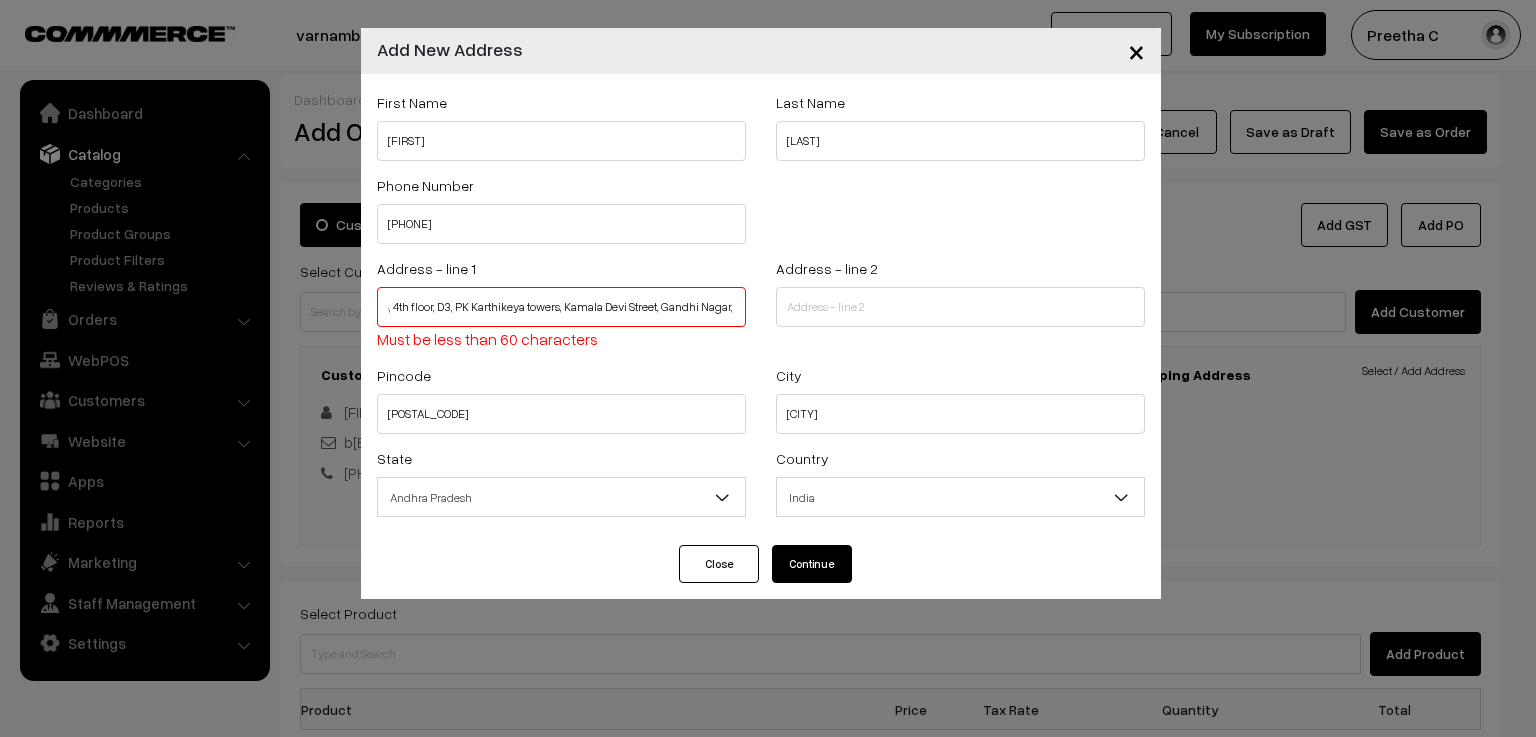 drag, startPoint x: 626, startPoint y: 309, endPoint x: 785, endPoint y: 318, distance: 159.25452 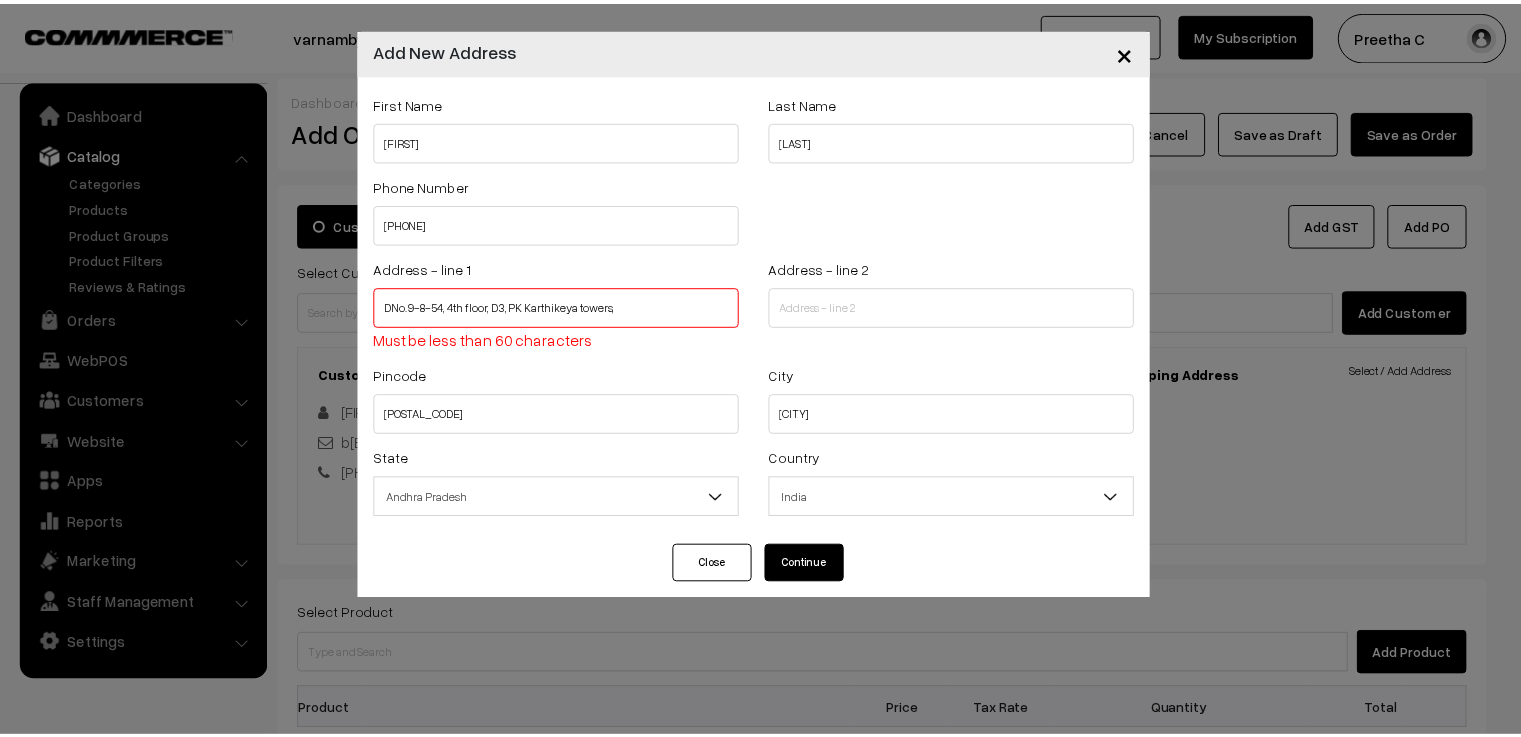 scroll, scrollTop: 0, scrollLeft: 0, axis: both 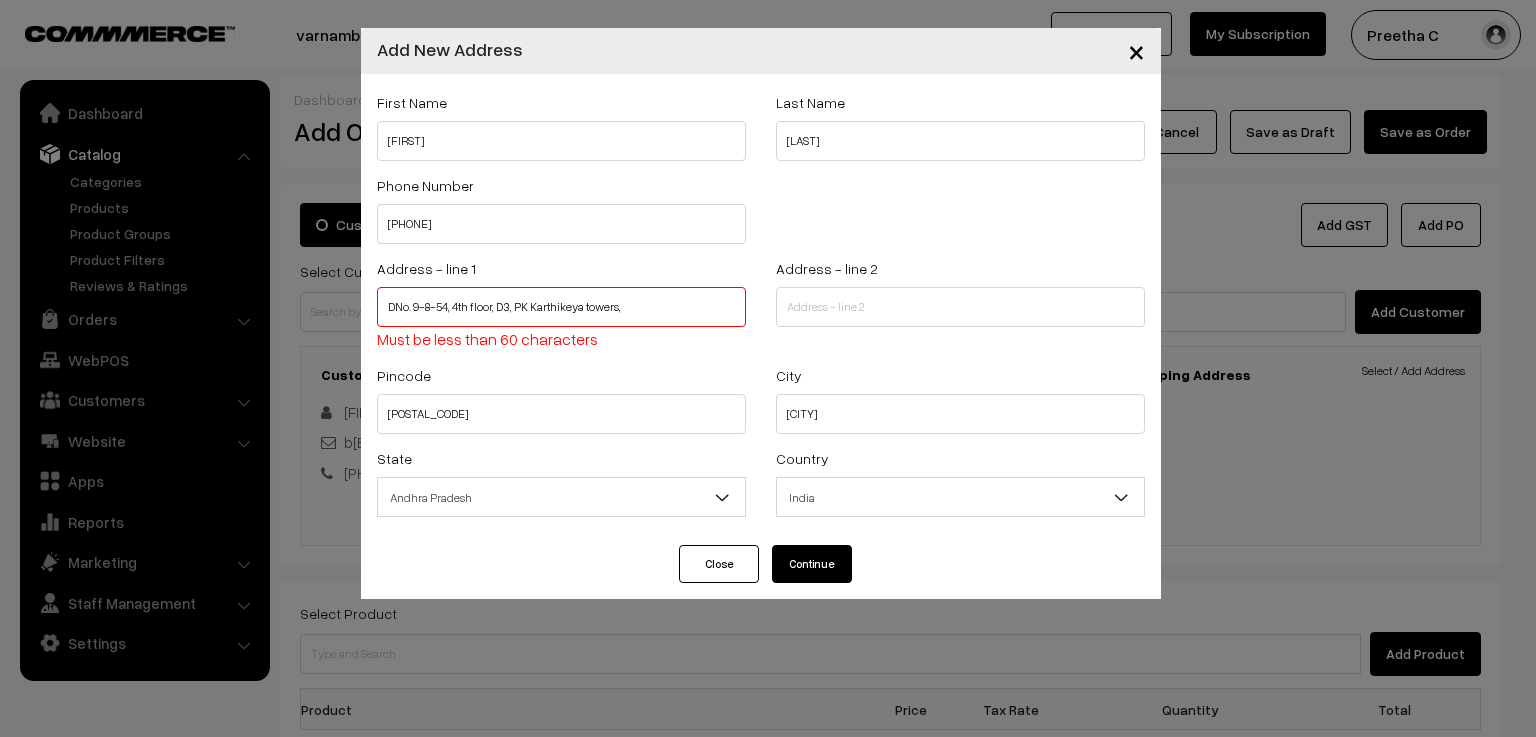 type on "DNo. 9-8-54, 4th floor, D3, PK Karthikeya towers," 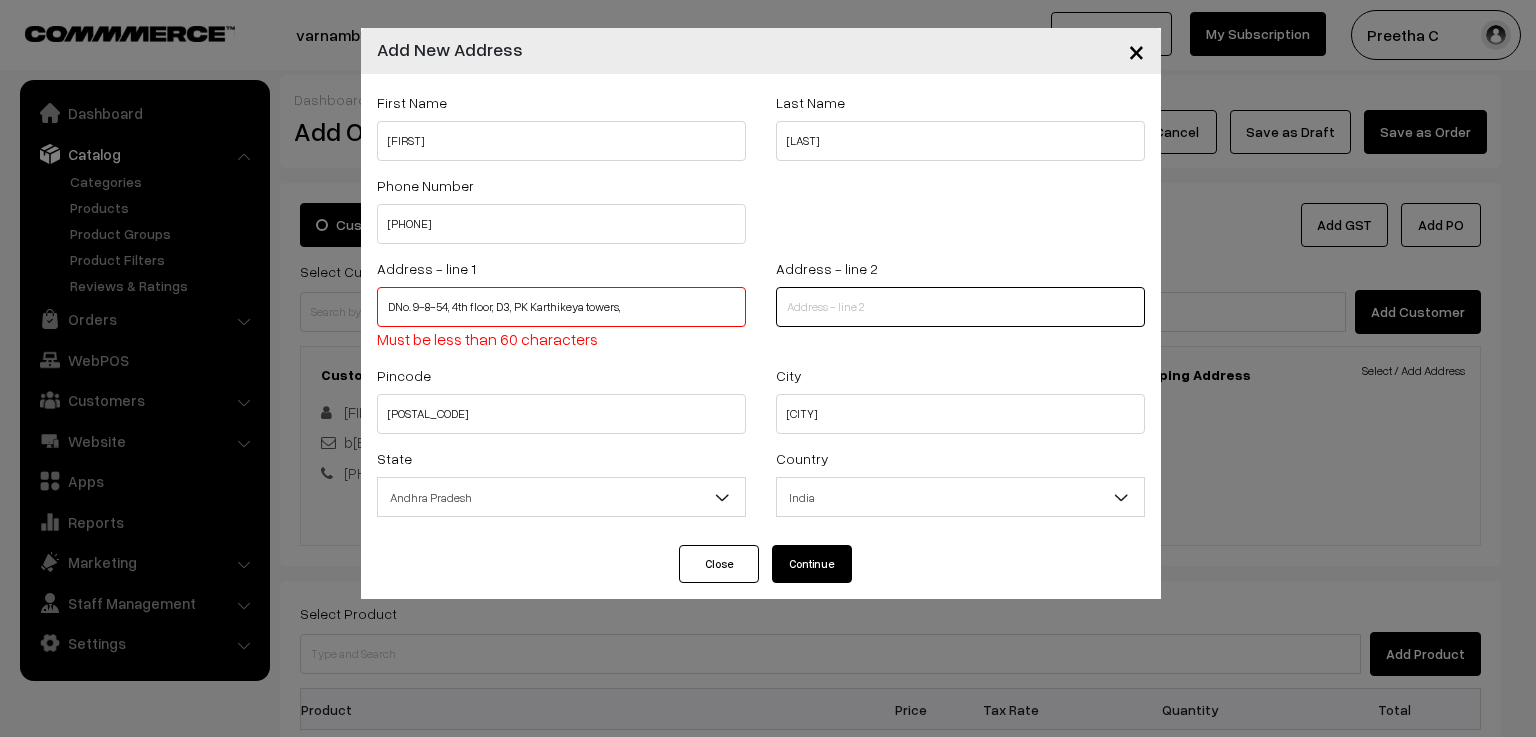 click at bounding box center [960, 307] 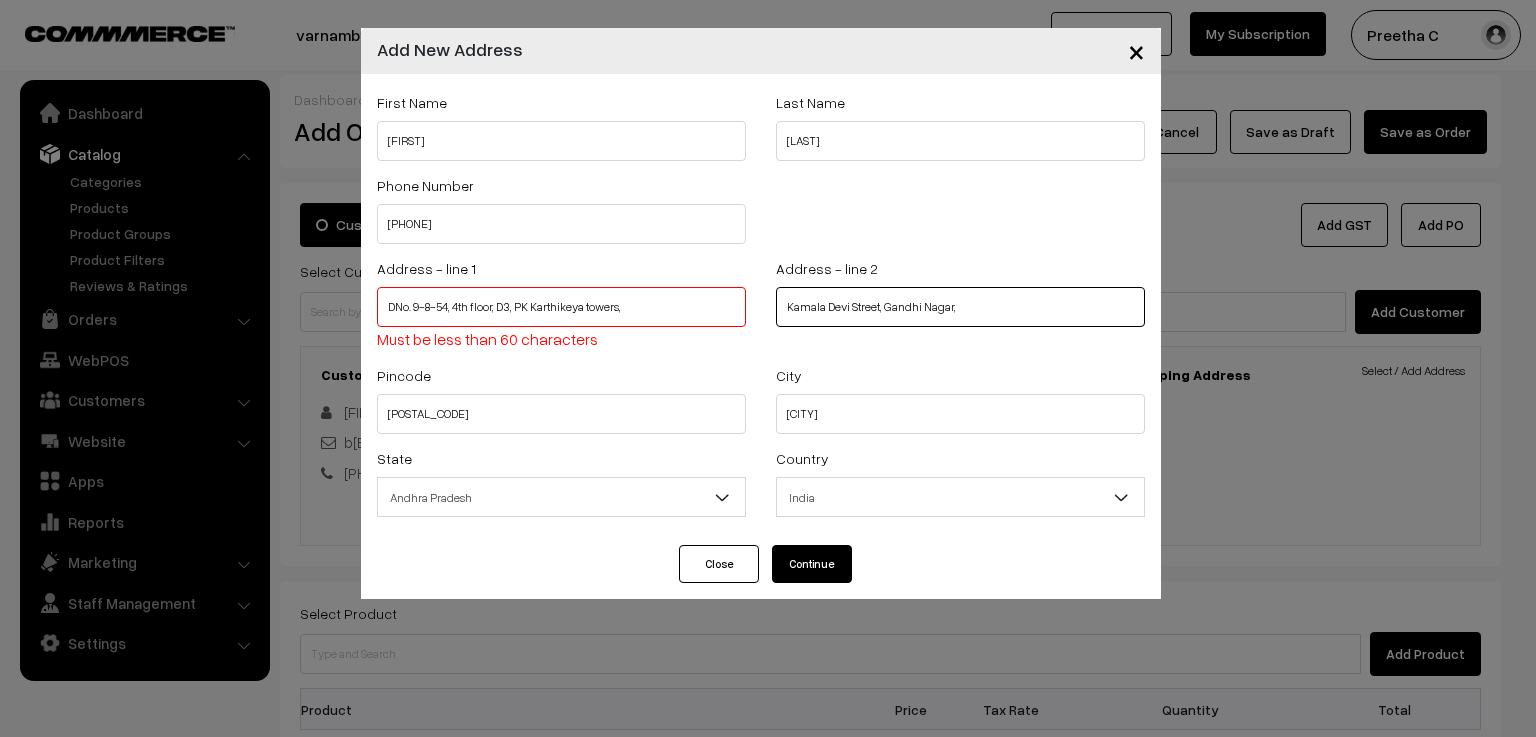 type on "Kamala Devi Street, Gandhi Nagar," 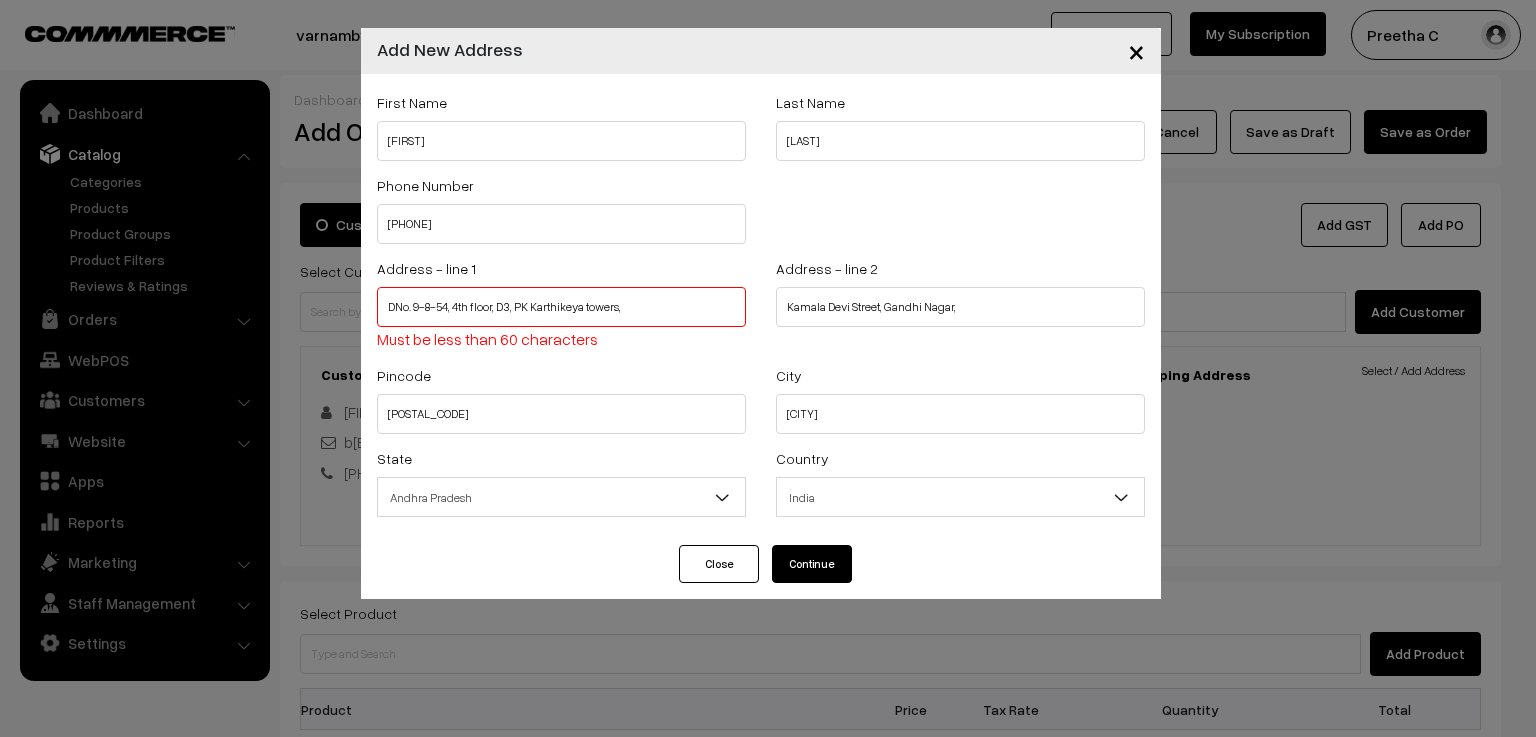 click on "Continue" at bounding box center [812, 564] 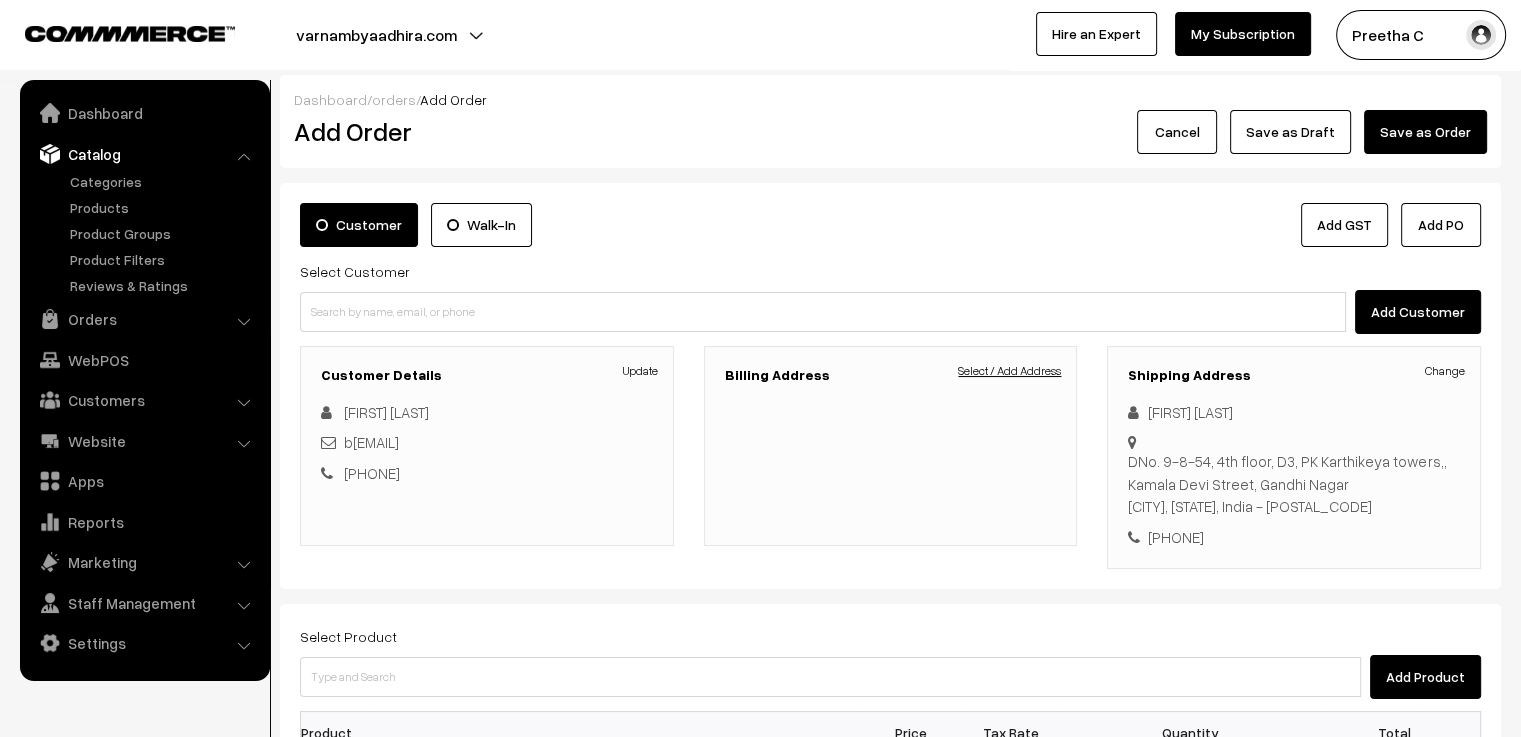 click on "Select / Add Address" at bounding box center [1009, 371] 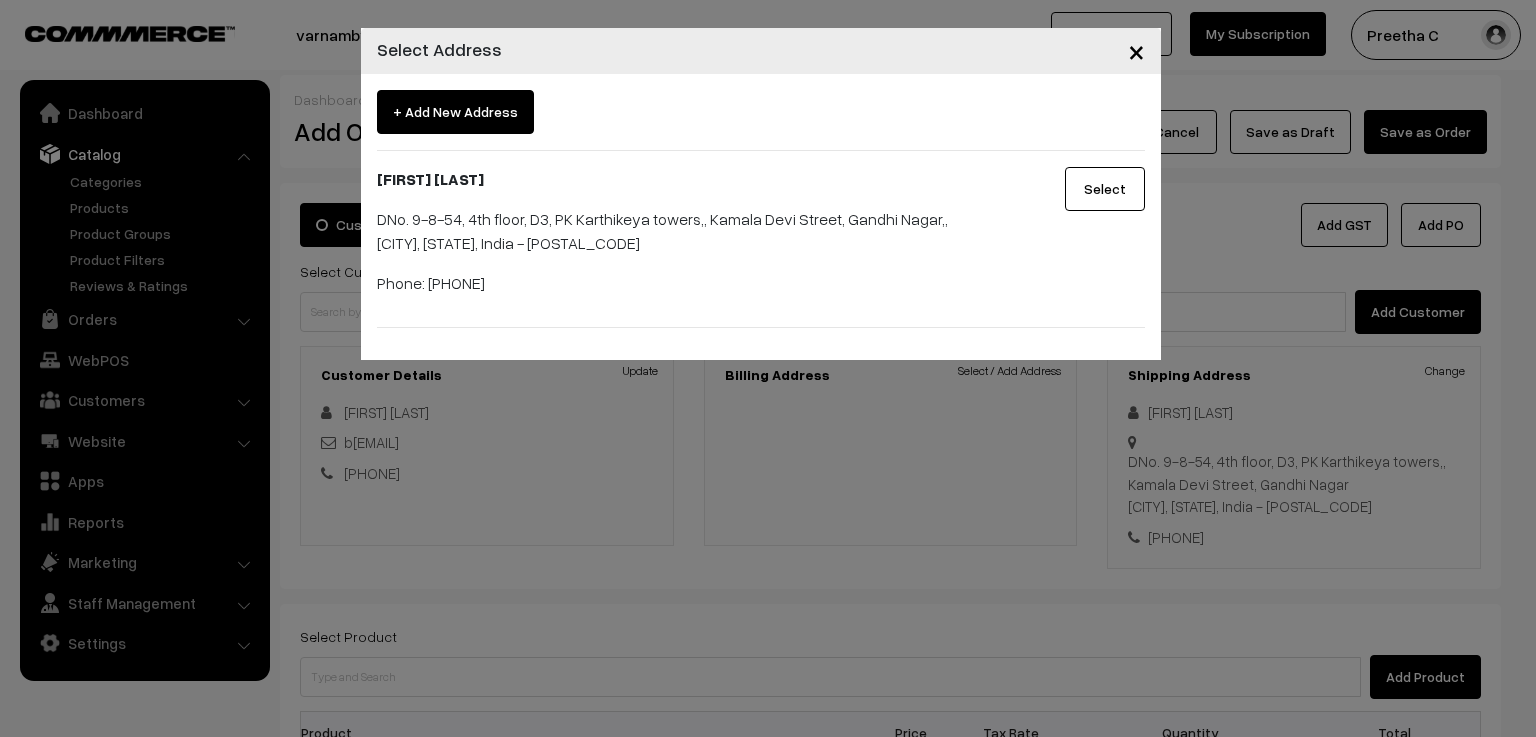 click on "Select" at bounding box center (1105, 189) 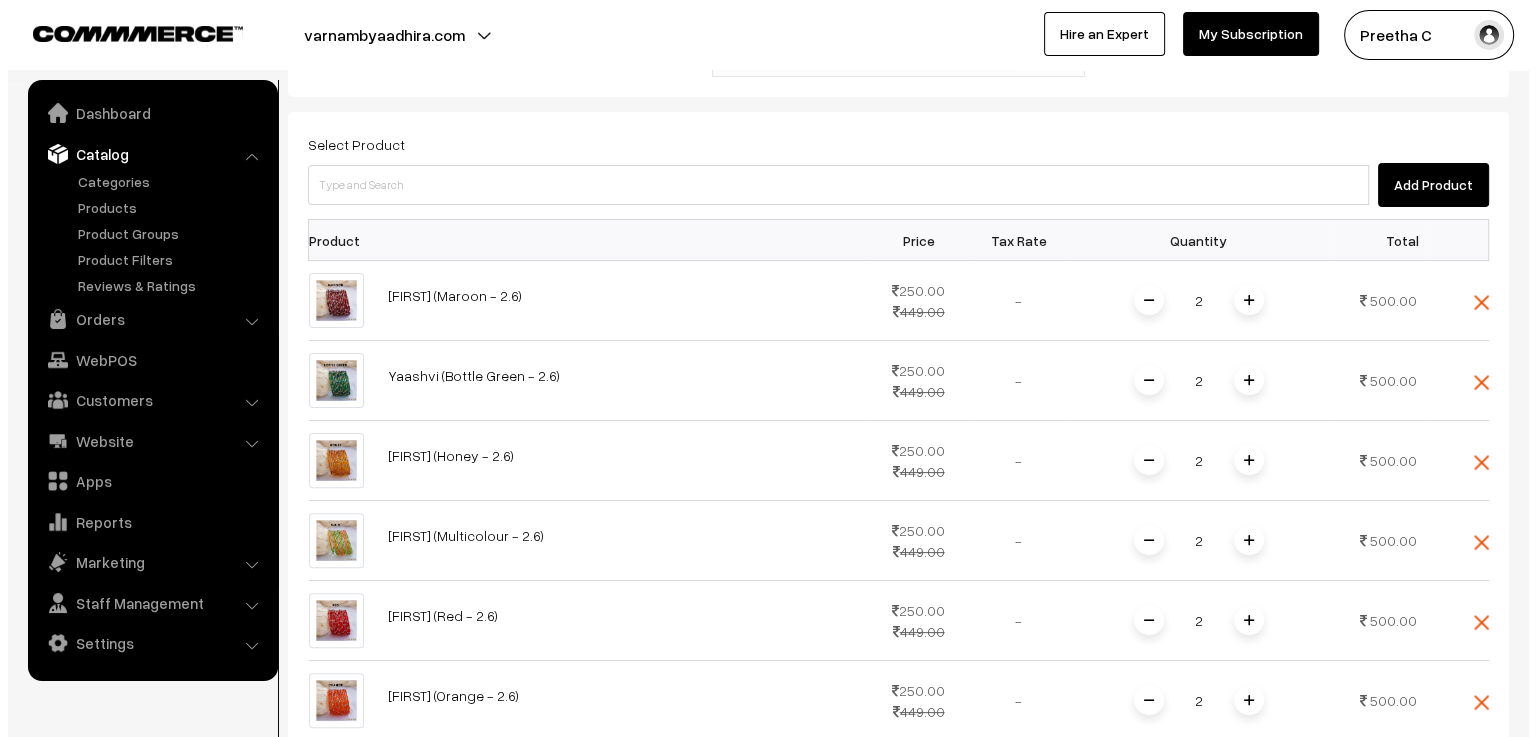 scroll, scrollTop: 0, scrollLeft: 0, axis: both 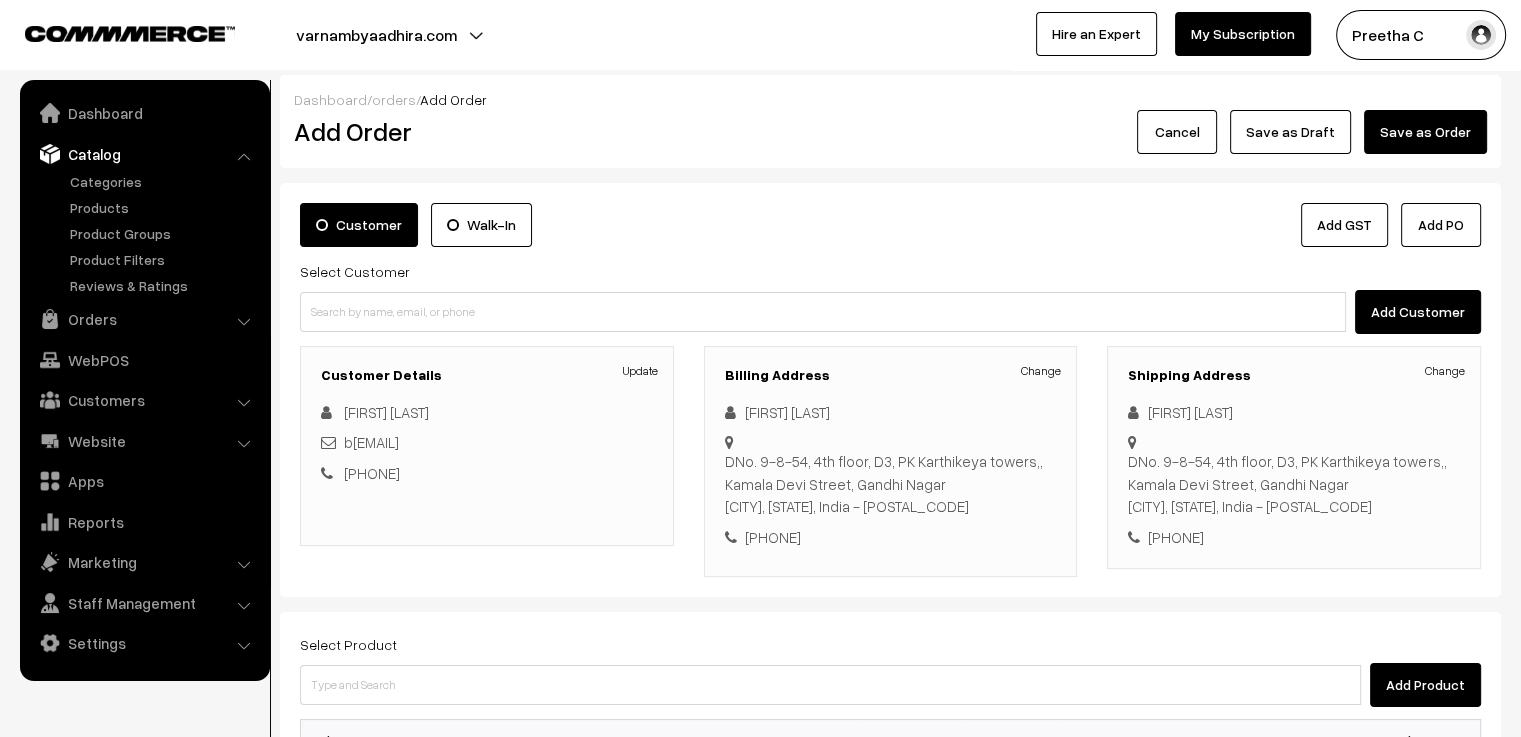 click on "Save as Order" at bounding box center (1425, 132) 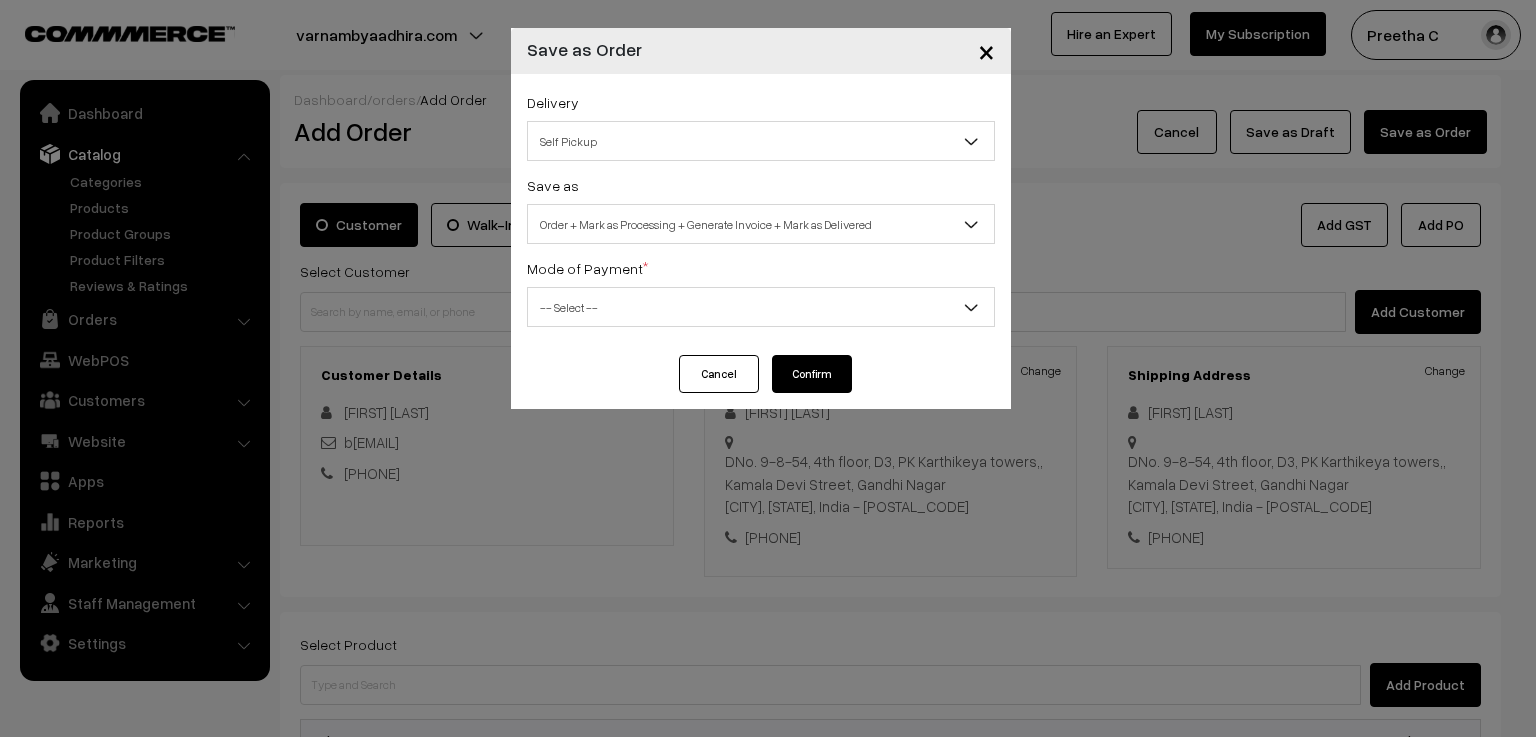 click on "Self Pickup" at bounding box center (761, 141) 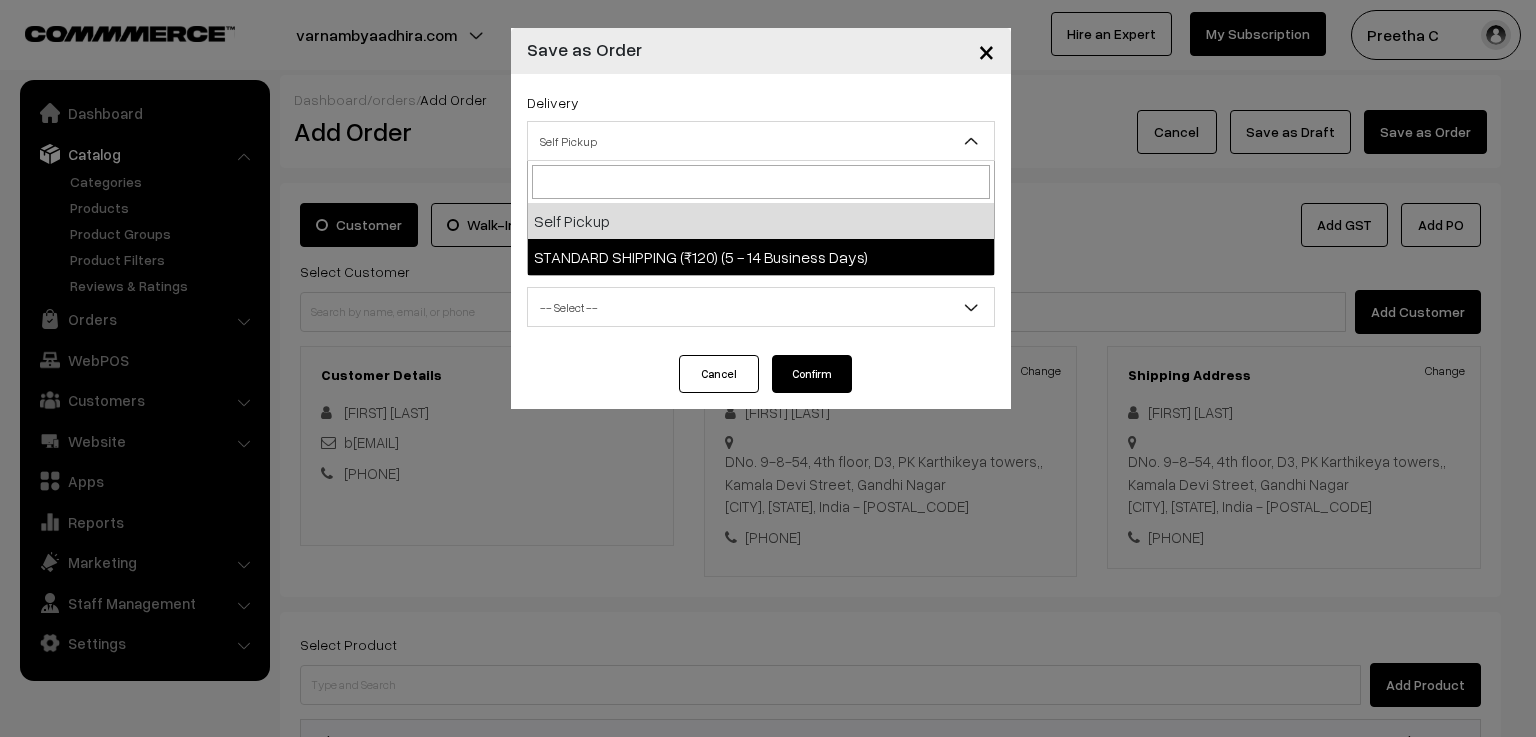 select on "SS2" 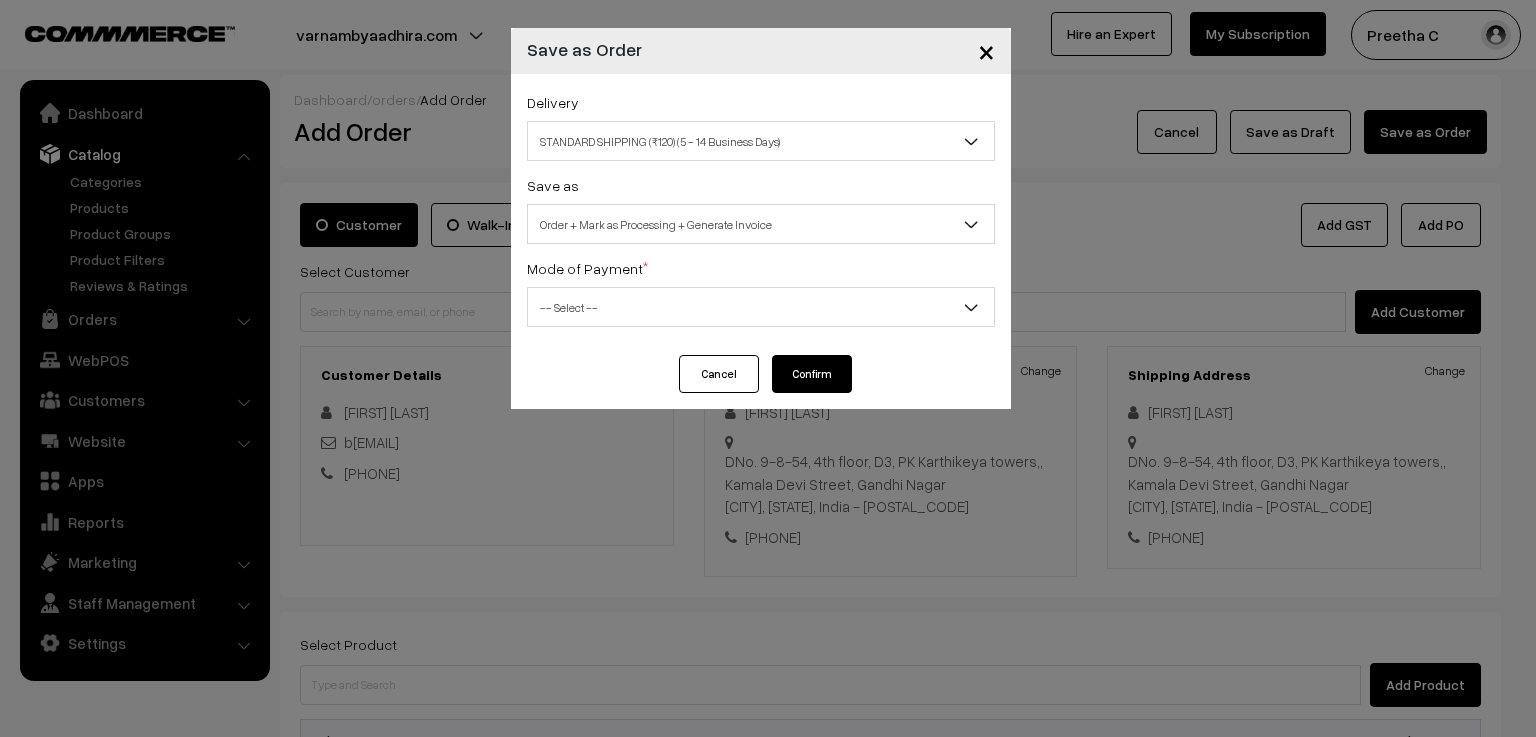 click on "Order + Mark as Processing + Generate Invoice" at bounding box center [761, 224] 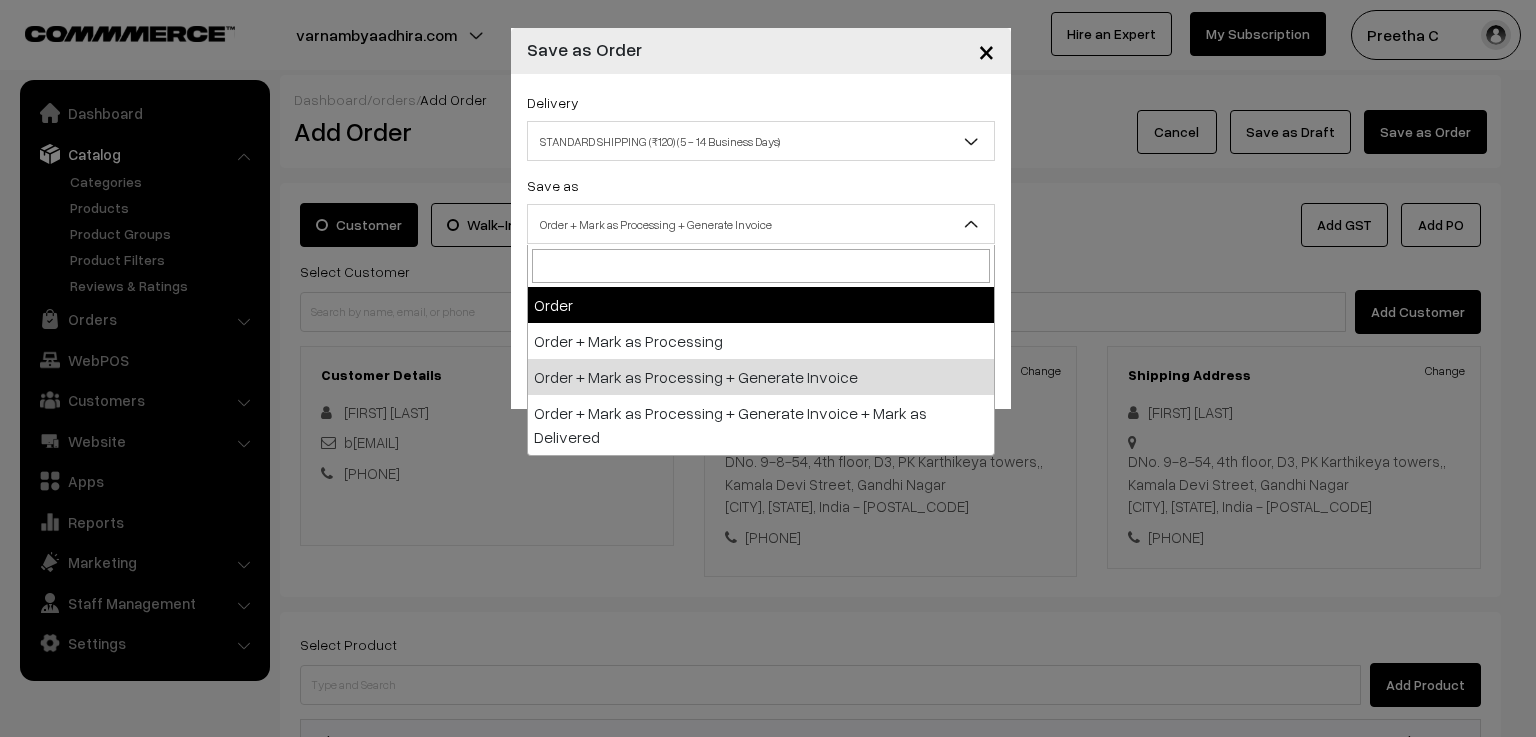 select on "1" 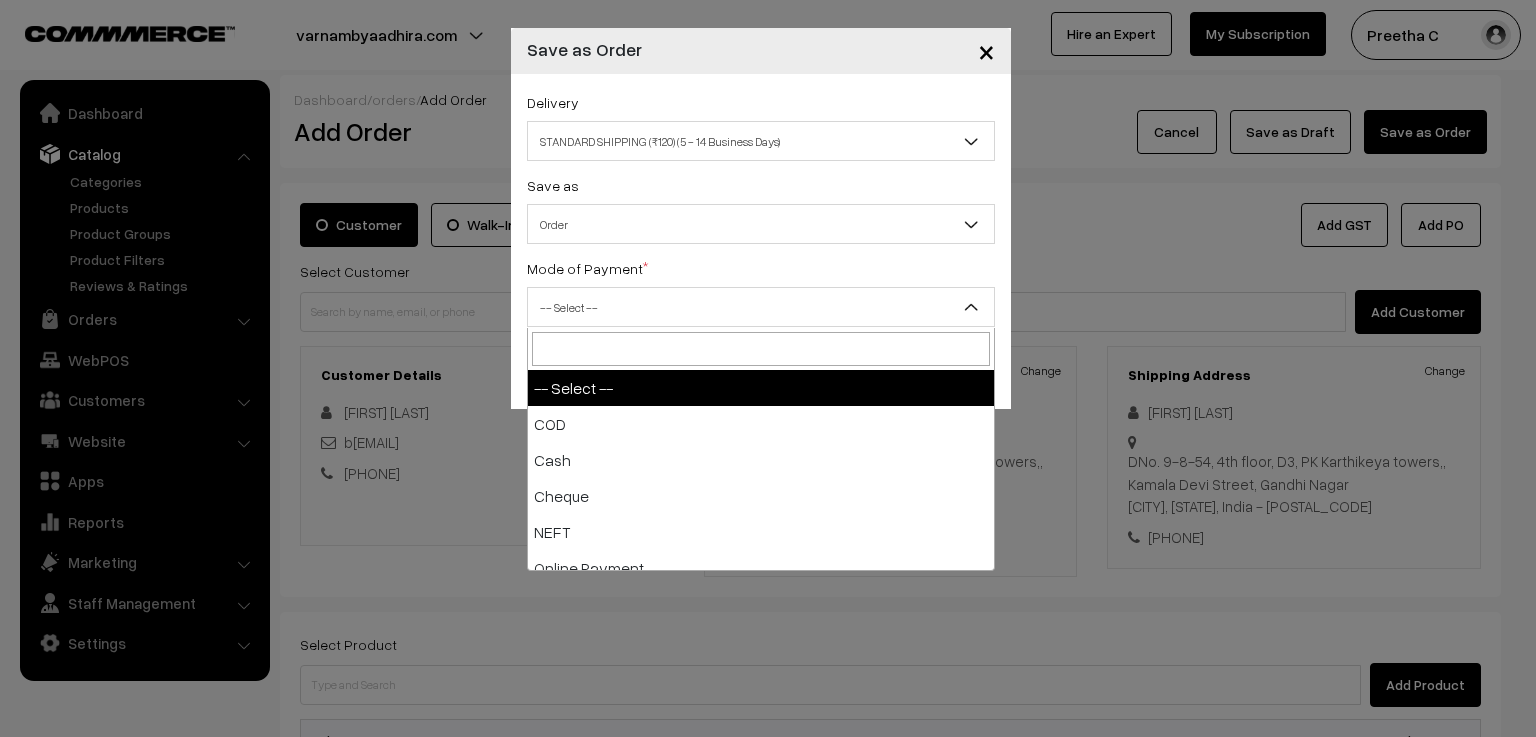 click on "-- Select --" at bounding box center [761, 307] 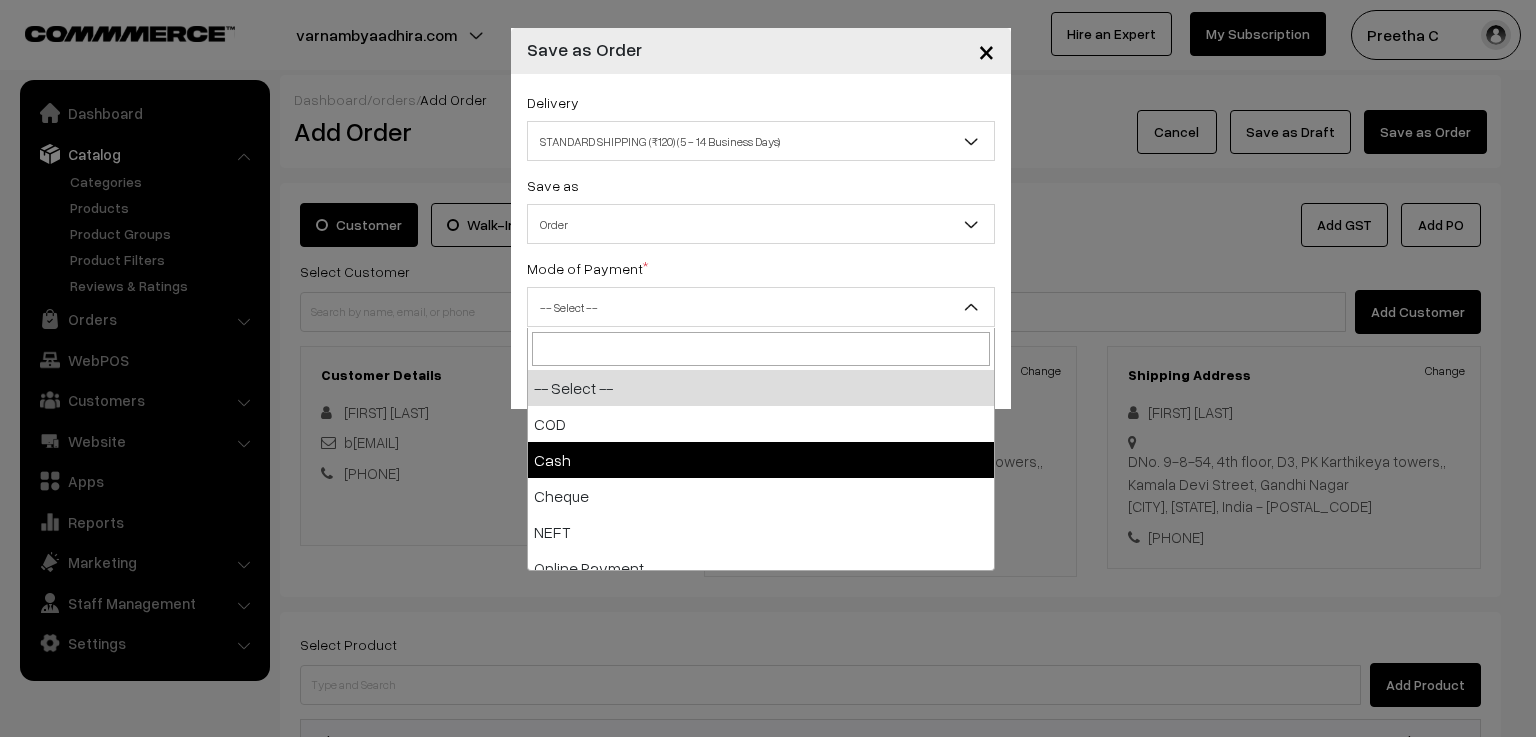 scroll, scrollTop: 88, scrollLeft: 0, axis: vertical 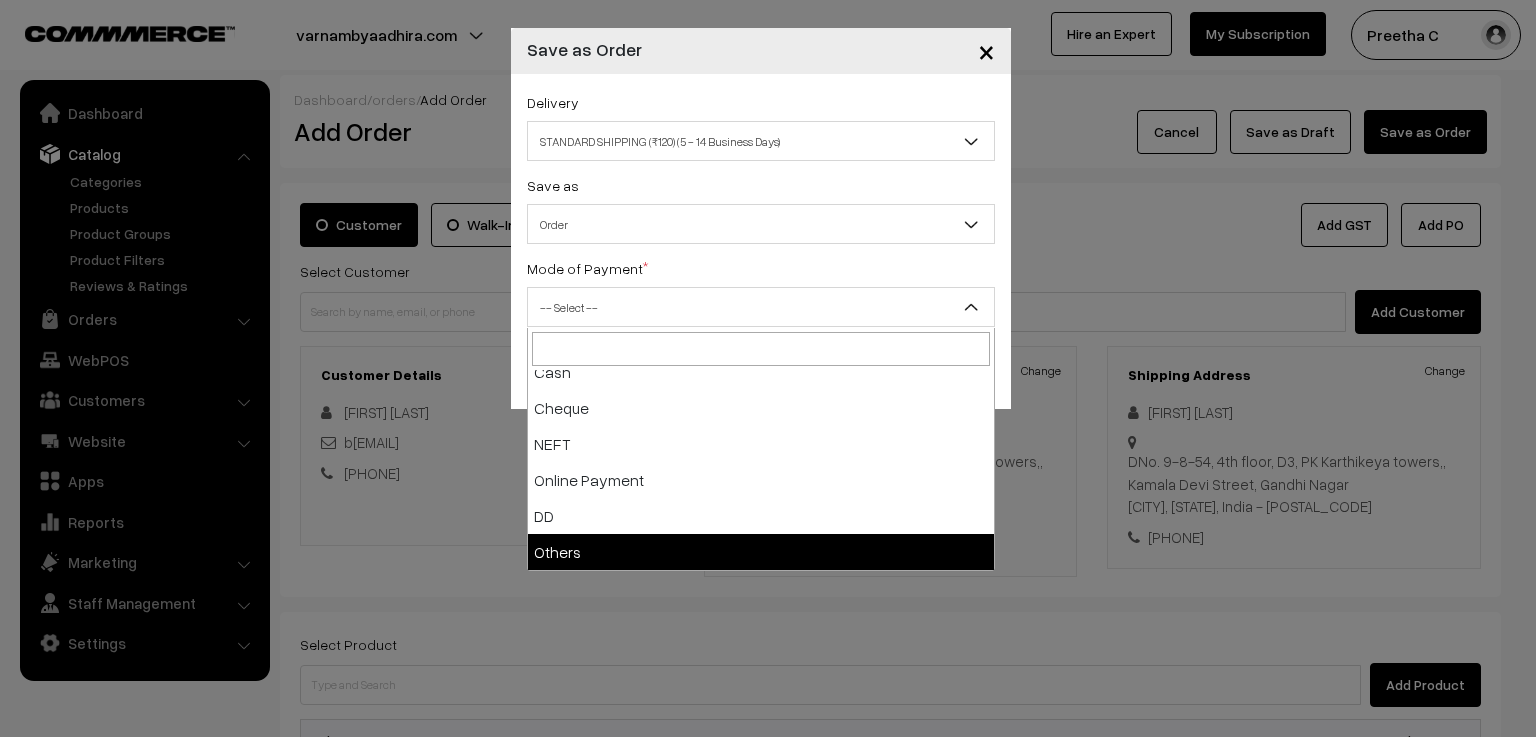 select on "7" 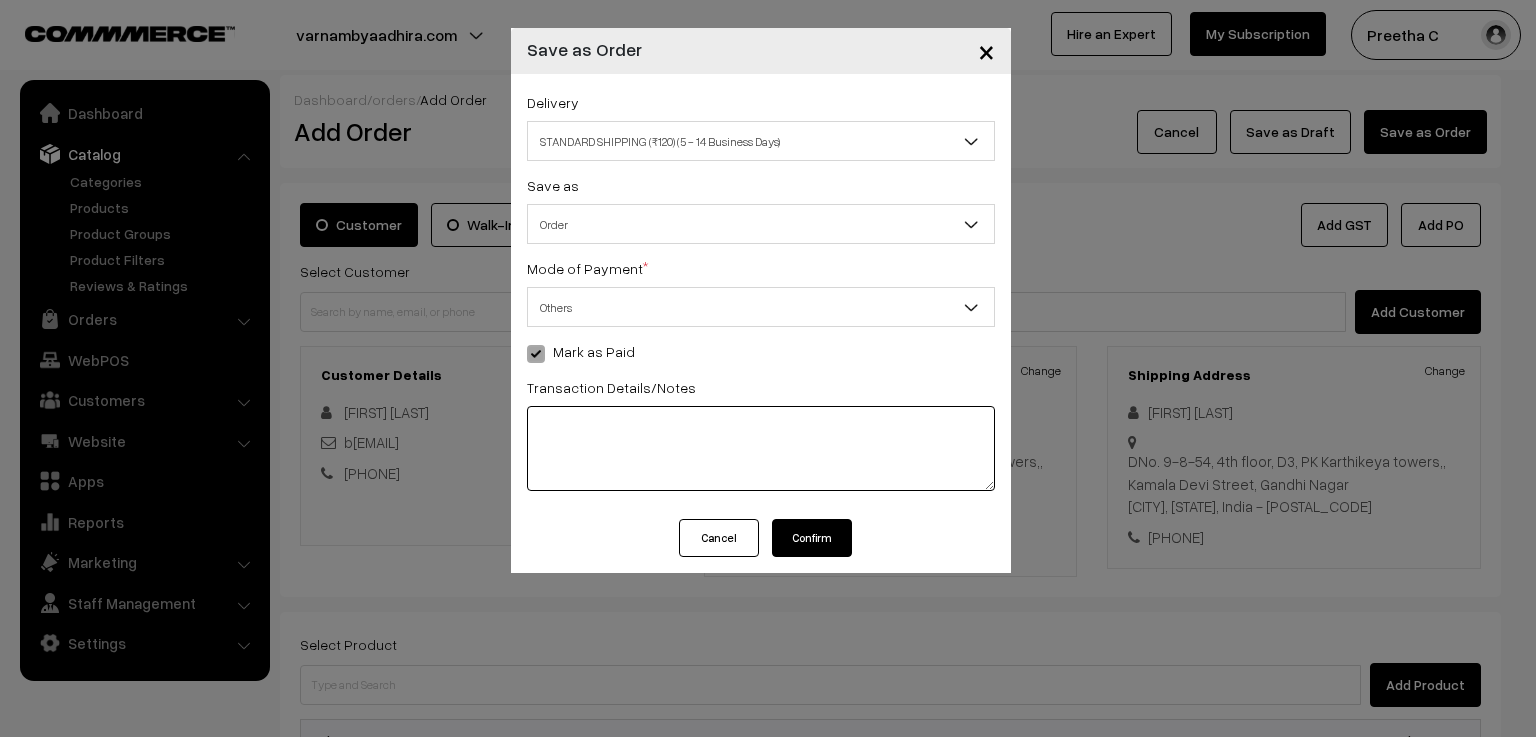 click at bounding box center (761, 448) 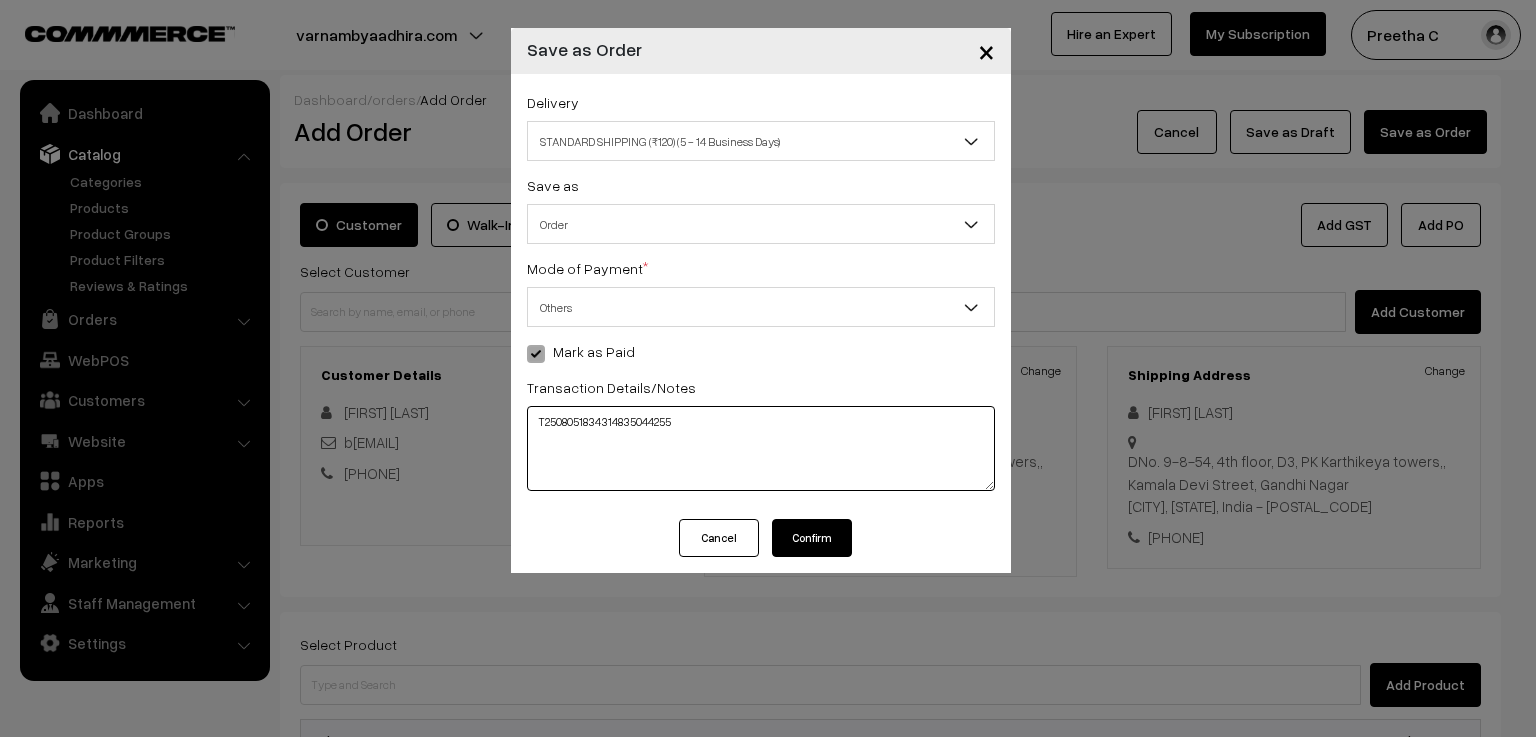type on "T2508051834314835044255" 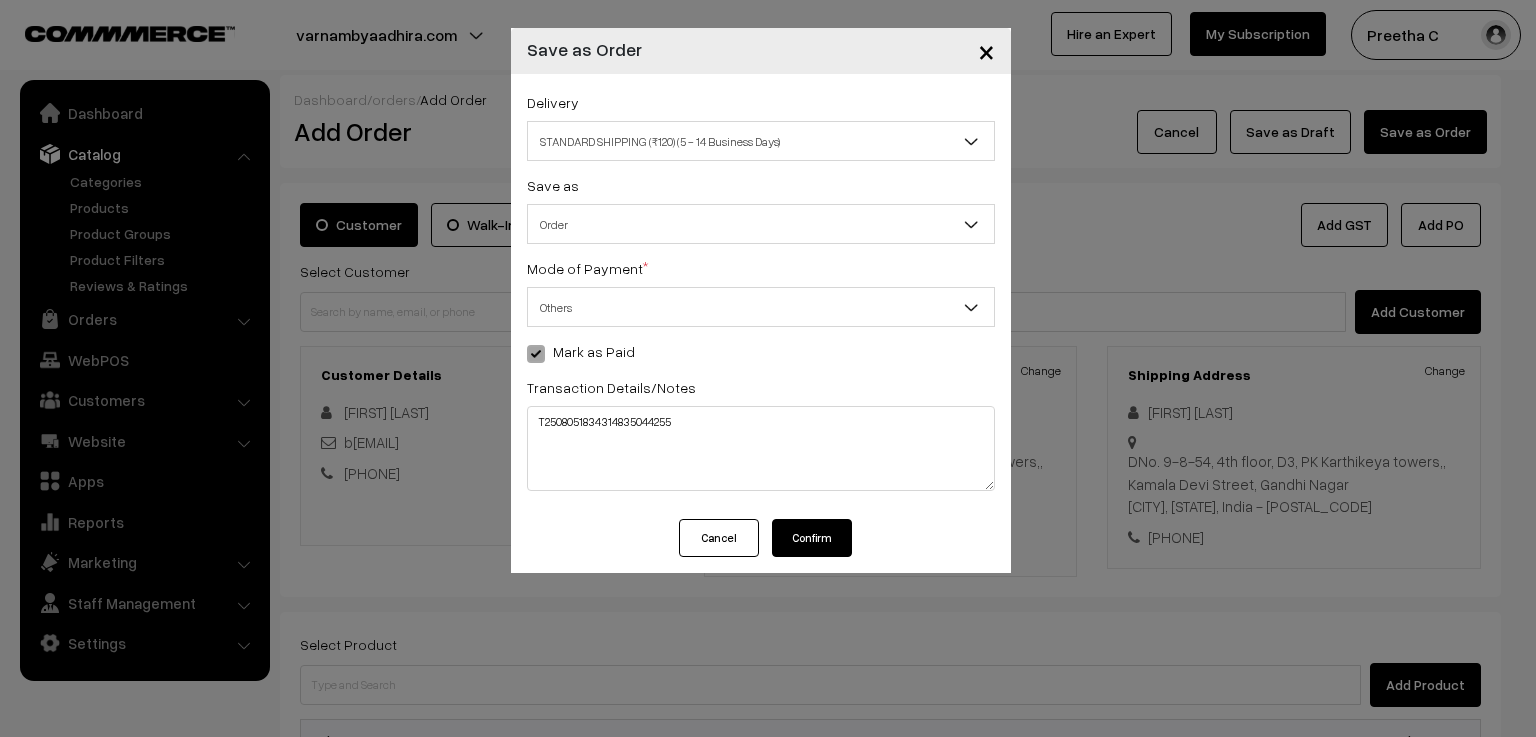click on "Confirm" at bounding box center (812, 538) 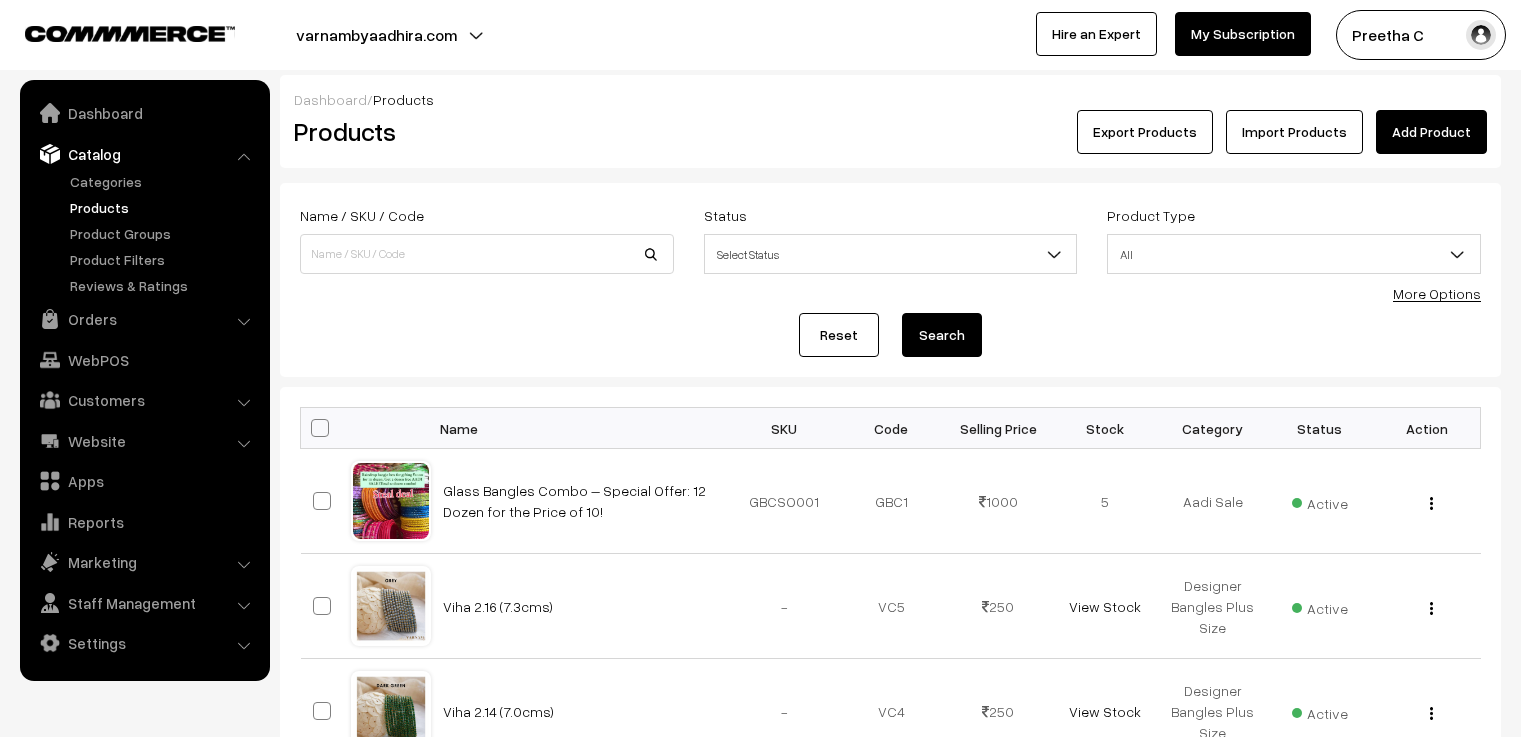 scroll, scrollTop: 0, scrollLeft: 0, axis: both 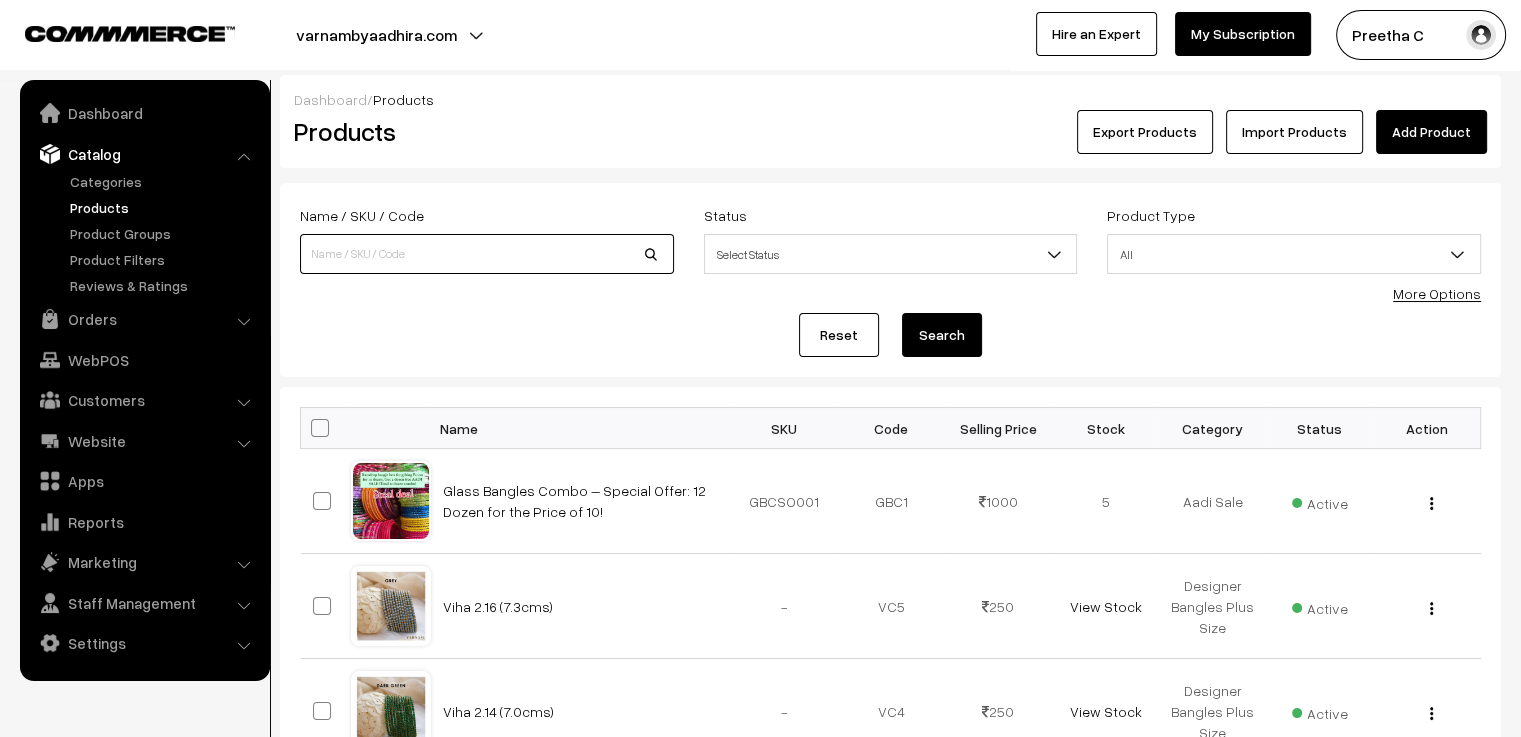 click at bounding box center (487, 254) 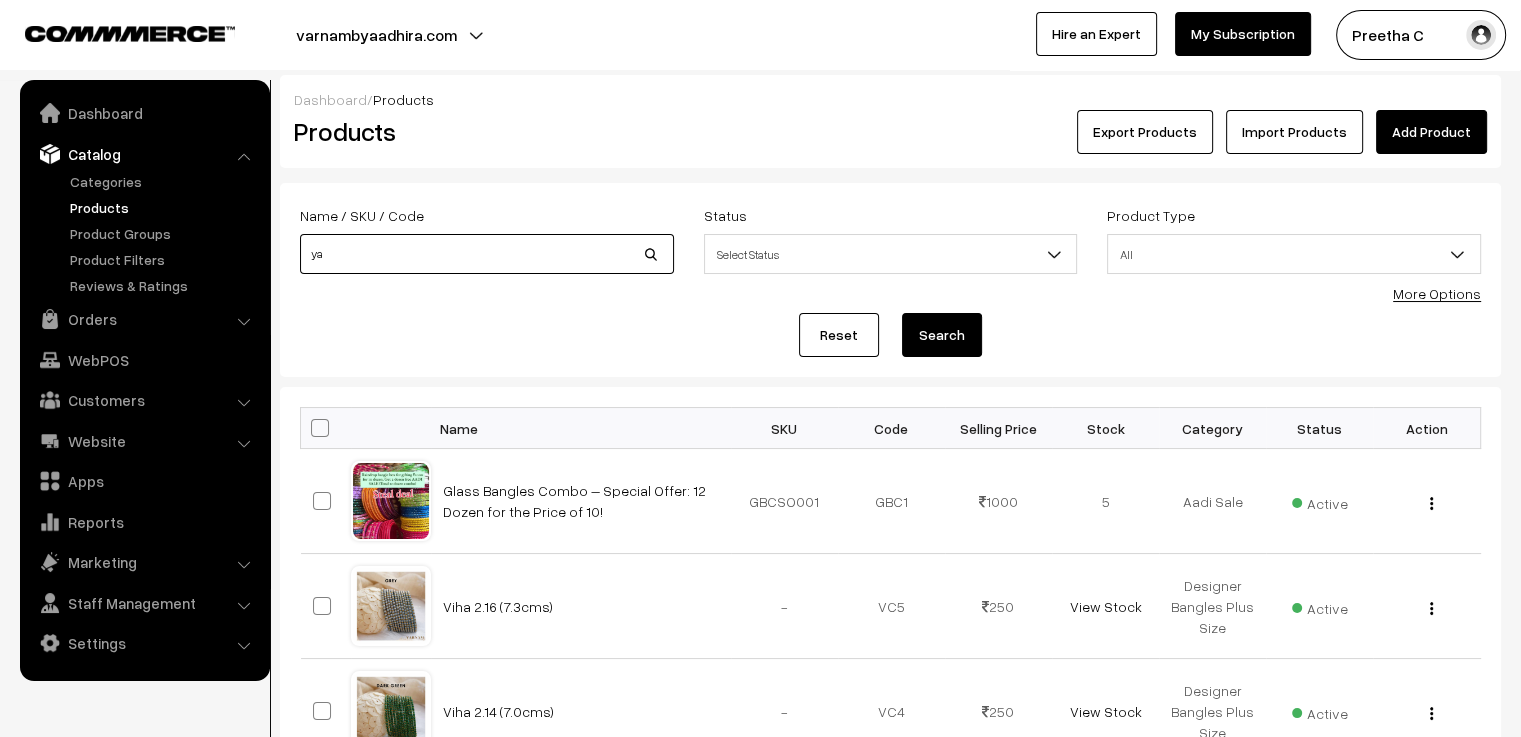 type on "[FIRST]" 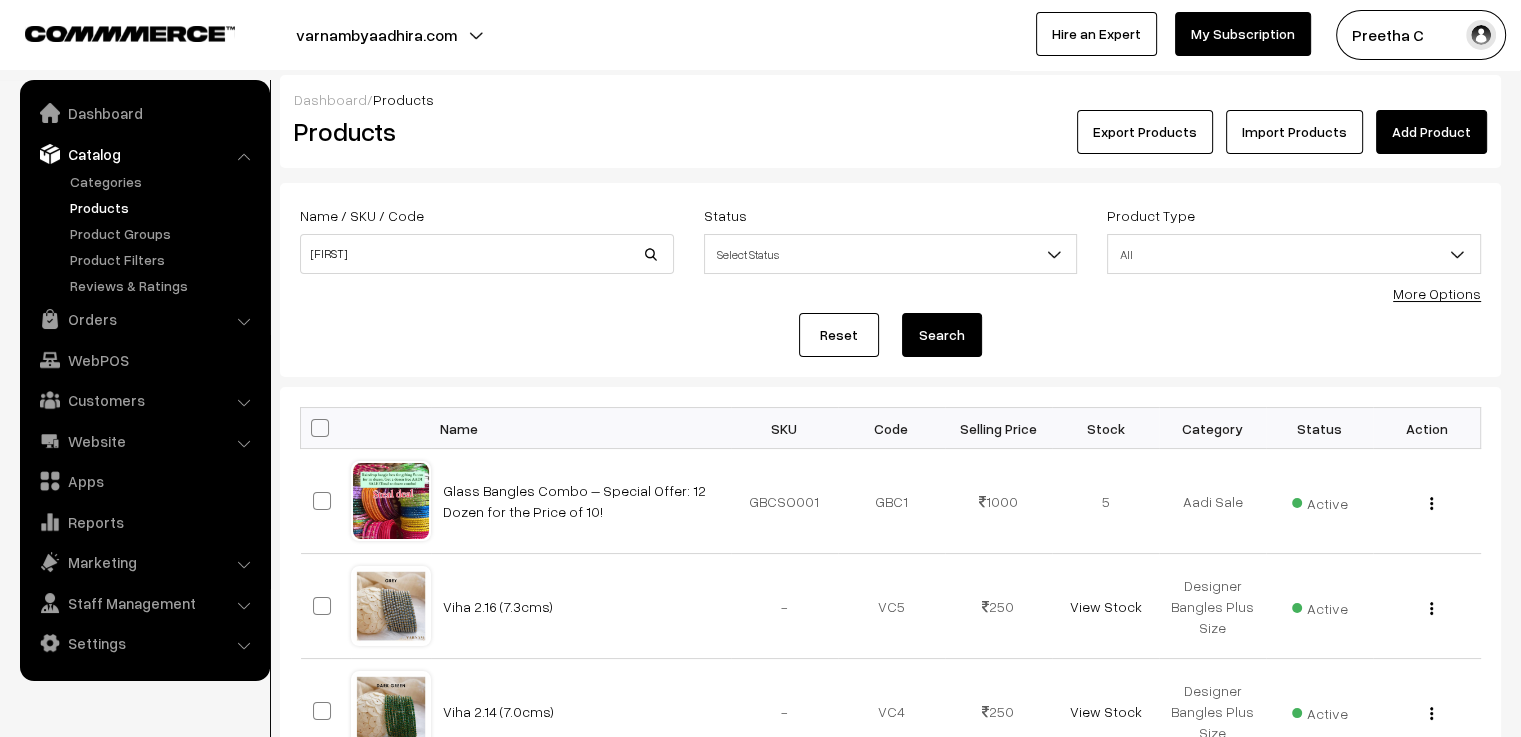 click on "Search" at bounding box center (942, 335) 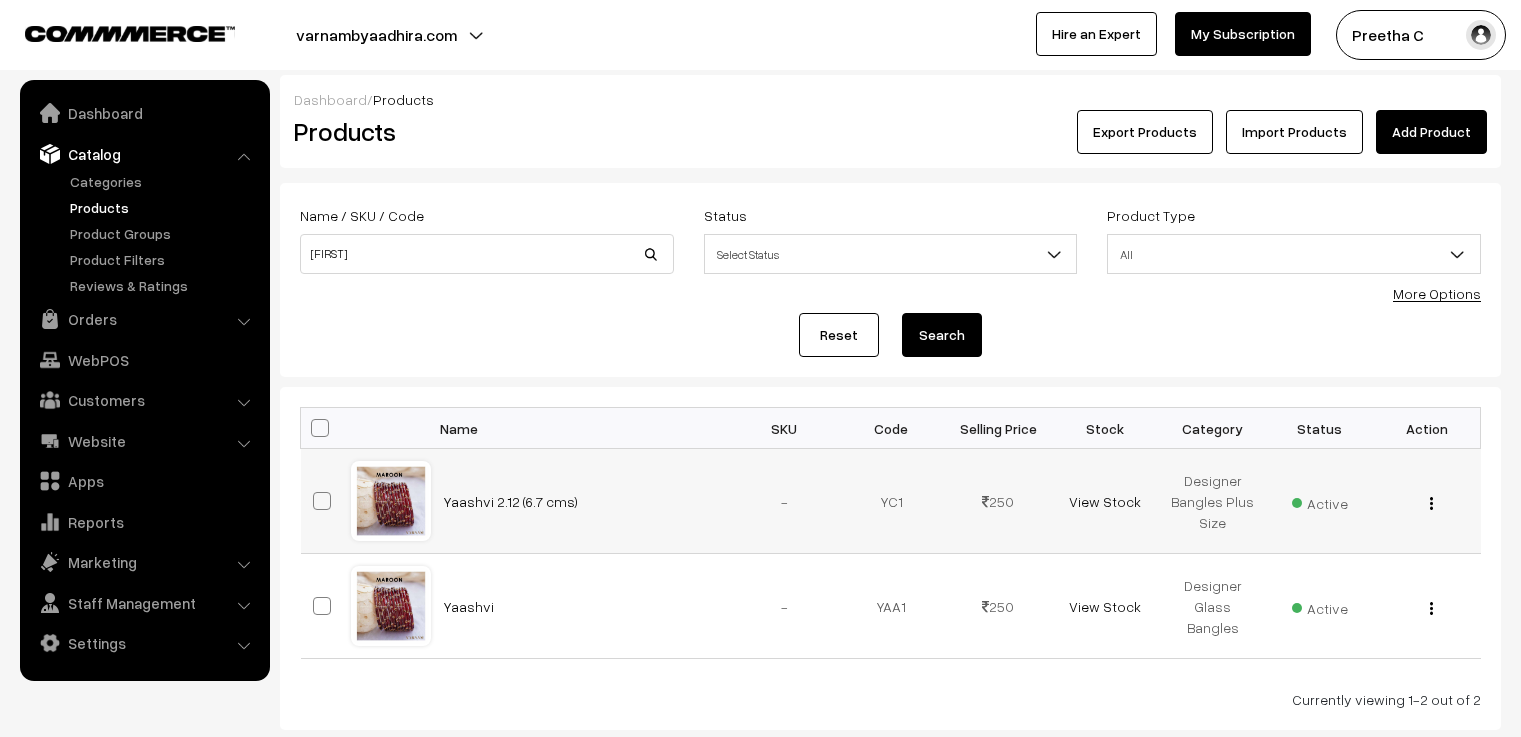 scroll, scrollTop: 0, scrollLeft: 0, axis: both 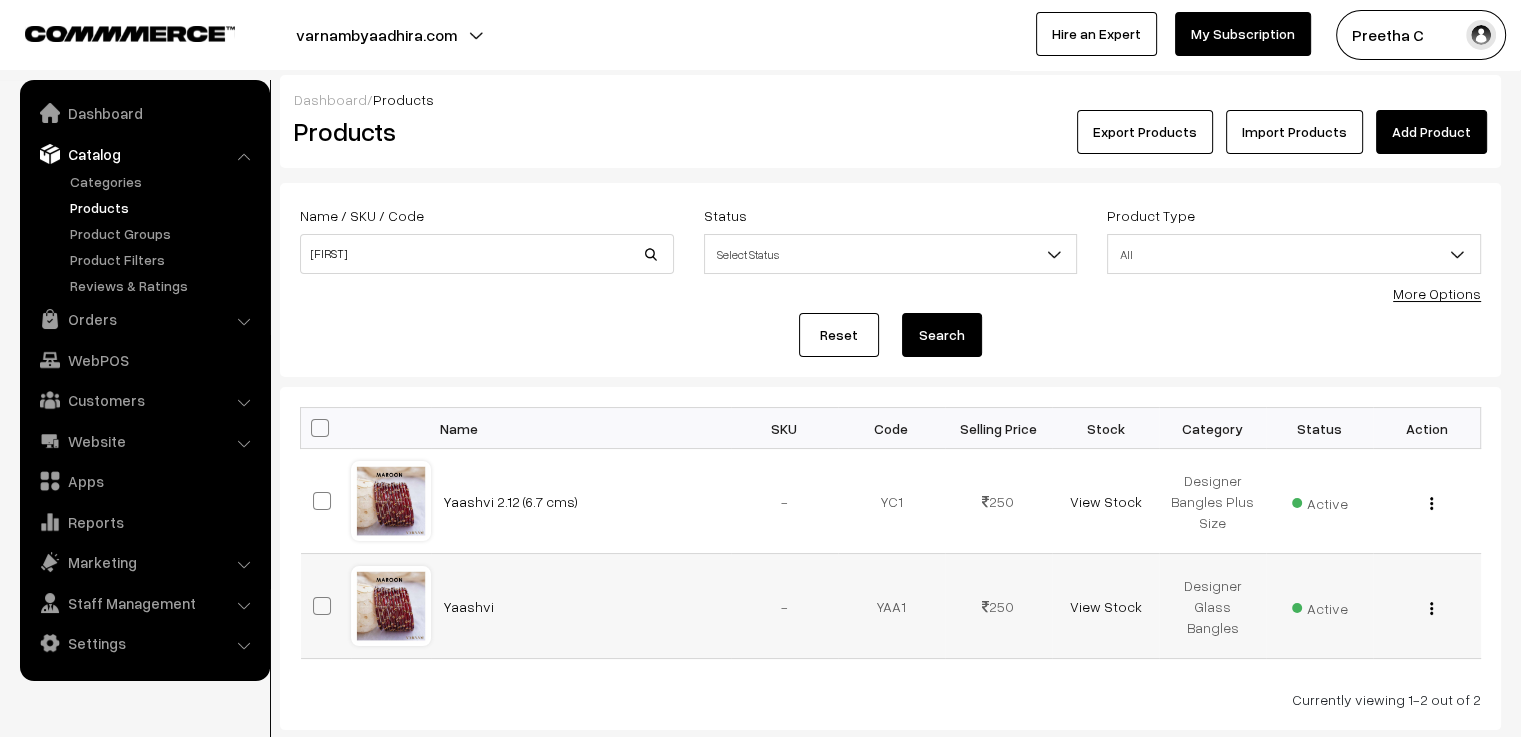 click on "Yaashvi" at bounding box center (581, 606) 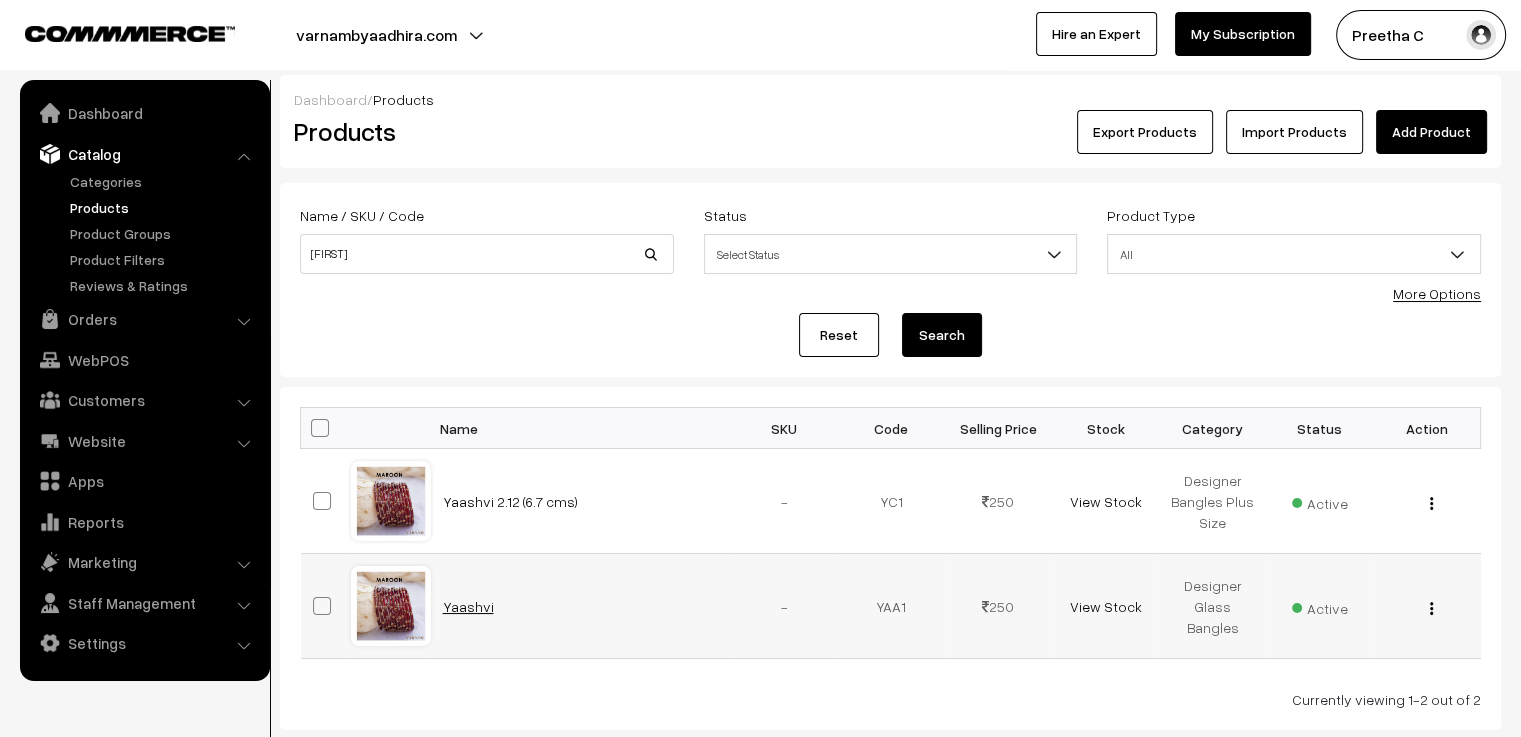 click on "Yaashvi" at bounding box center [468, 606] 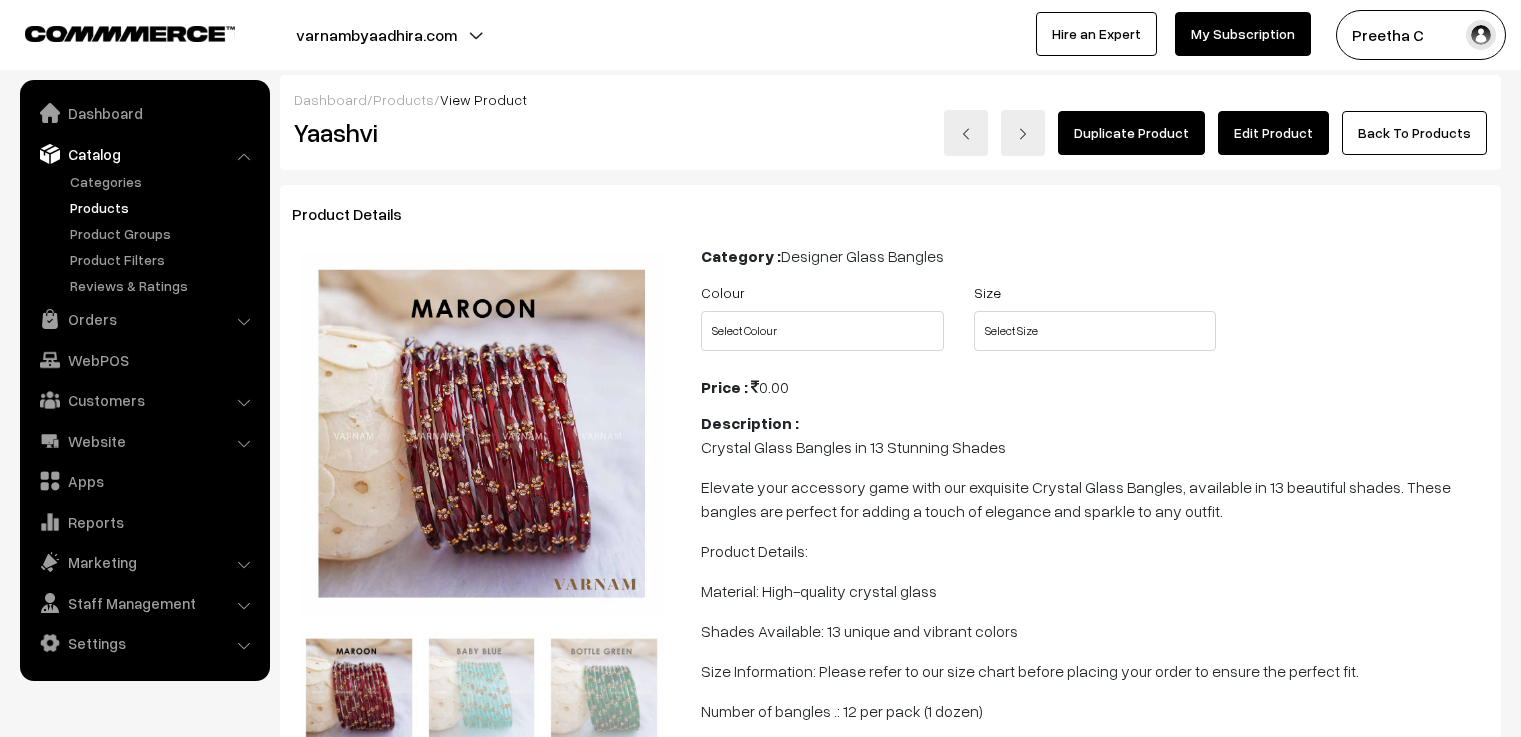 scroll, scrollTop: 0, scrollLeft: 0, axis: both 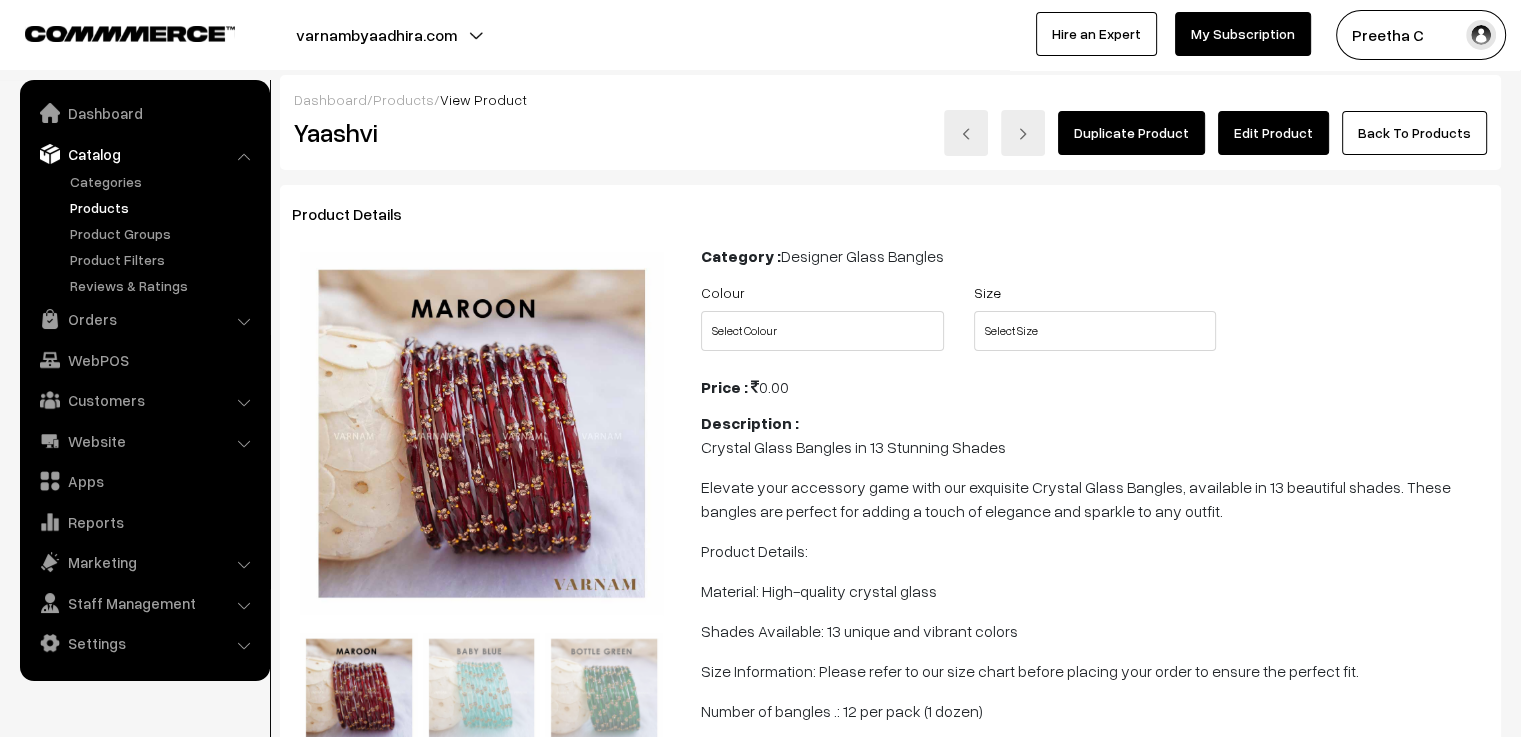 click on "Edit Product" at bounding box center [1273, 133] 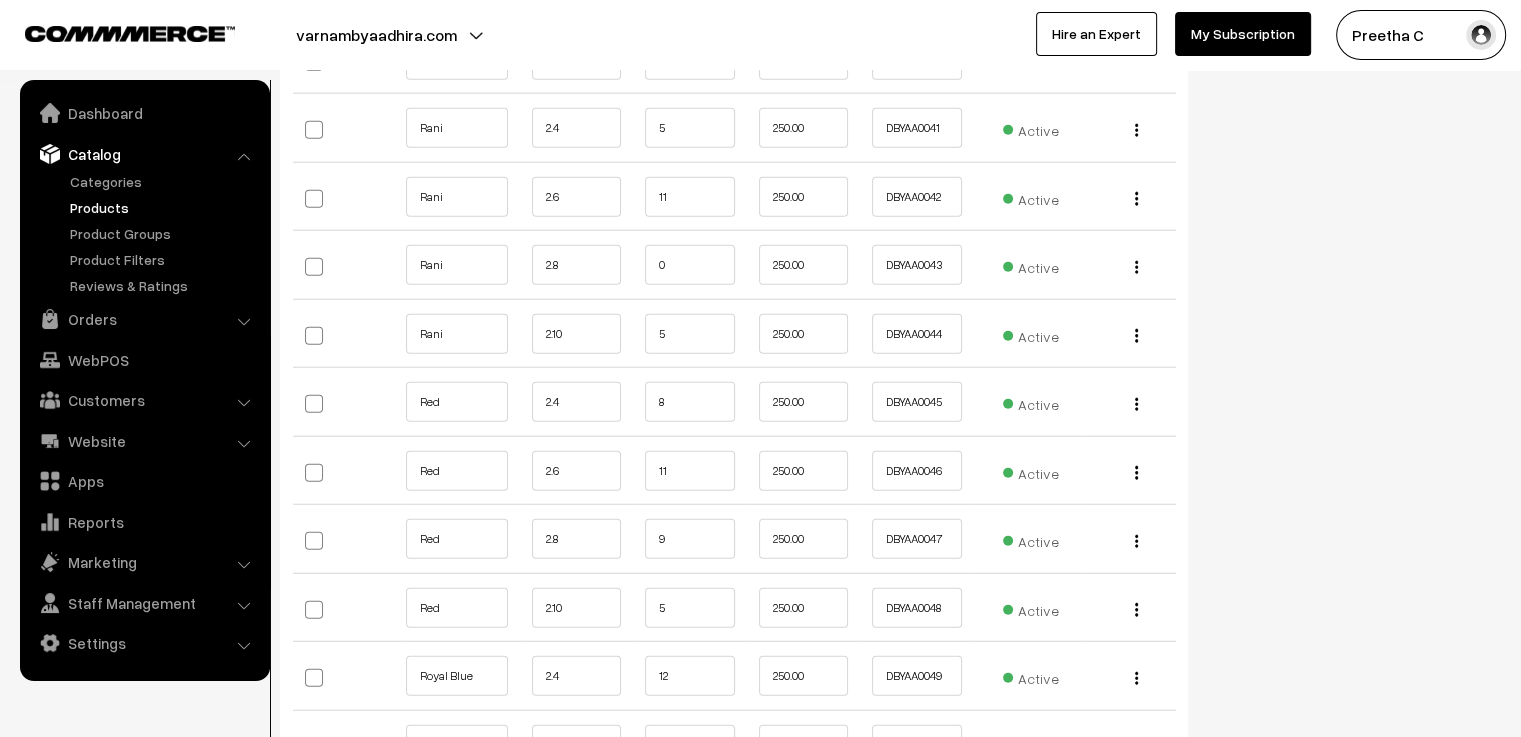 scroll, scrollTop: 5200, scrollLeft: 0, axis: vertical 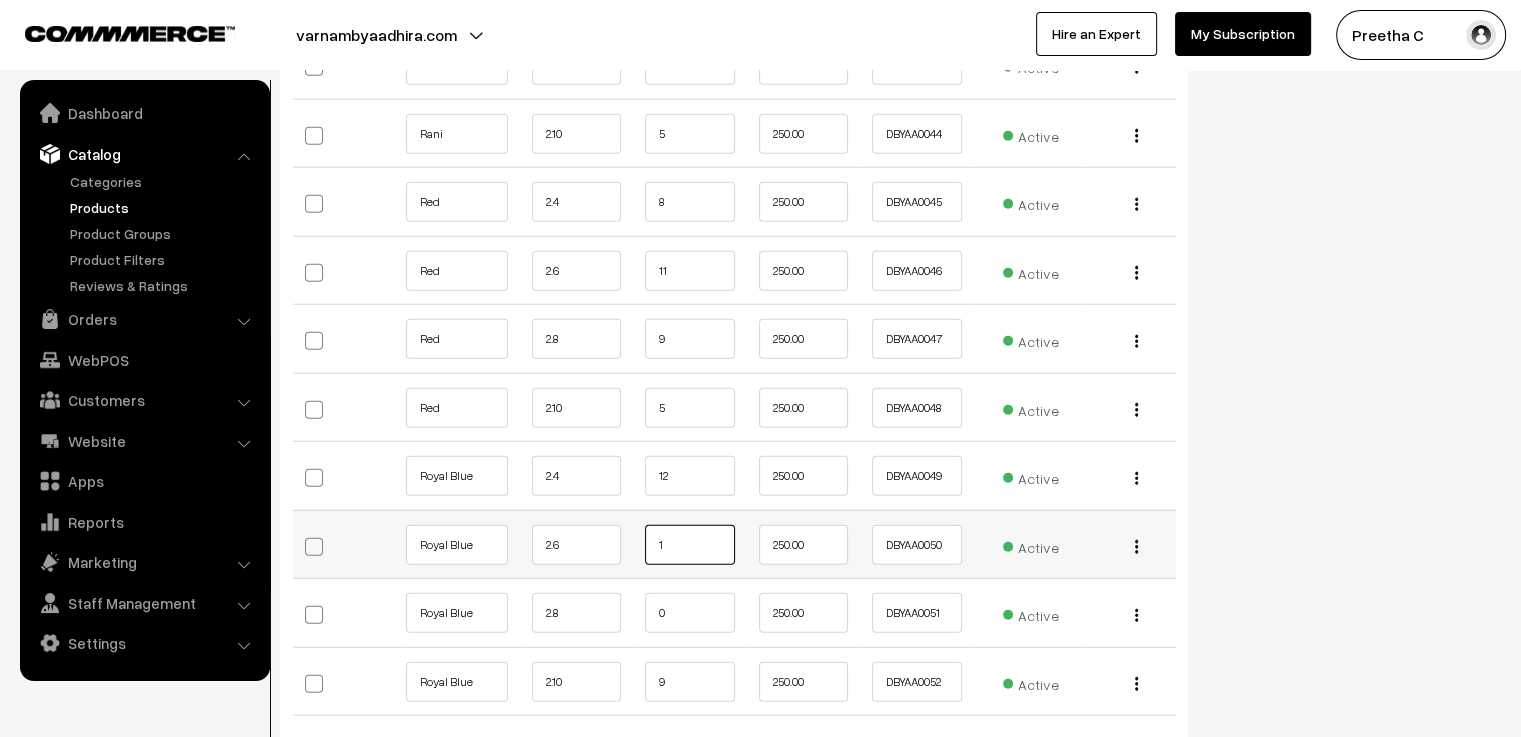 drag, startPoint x: 682, startPoint y: 514, endPoint x: 600, endPoint y: 499, distance: 83.360664 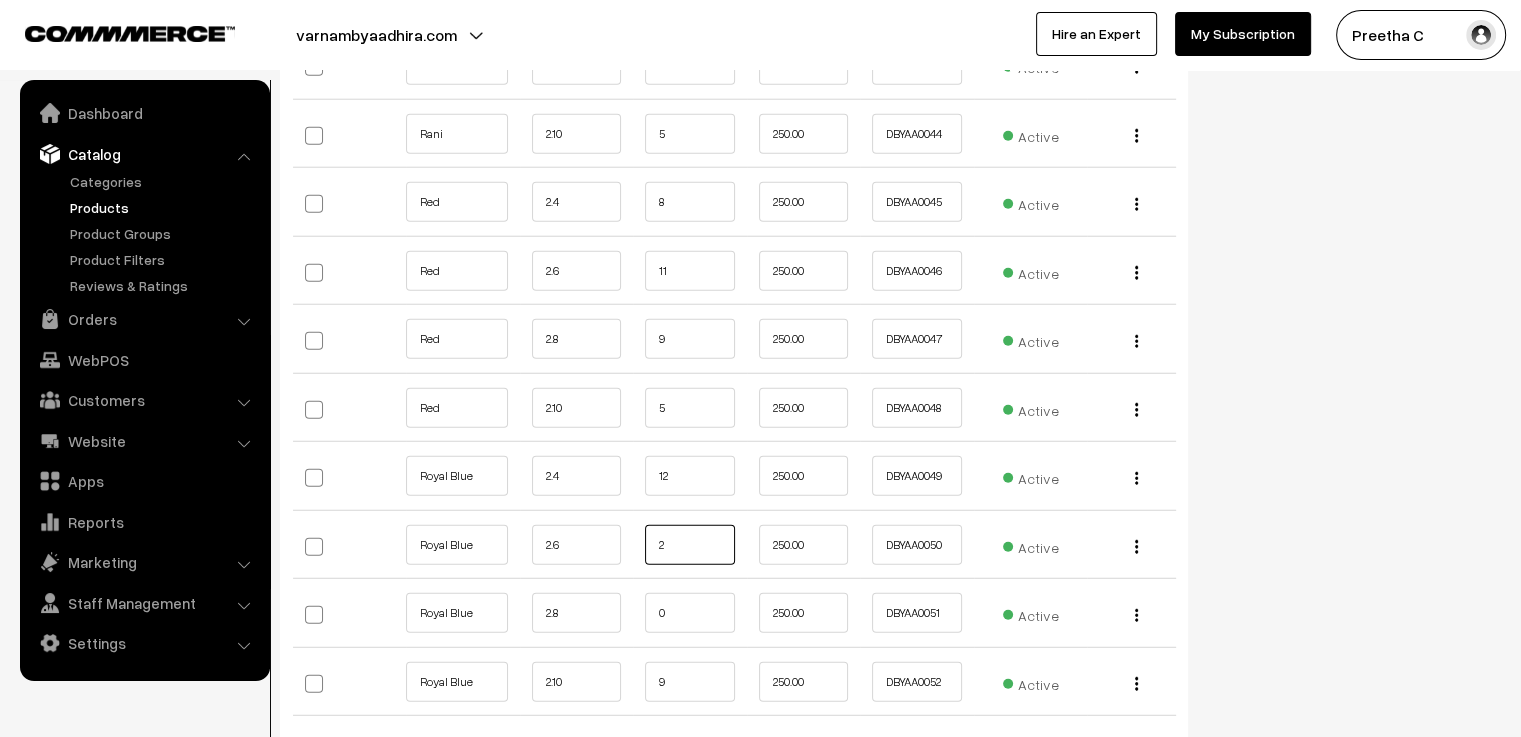 type on "2" 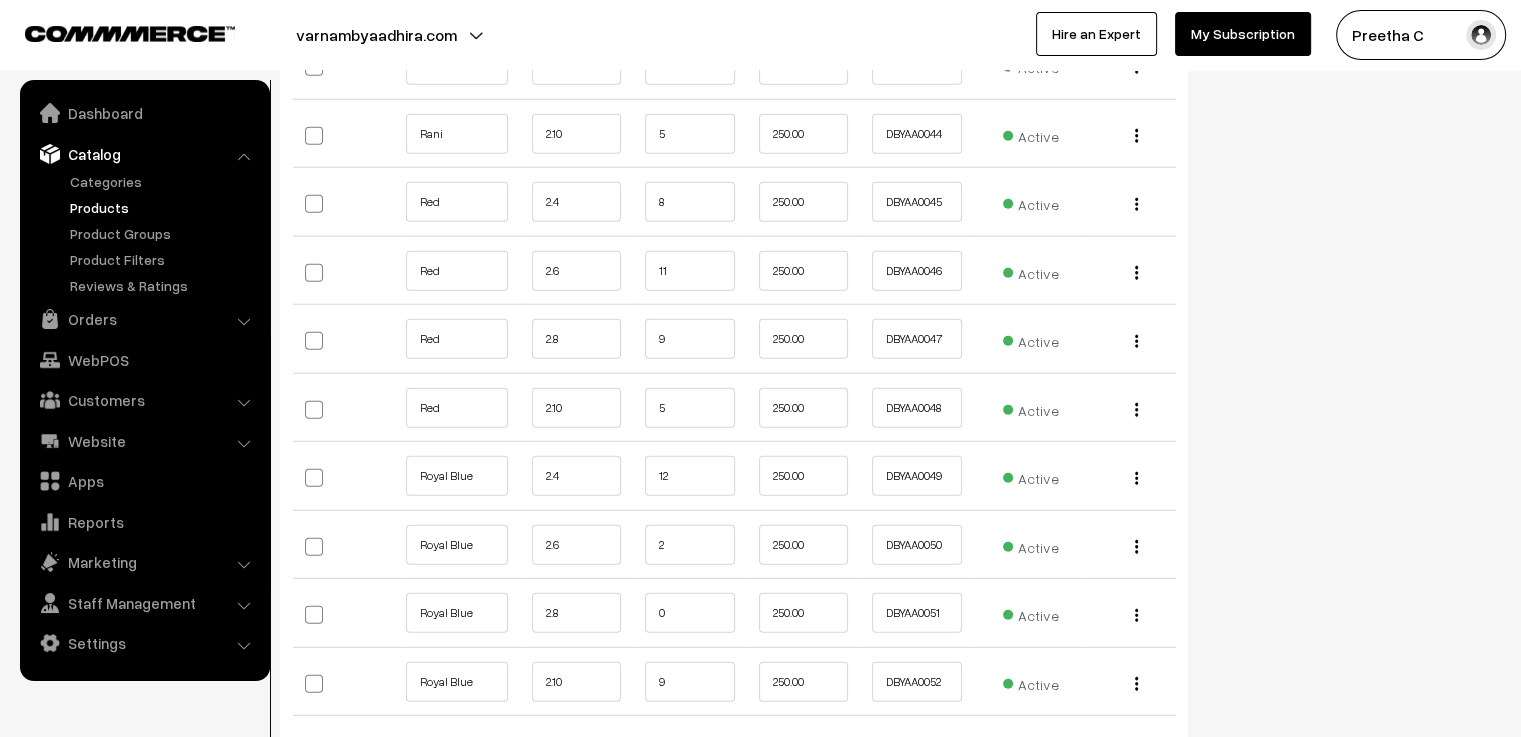 click on "Status
Active
Inactive
Active
Publish Date
Product Type
-- Select --
-- Select --
Filter Color
Hand Picked Related Products
0" at bounding box center [1359, -2042] 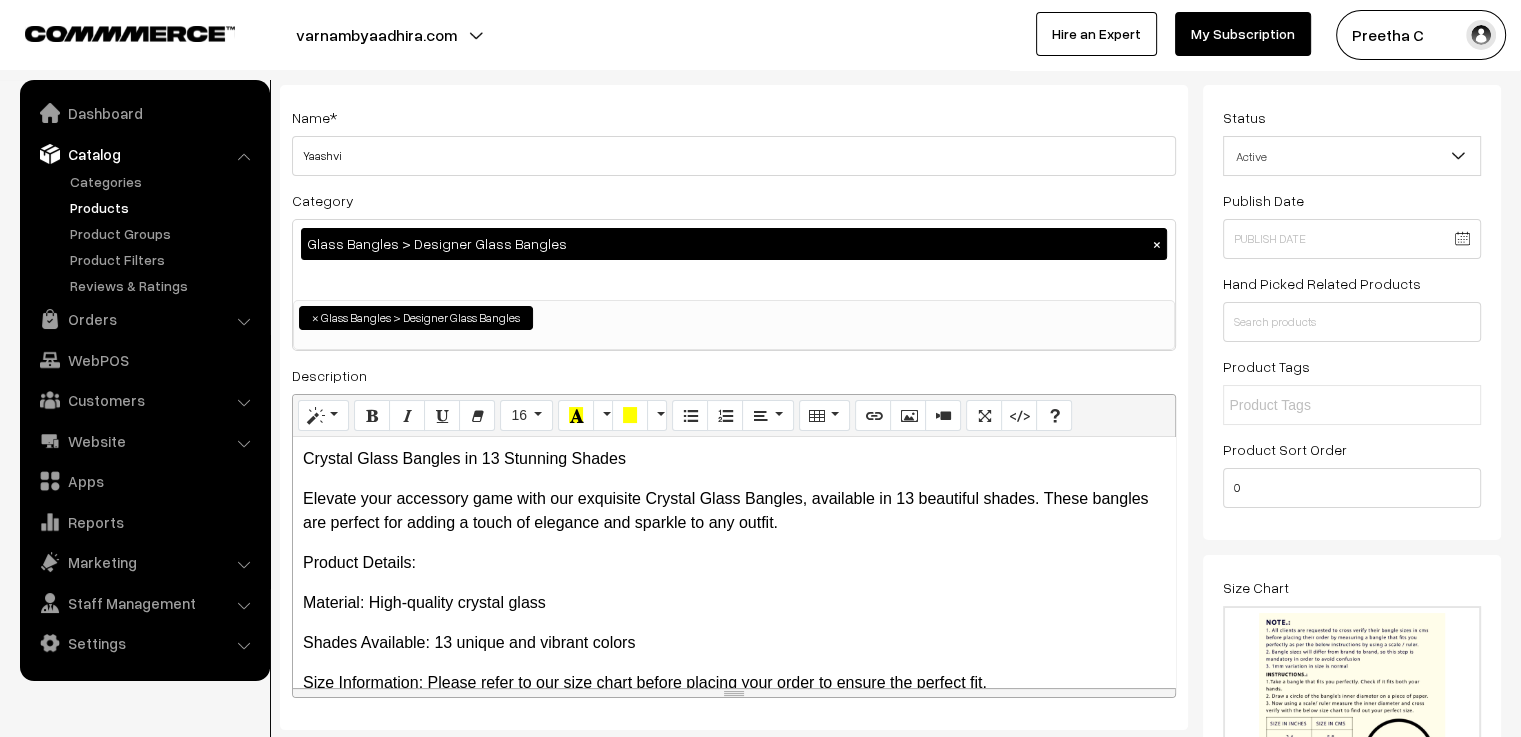 scroll, scrollTop: 0, scrollLeft: 0, axis: both 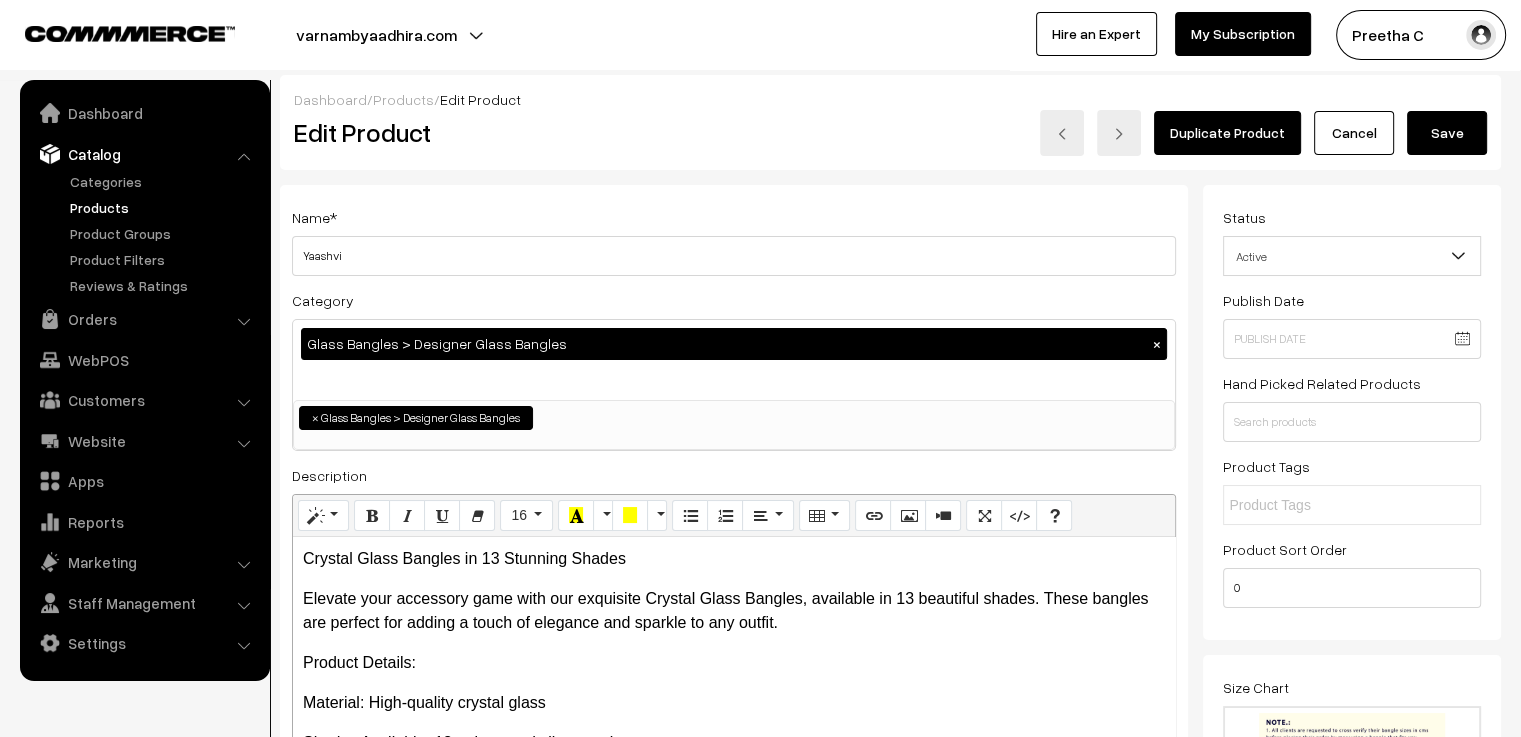 click on "Save" at bounding box center (1447, 133) 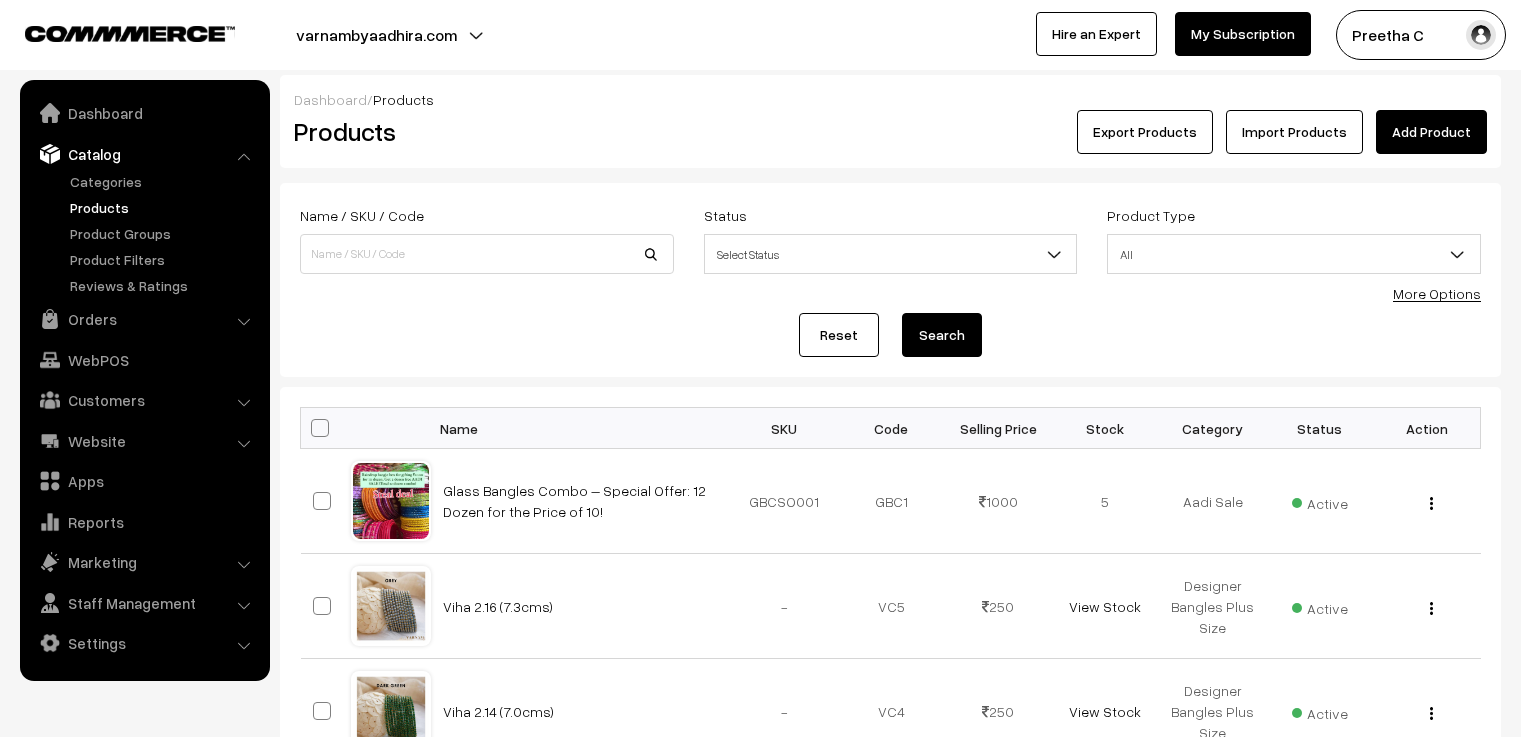 scroll, scrollTop: 0, scrollLeft: 0, axis: both 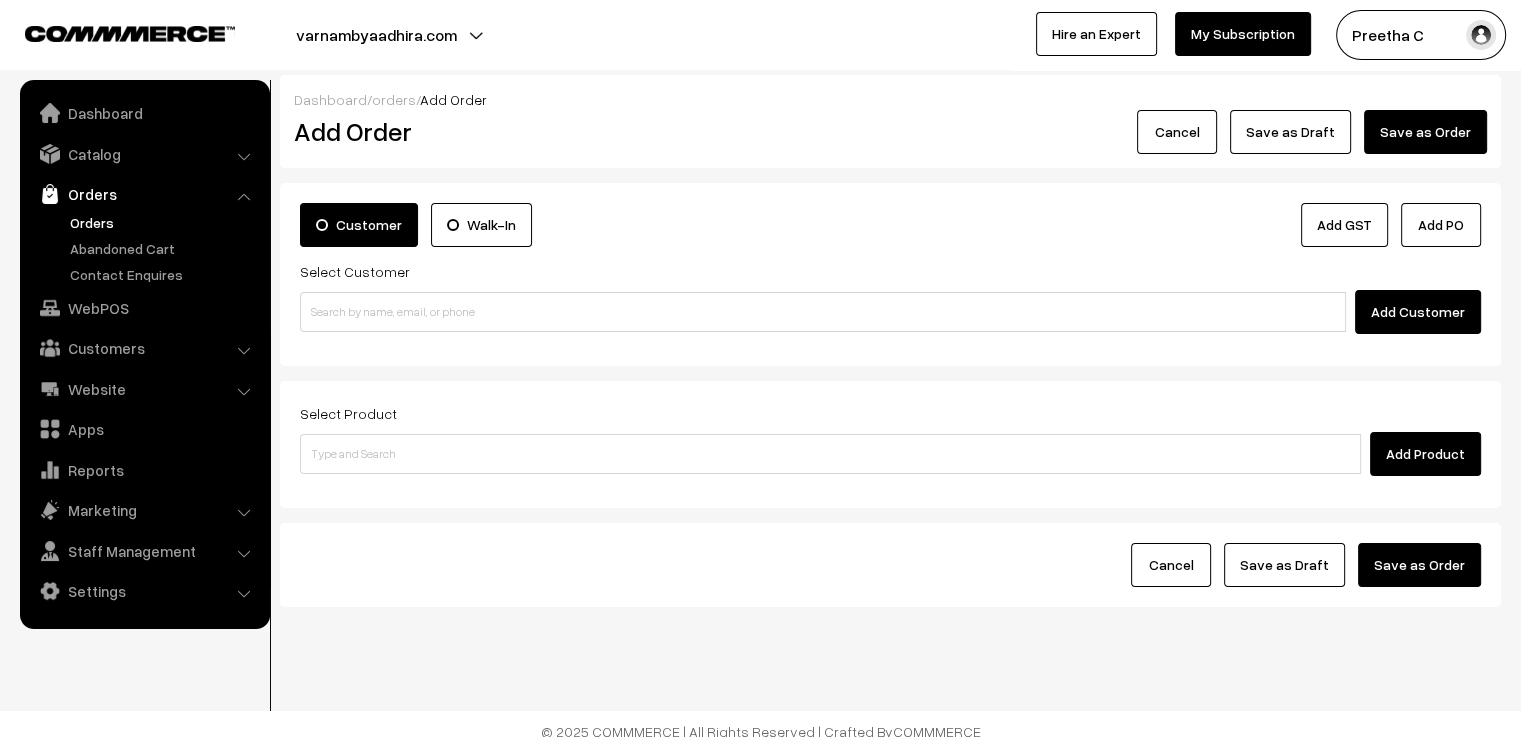 click on "Orders" at bounding box center (164, 222) 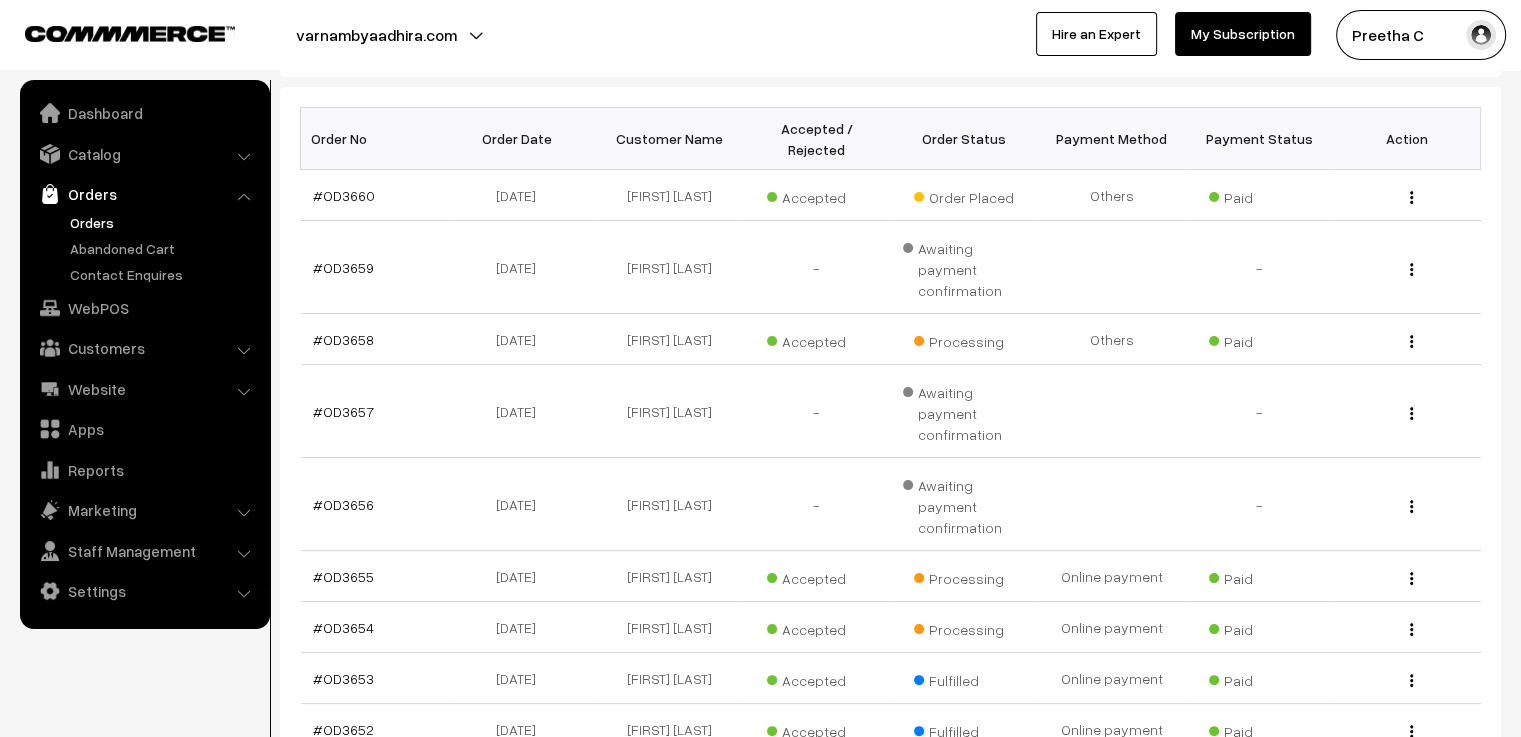 scroll, scrollTop: 533, scrollLeft: 0, axis: vertical 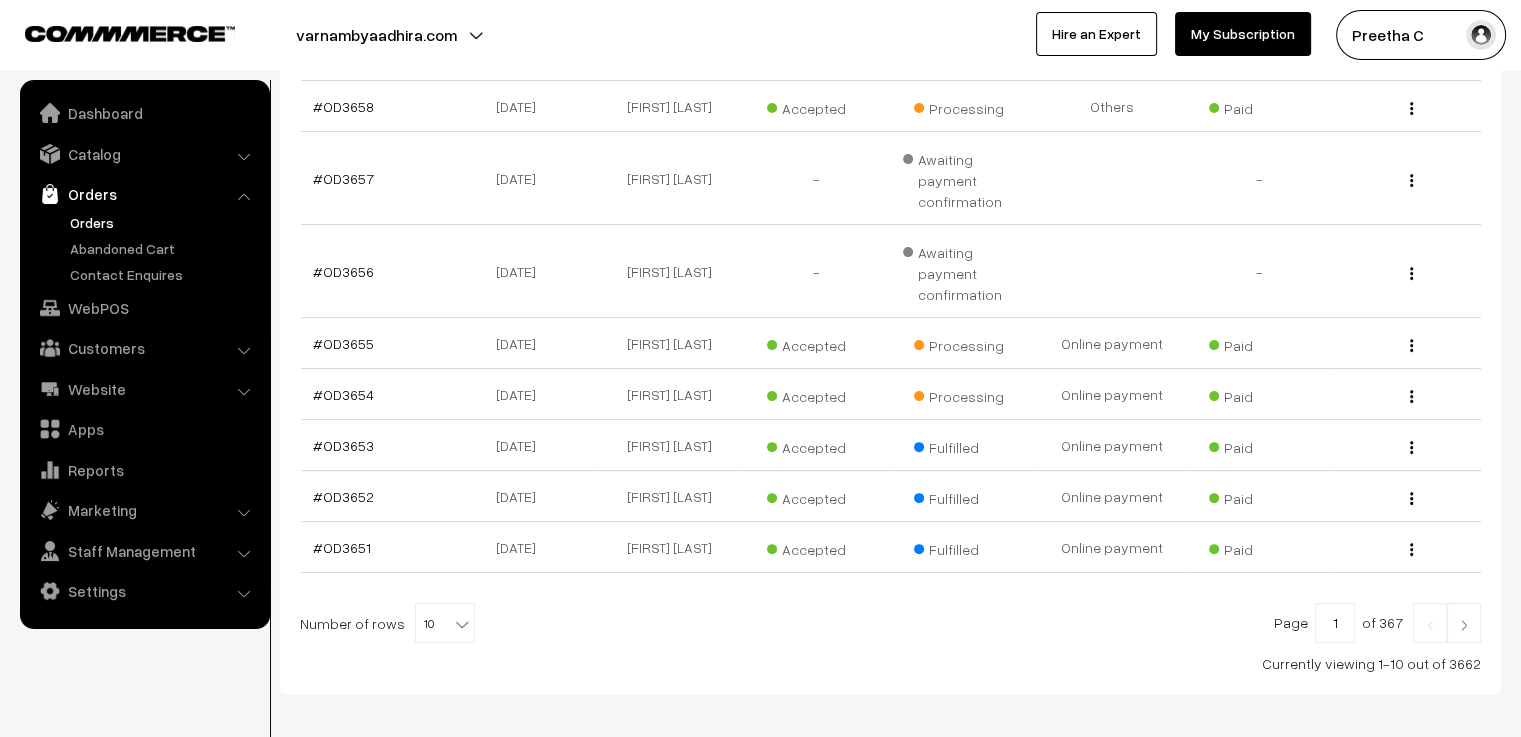 click at bounding box center (1464, 625) 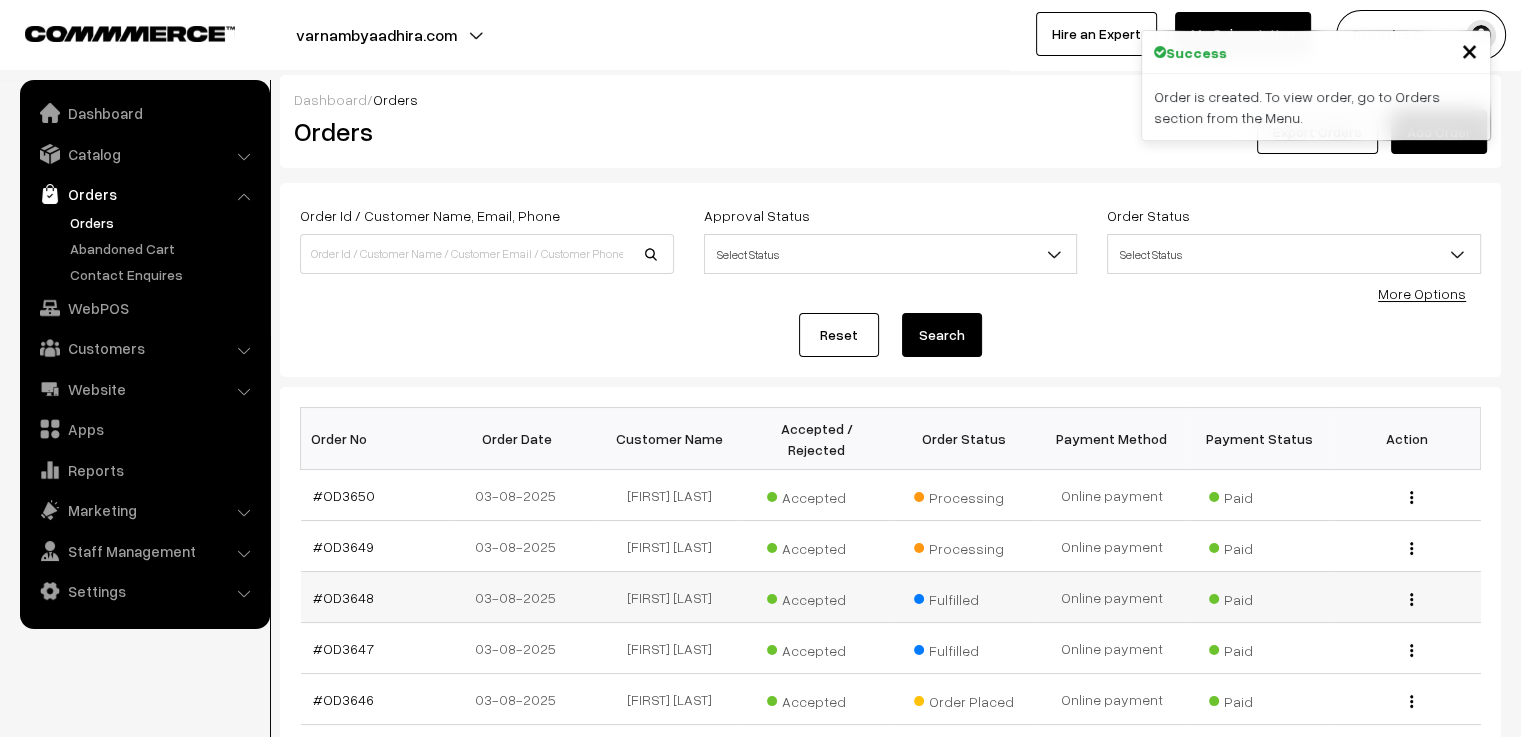 scroll, scrollTop: 100, scrollLeft: 0, axis: vertical 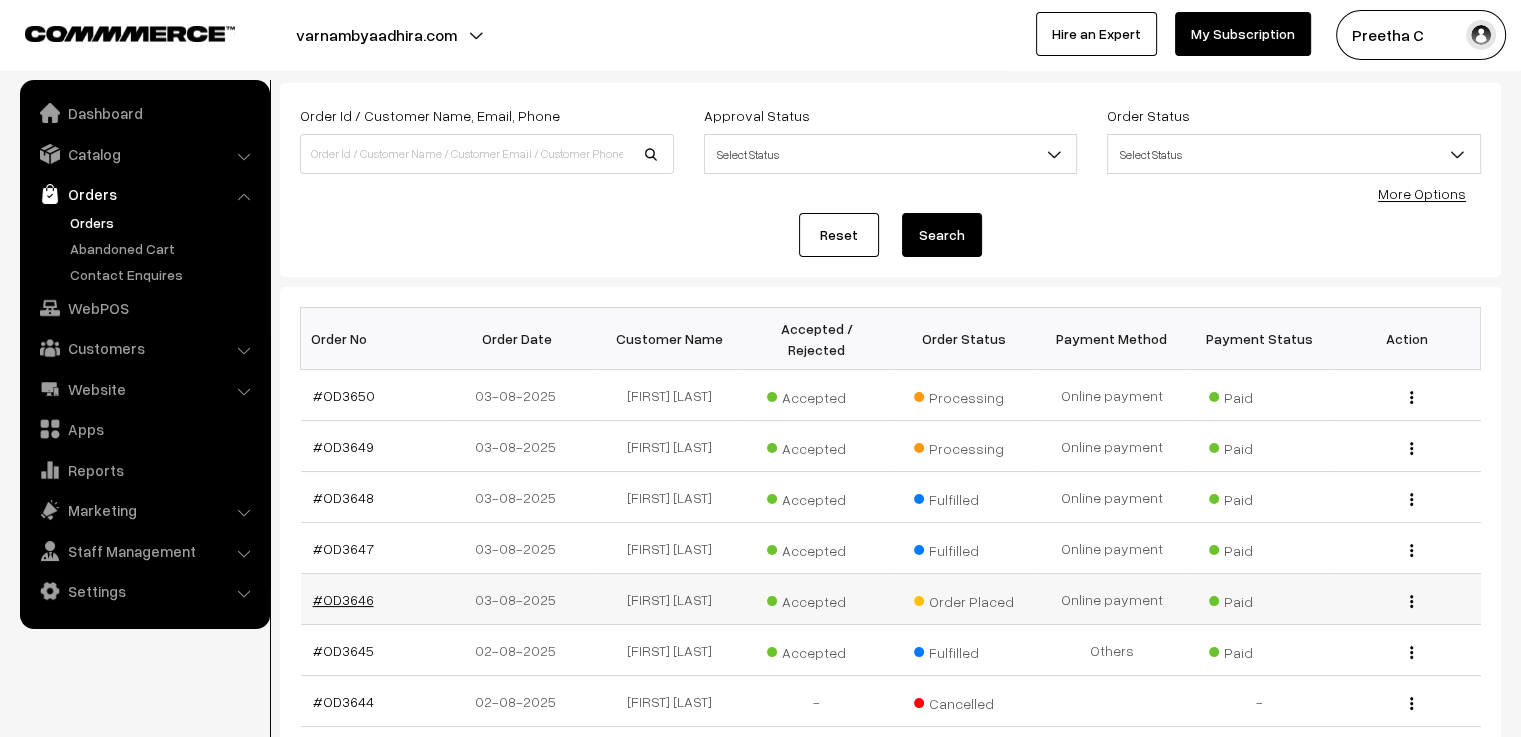 click on "#OD3646" at bounding box center (343, 599) 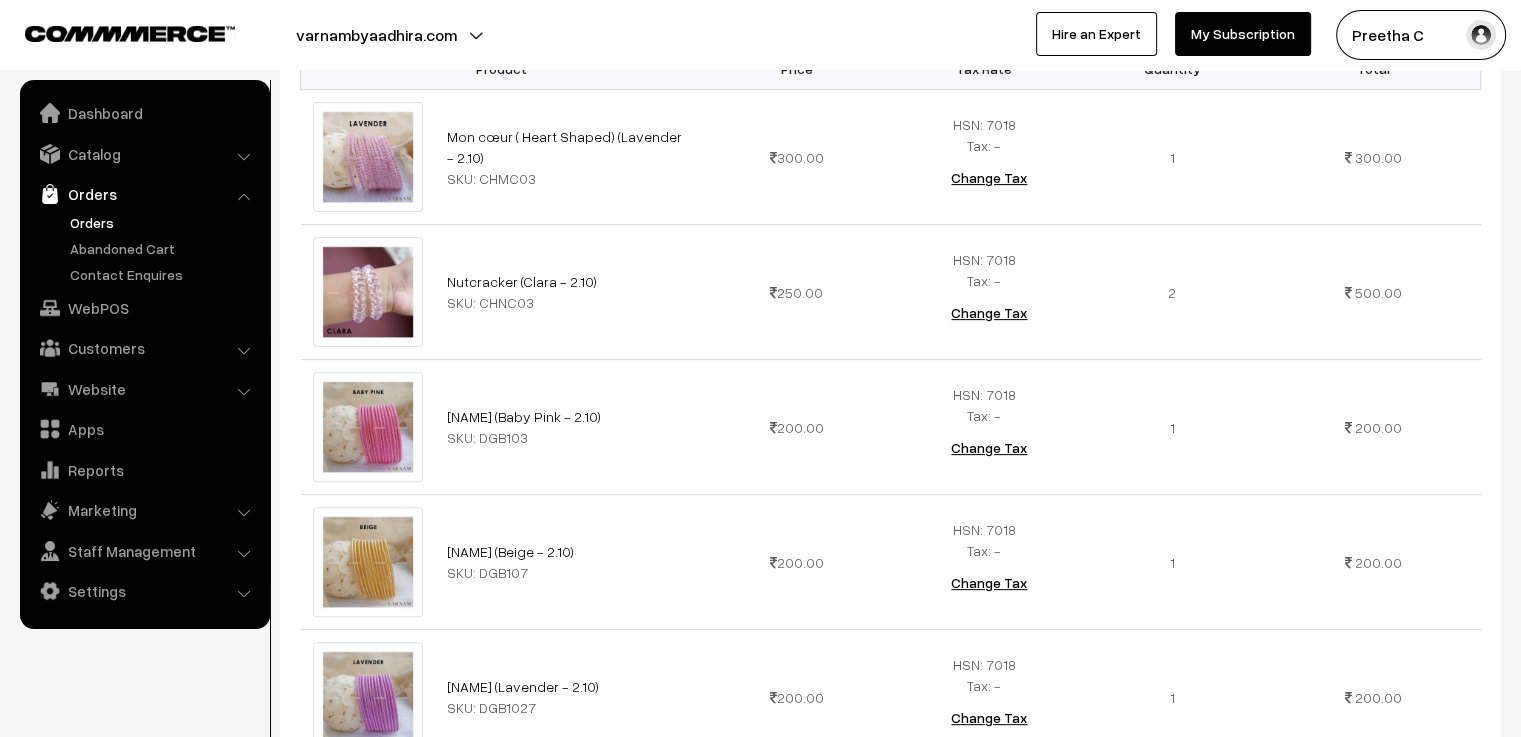 scroll, scrollTop: 0, scrollLeft: 0, axis: both 